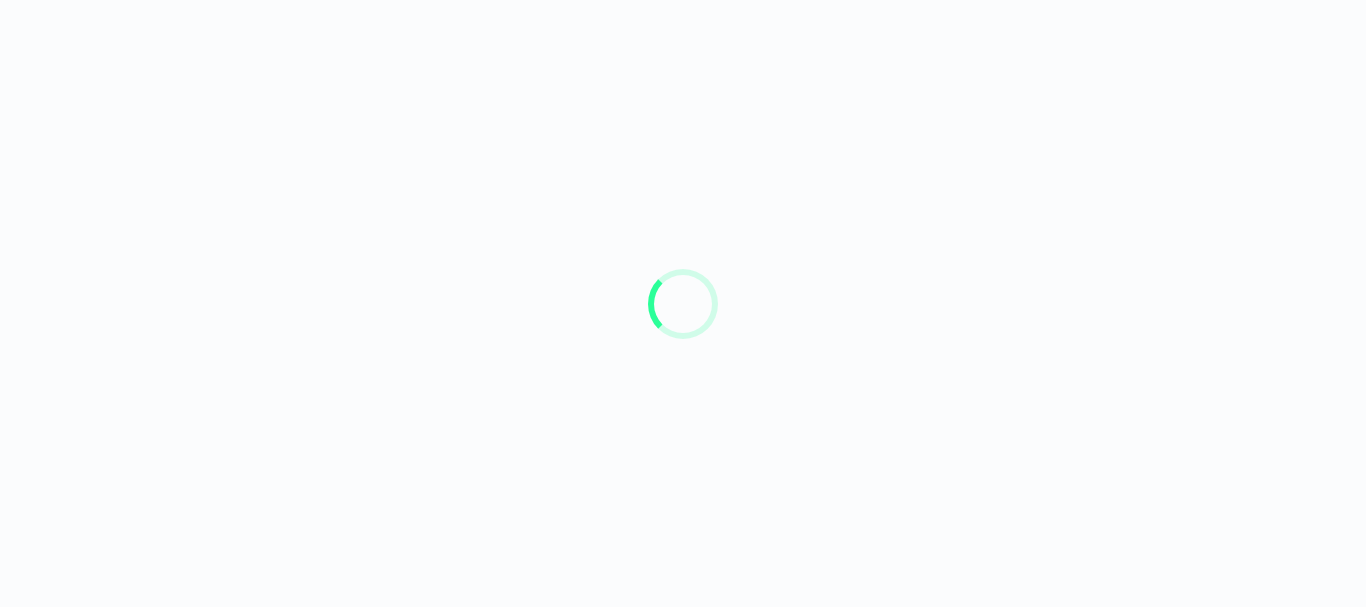 scroll, scrollTop: 0, scrollLeft: 0, axis: both 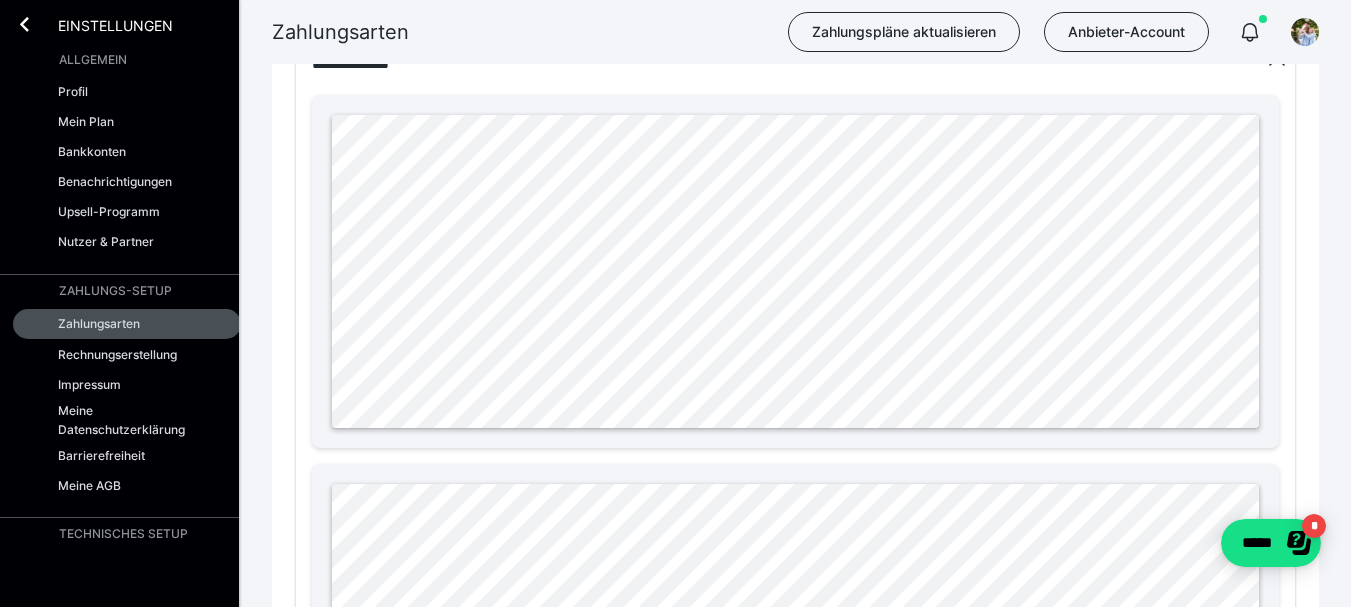click on "Einstellungen" at bounding box center (127, 22) 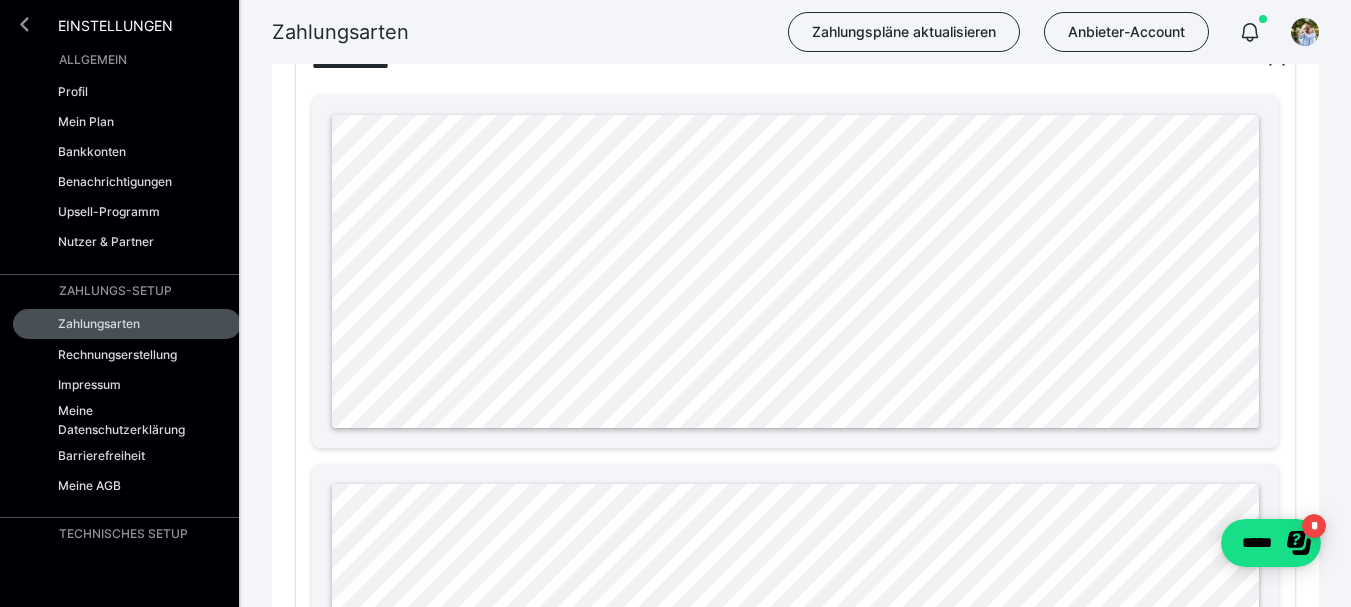 click at bounding box center (24, 24) 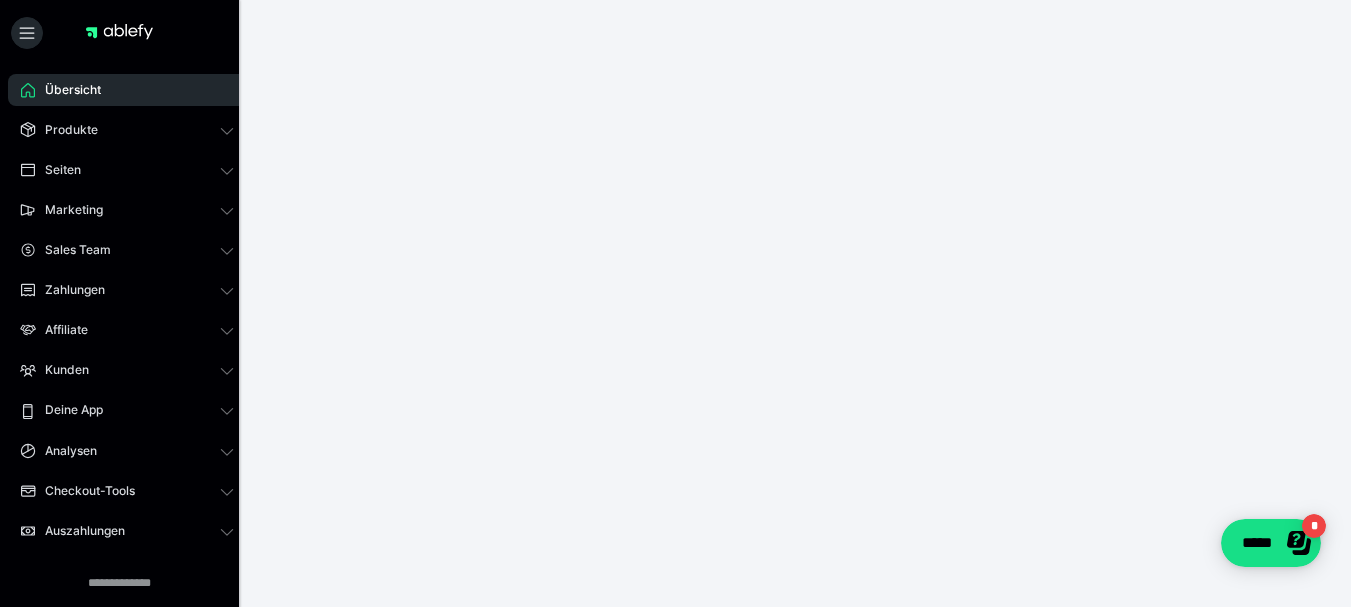 scroll, scrollTop: 0, scrollLeft: 0, axis: both 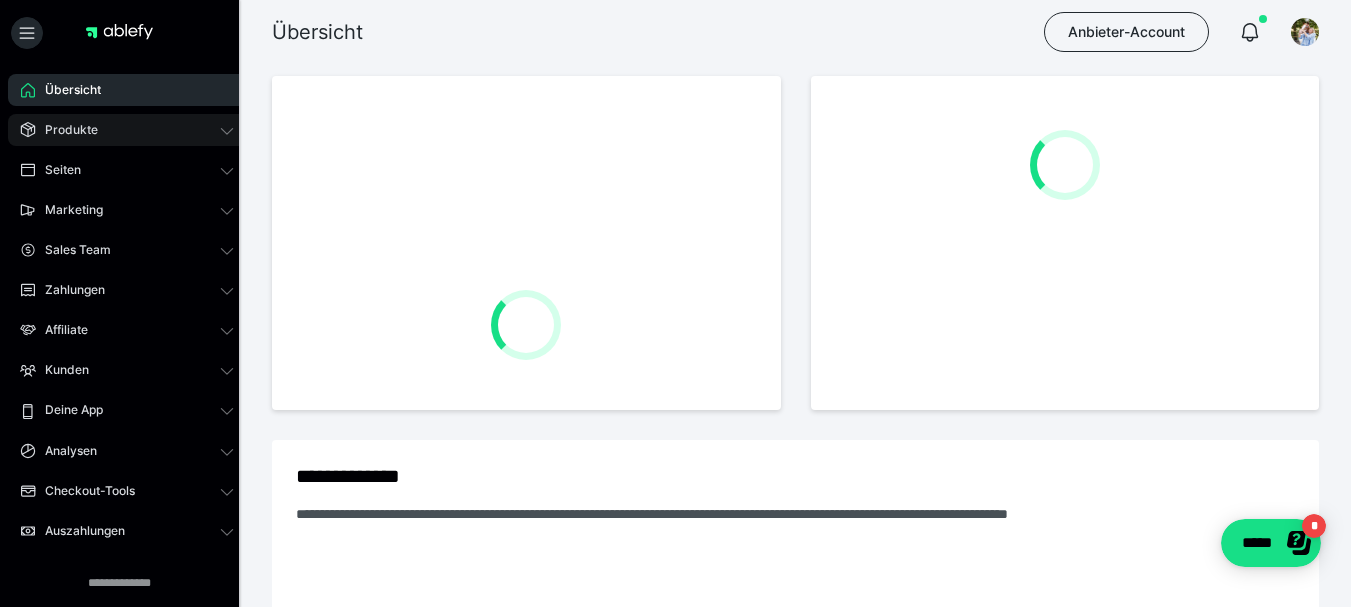 click on "Produkte" at bounding box center [127, 130] 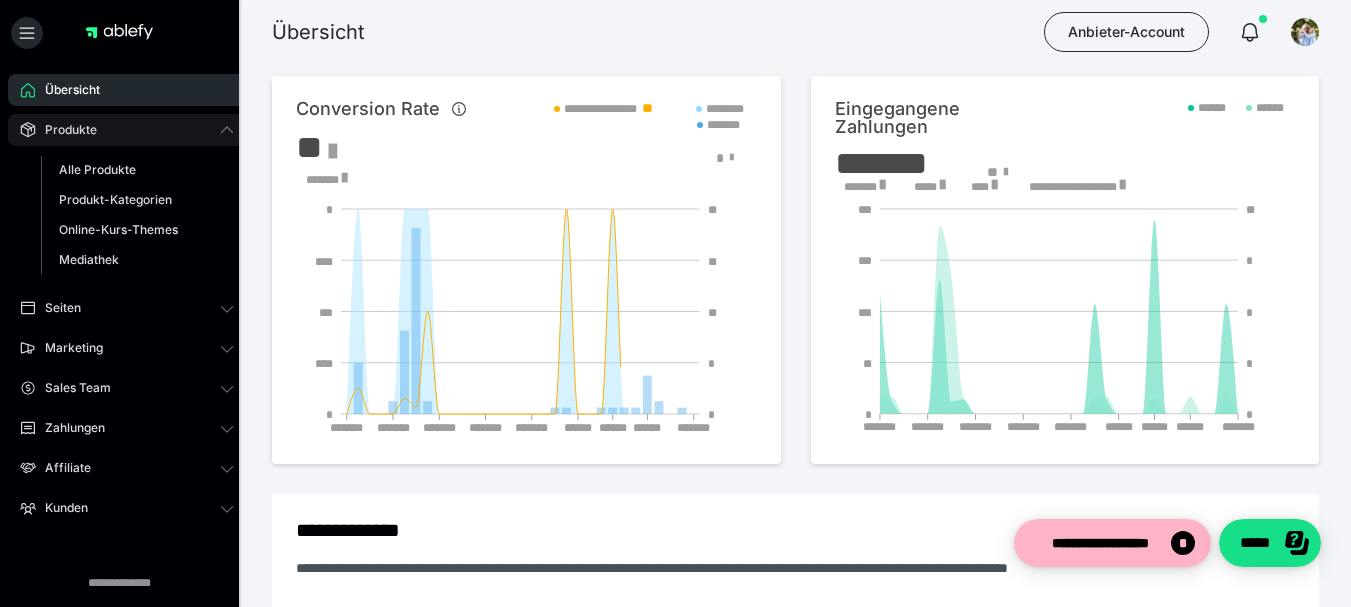 scroll, scrollTop: 0, scrollLeft: 0, axis: both 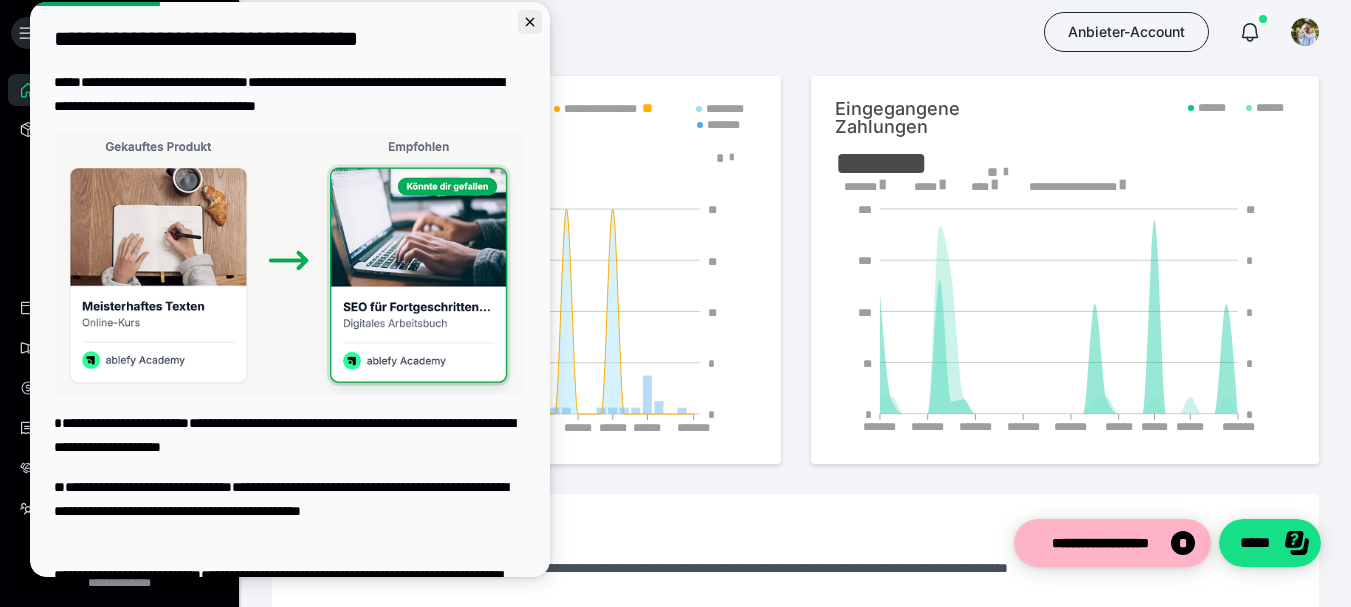 click 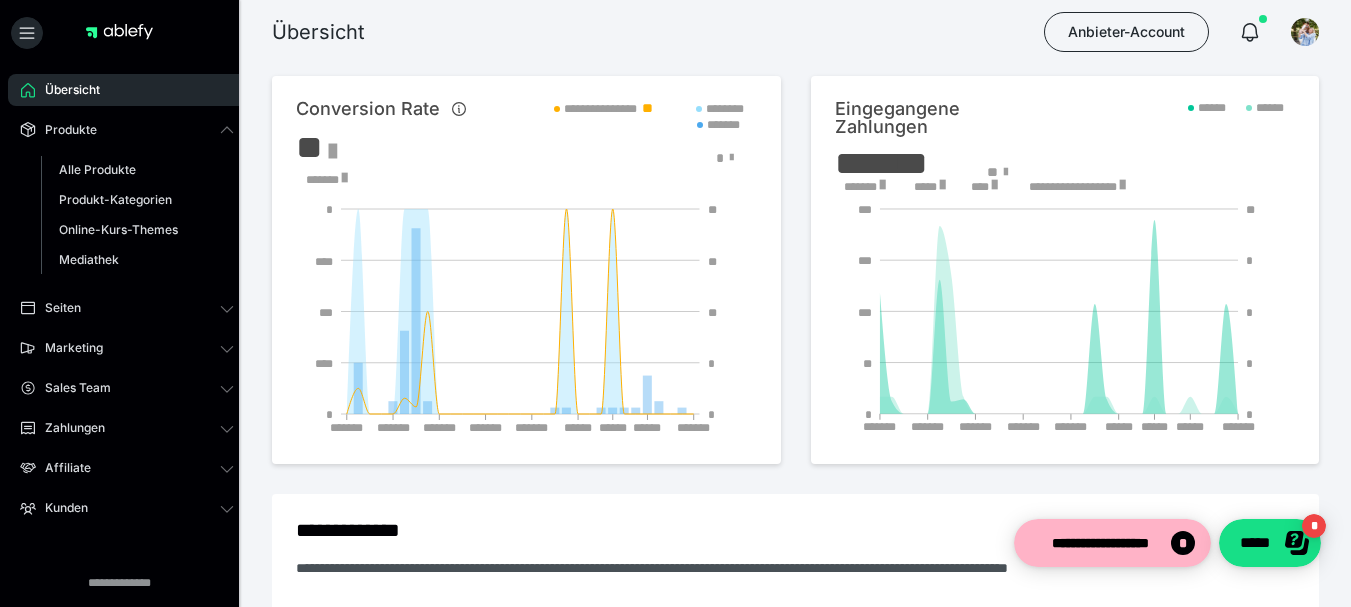 scroll, scrollTop: 0, scrollLeft: 0, axis: both 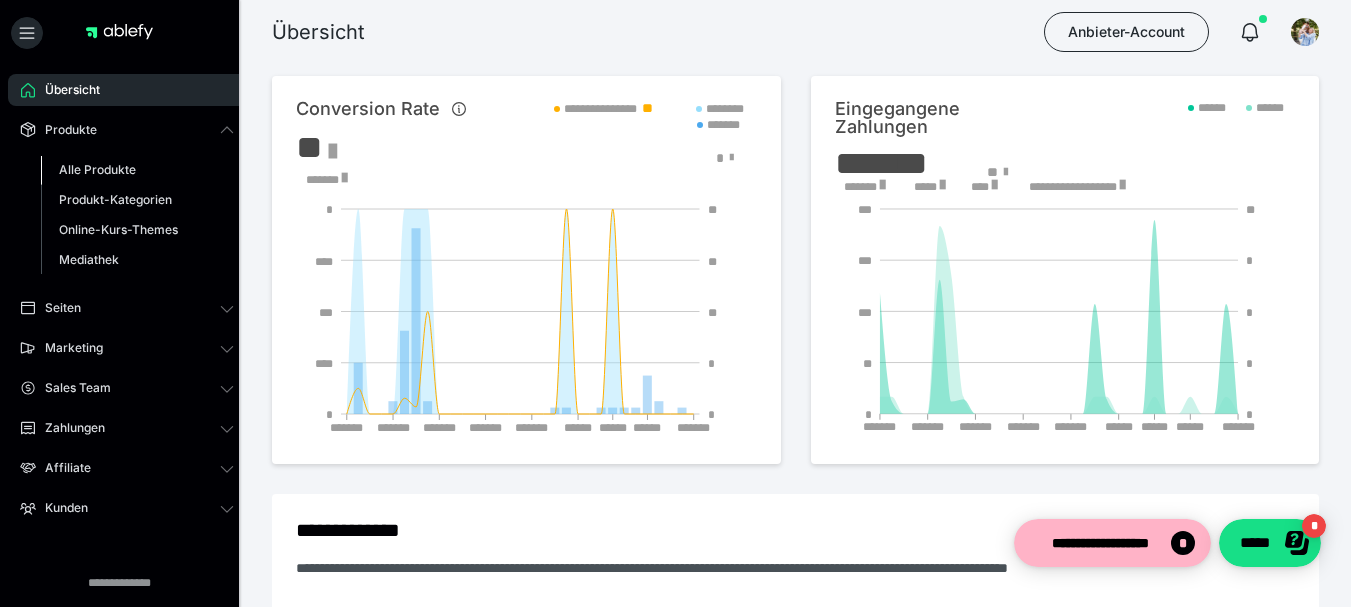click on "Alle Produkte" at bounding box center (97, 169) 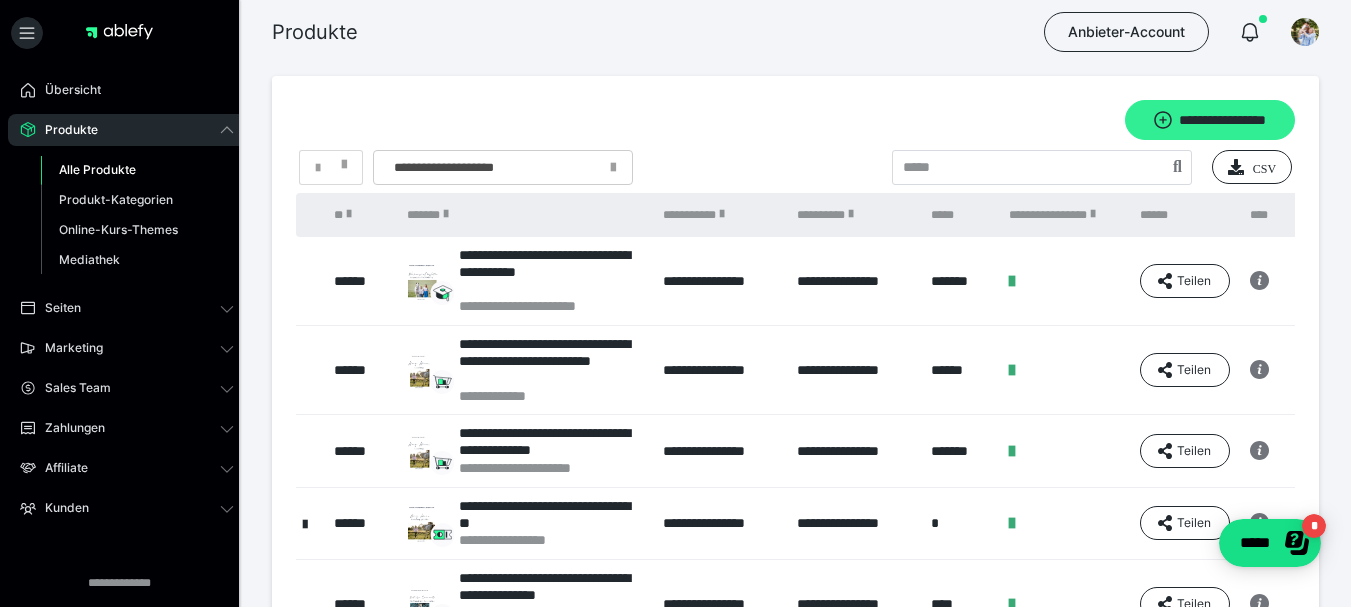 click on "**********" at bounding box center (1210, 120) 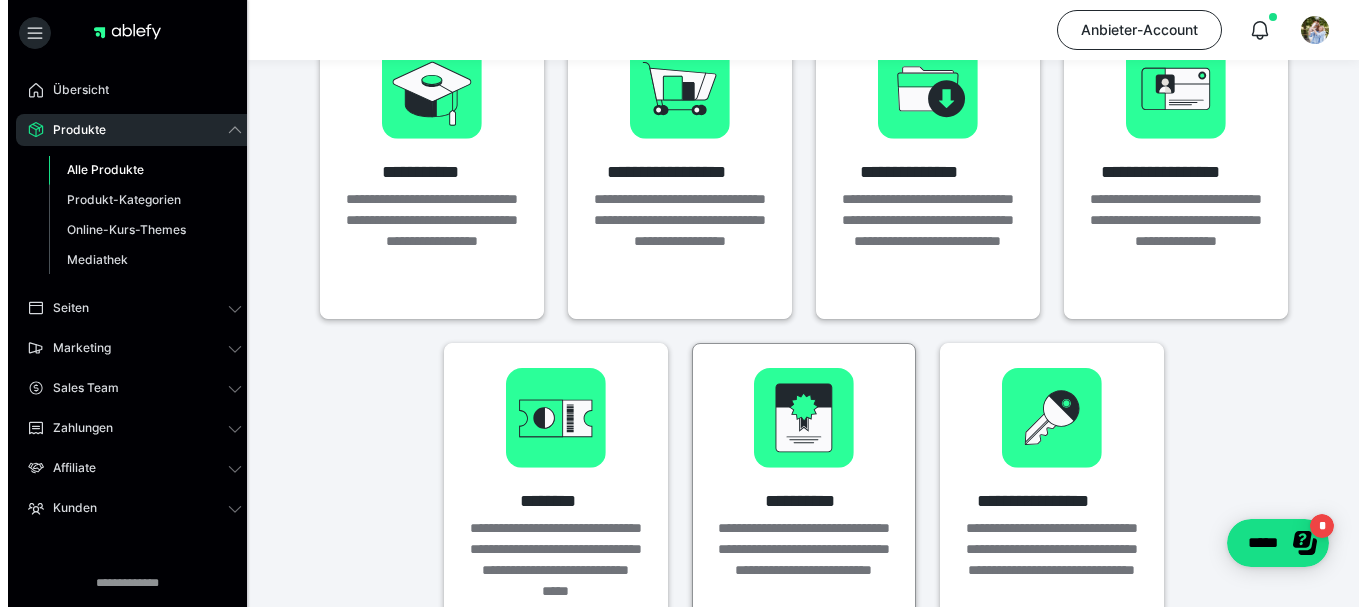 scroll, scrollTop: 200, scrollLeft: 0, axis: vertical 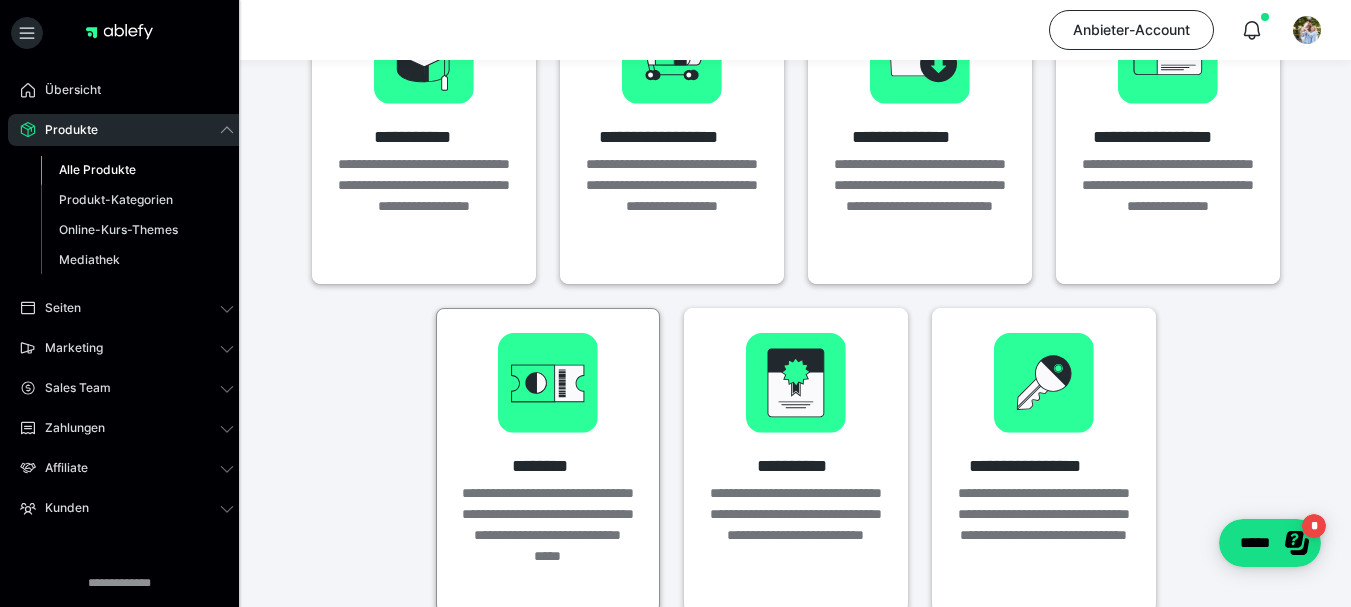 click on "**********" at bounding box center (548, 535) 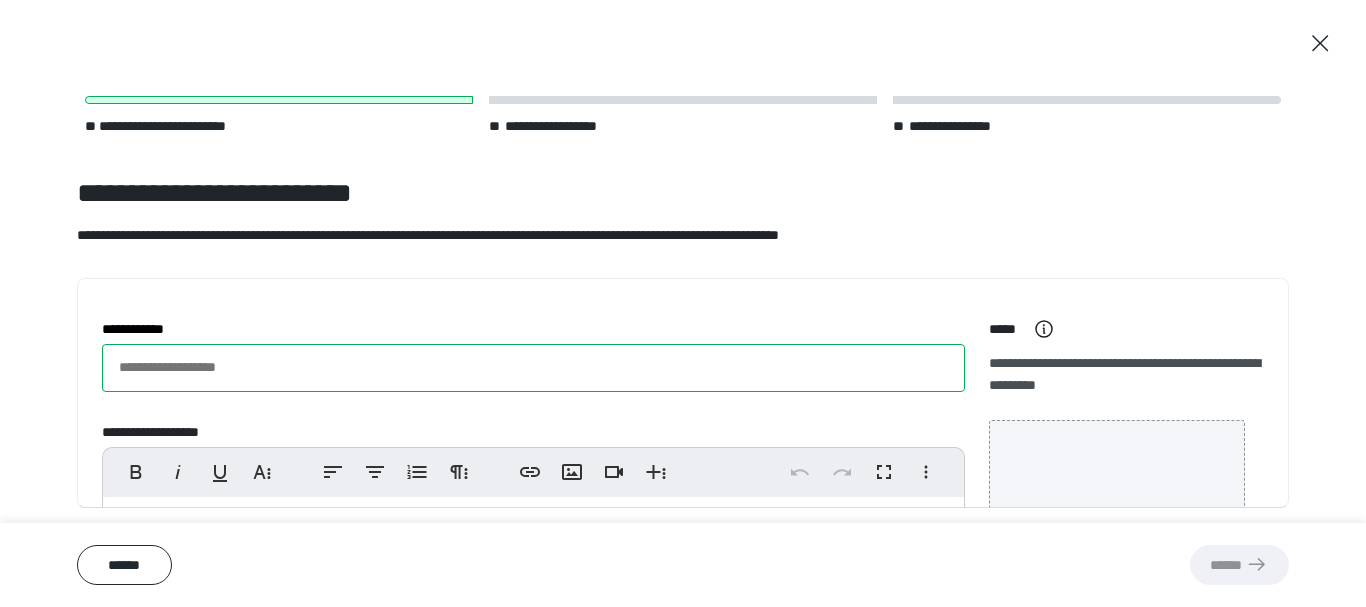 click on "**********" at bounding box center (533, 368) 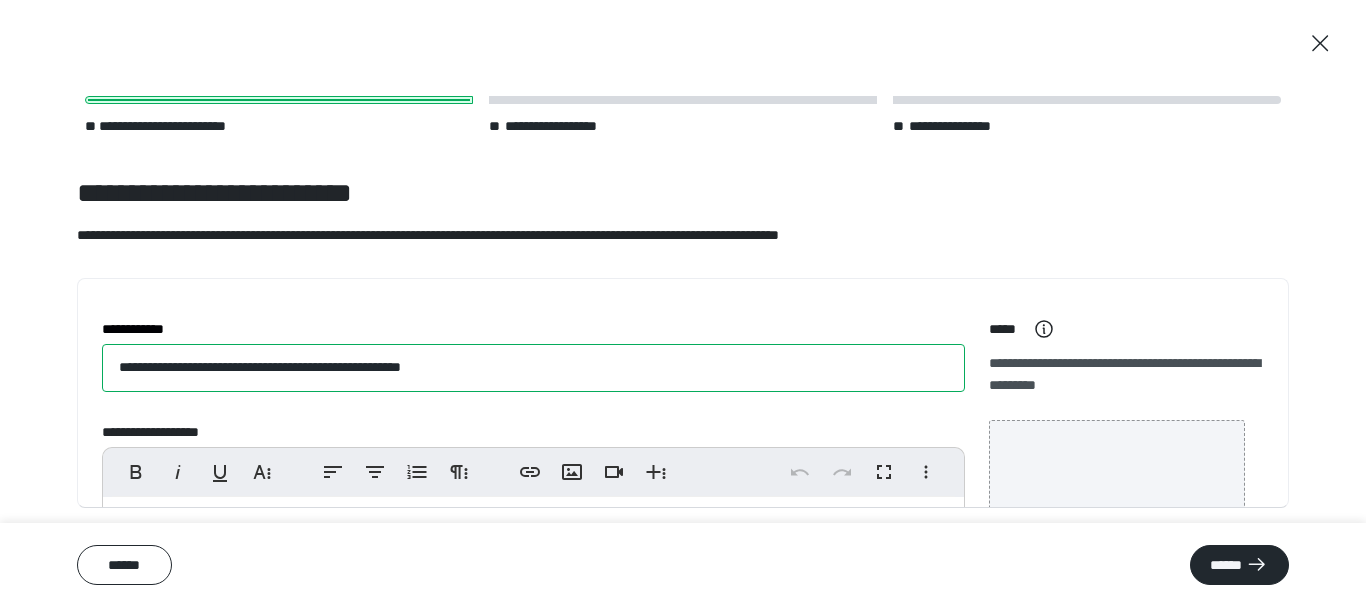 click on "**********" at bounding box center [533, 368] 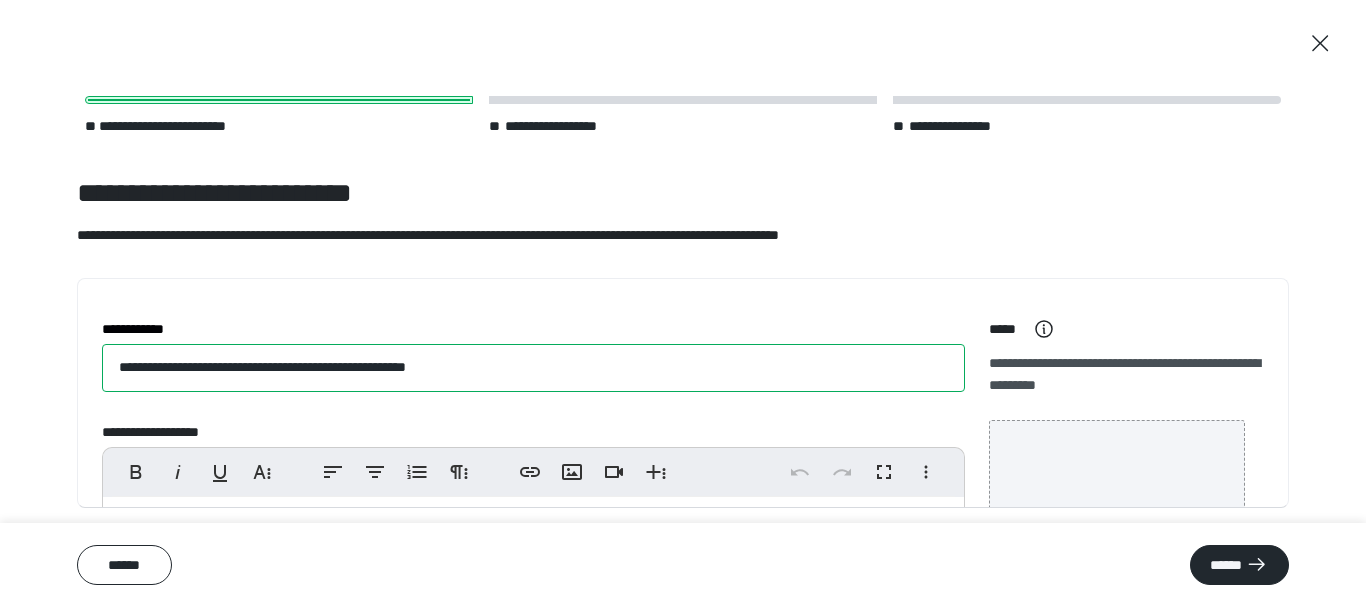 click on "**********" at bounding box center [533, 368] 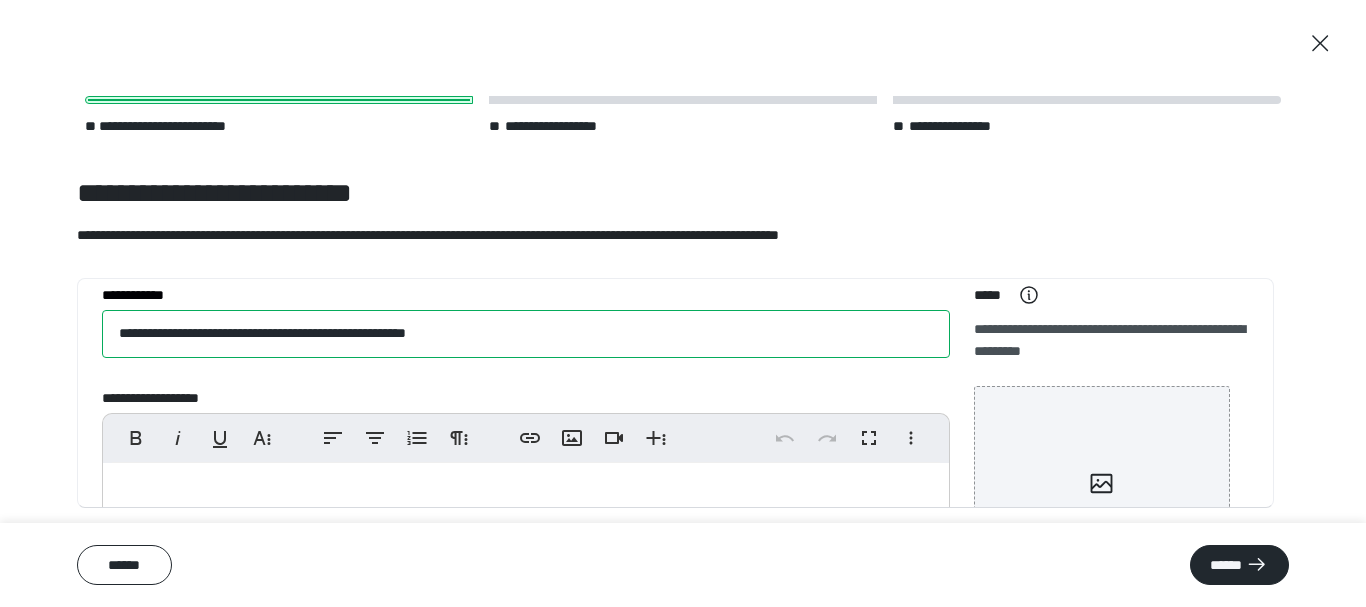 scroll, scrollTop: 0, scrollLeft: 0, axis: both 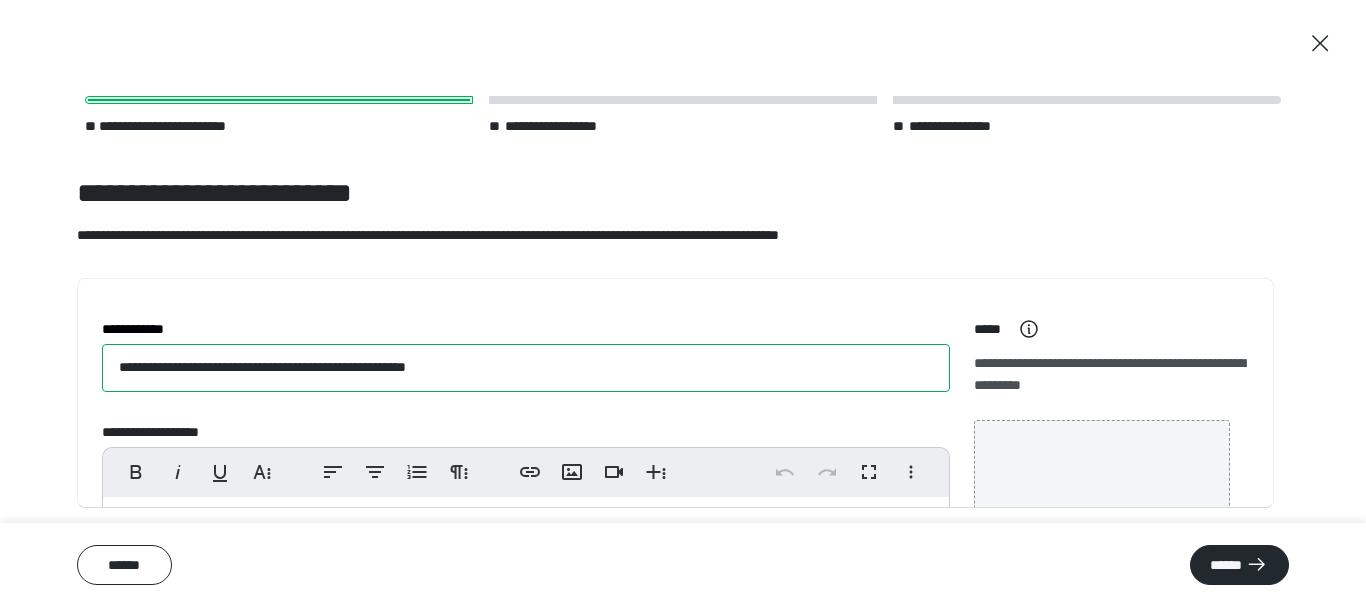 type on "**********" 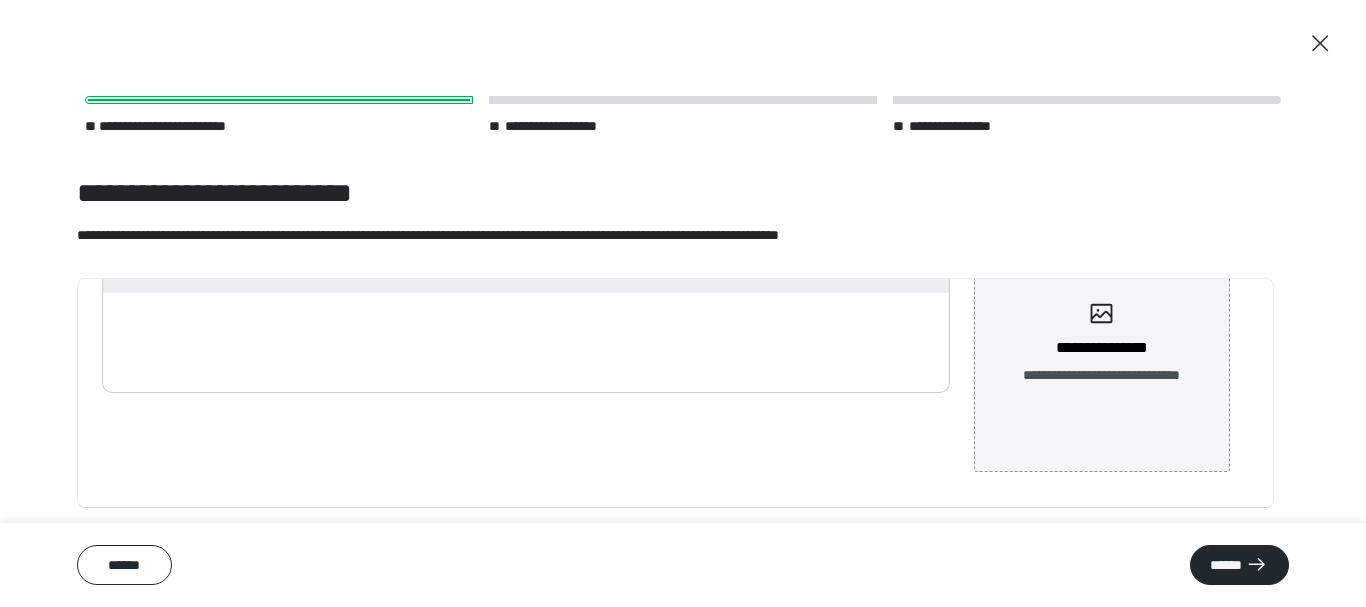 scroll, scrollTop: 210, scrollLeft: 0, axis: vertical 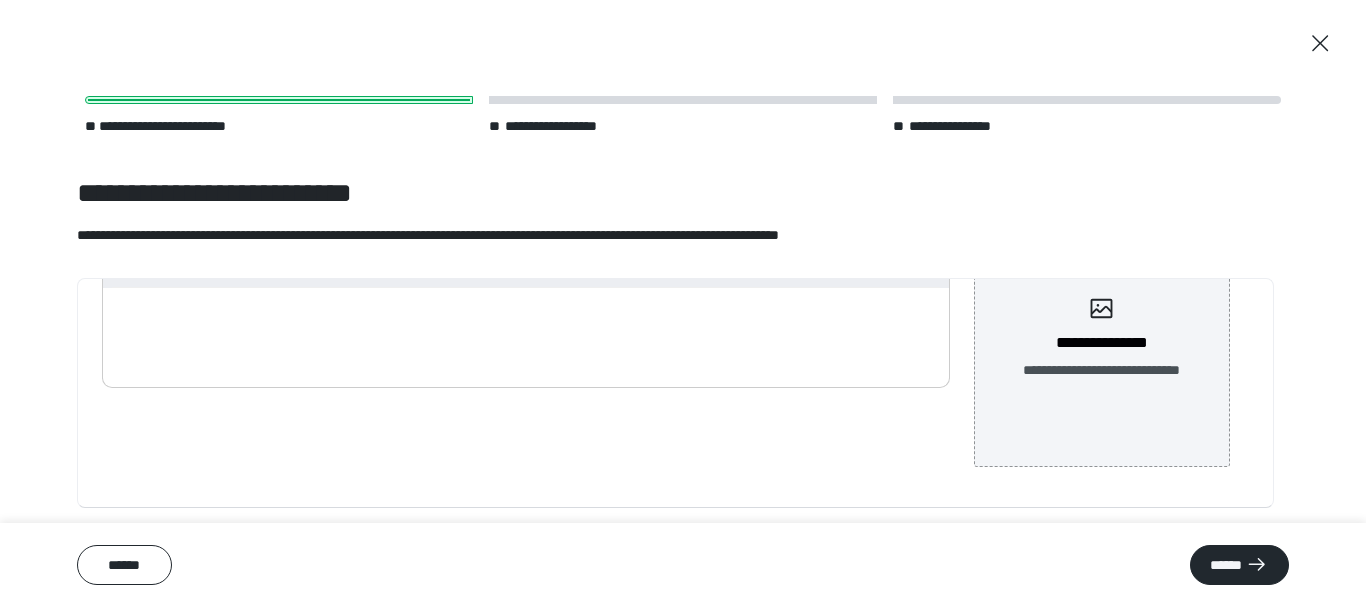 click at bounding box center [526, 333] 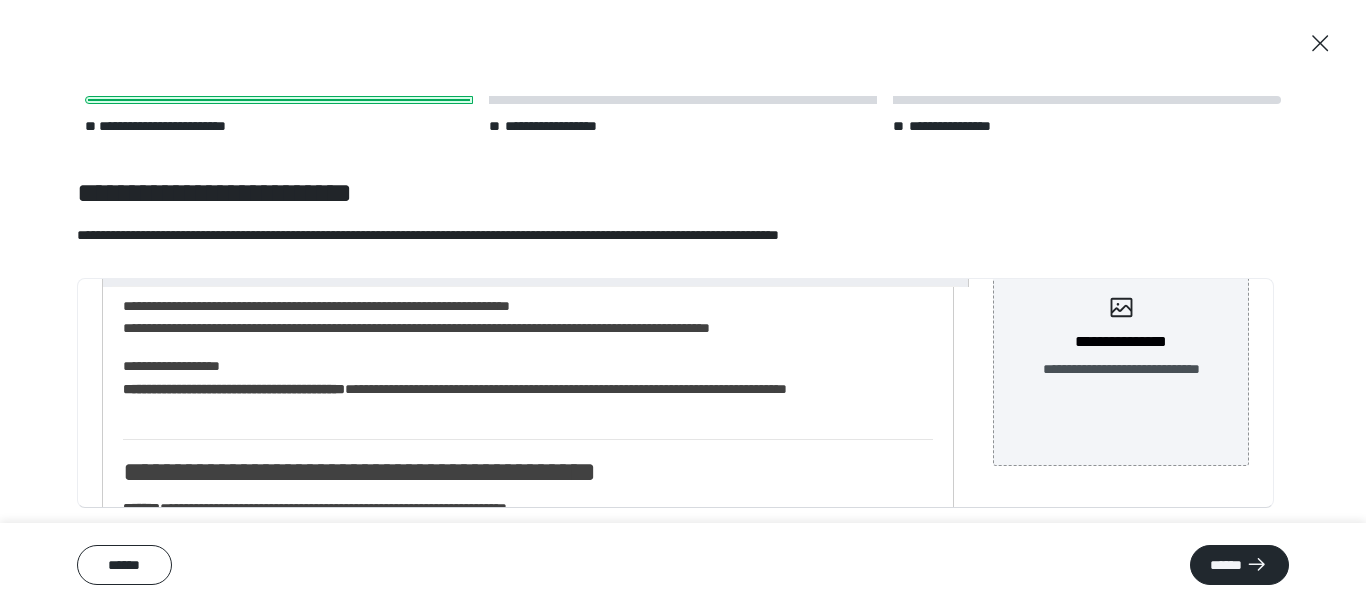 scroll, scrollTop: 1258, scrollLeft: 0, axis: vertical 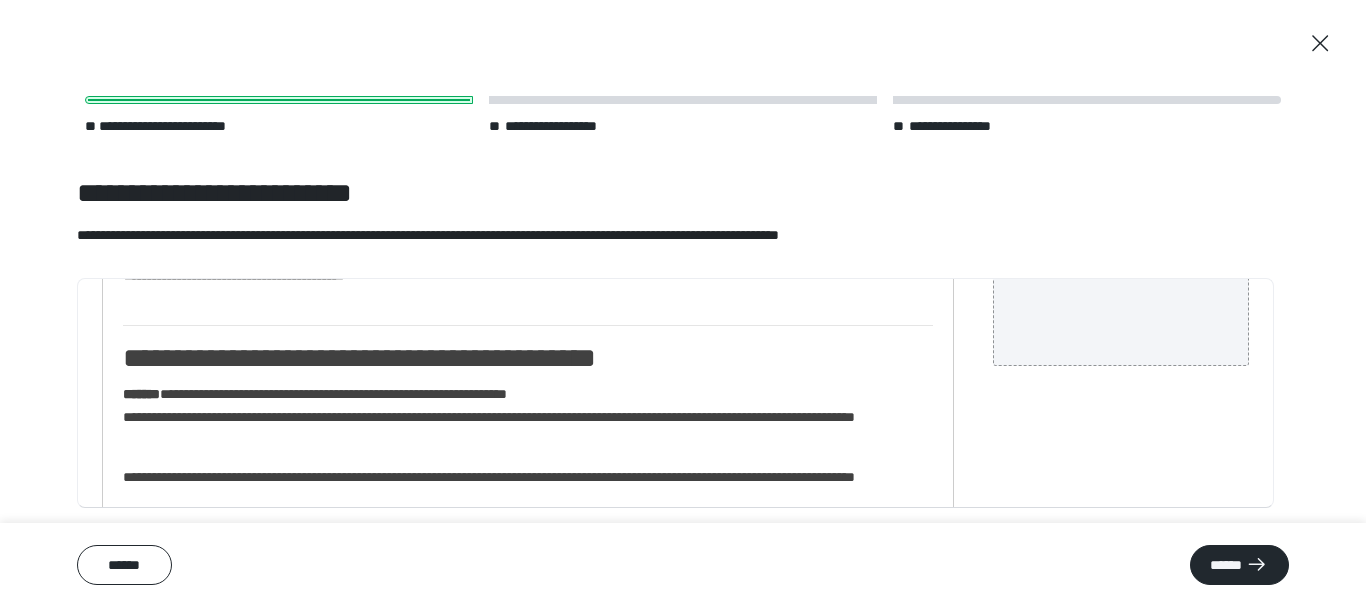 click on "**********" at bounding box center (520, 416) 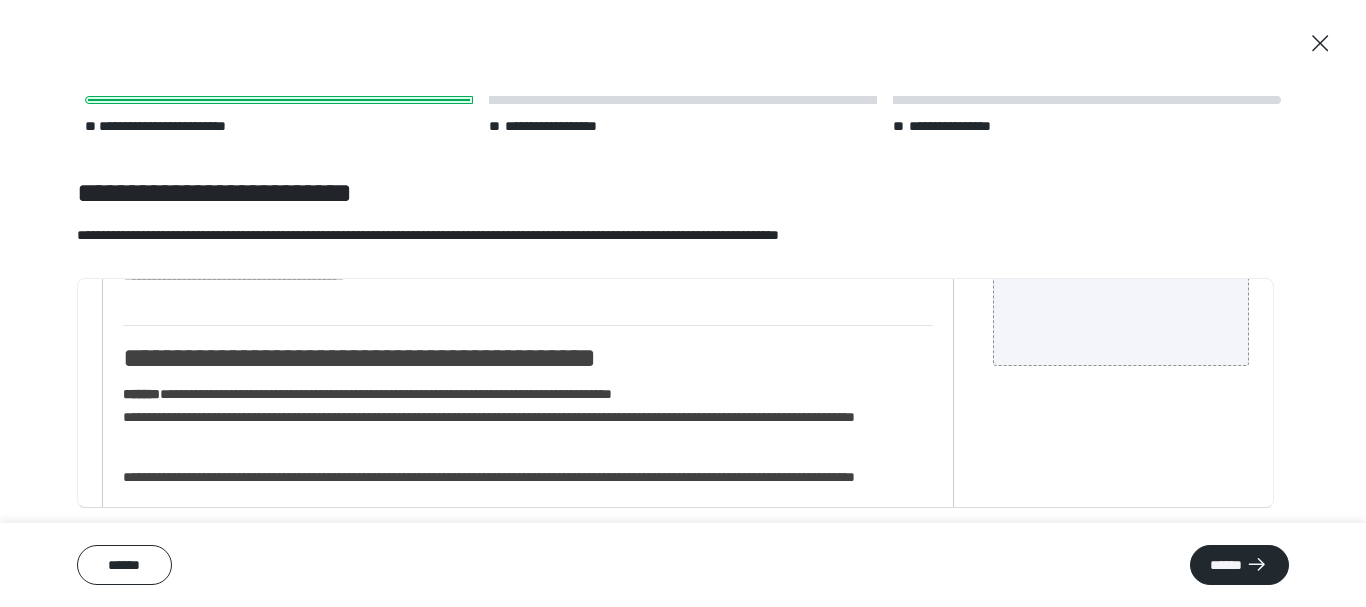 scroll, scrollTop: 410, scrollLeft: 0, axis: vertical 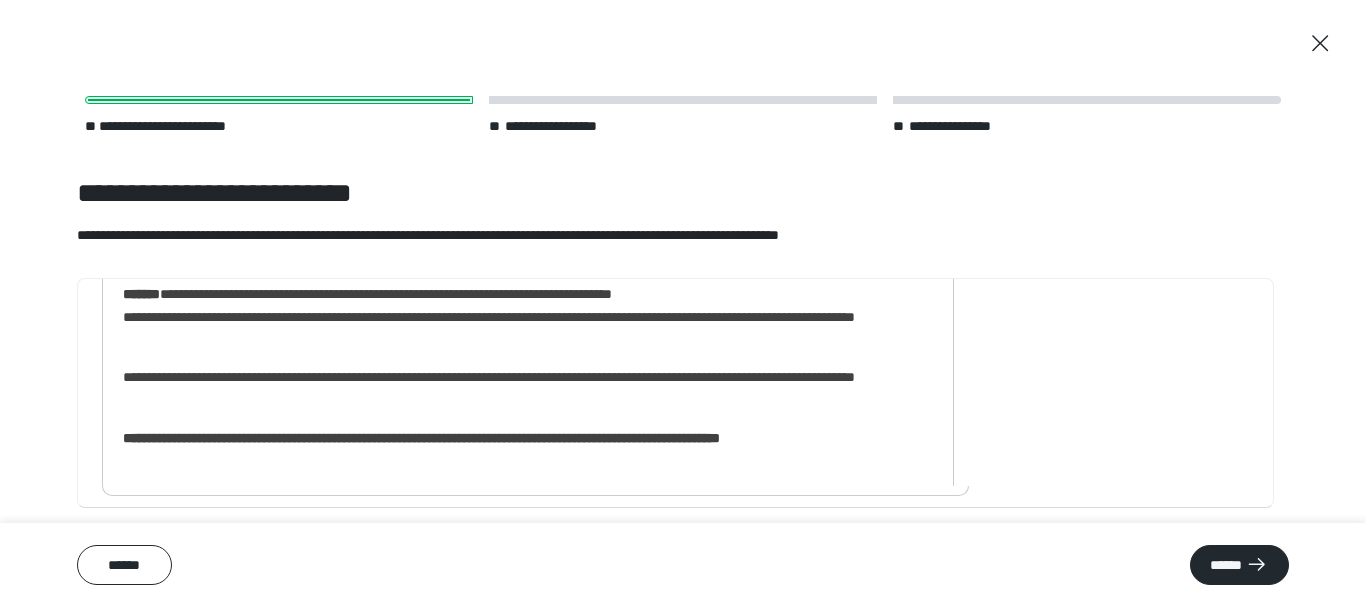click on "**********" at bounding box center [520, 388] 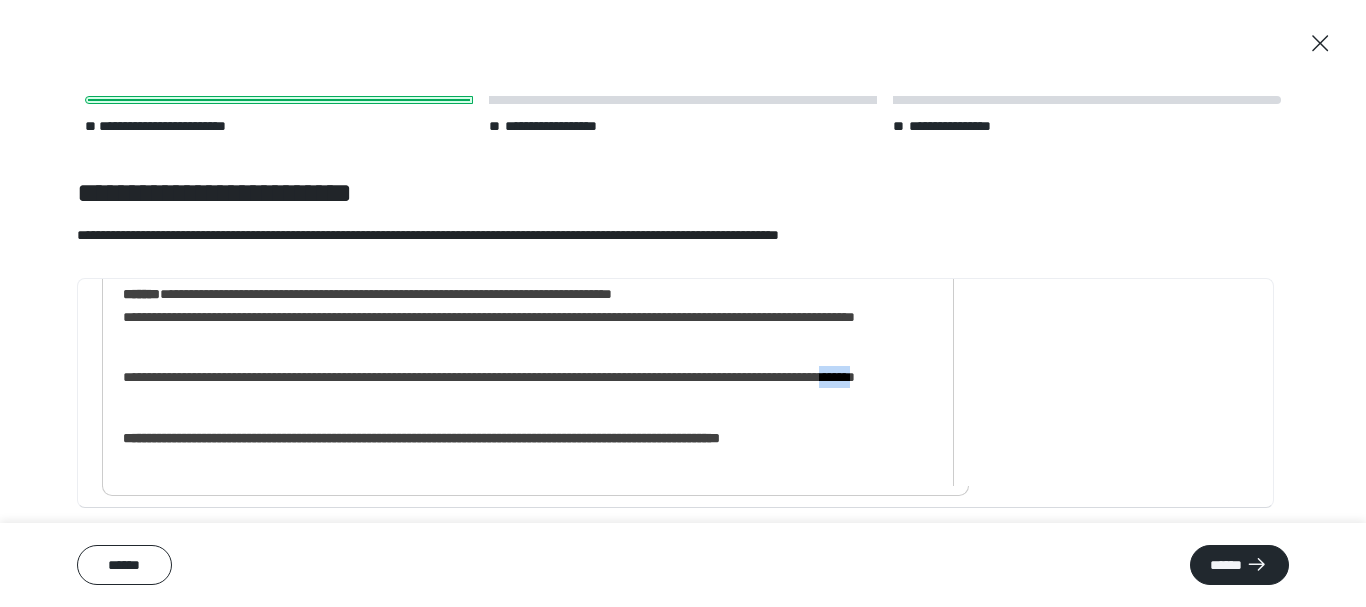 click on "**********" at bounding box center (520, 388) 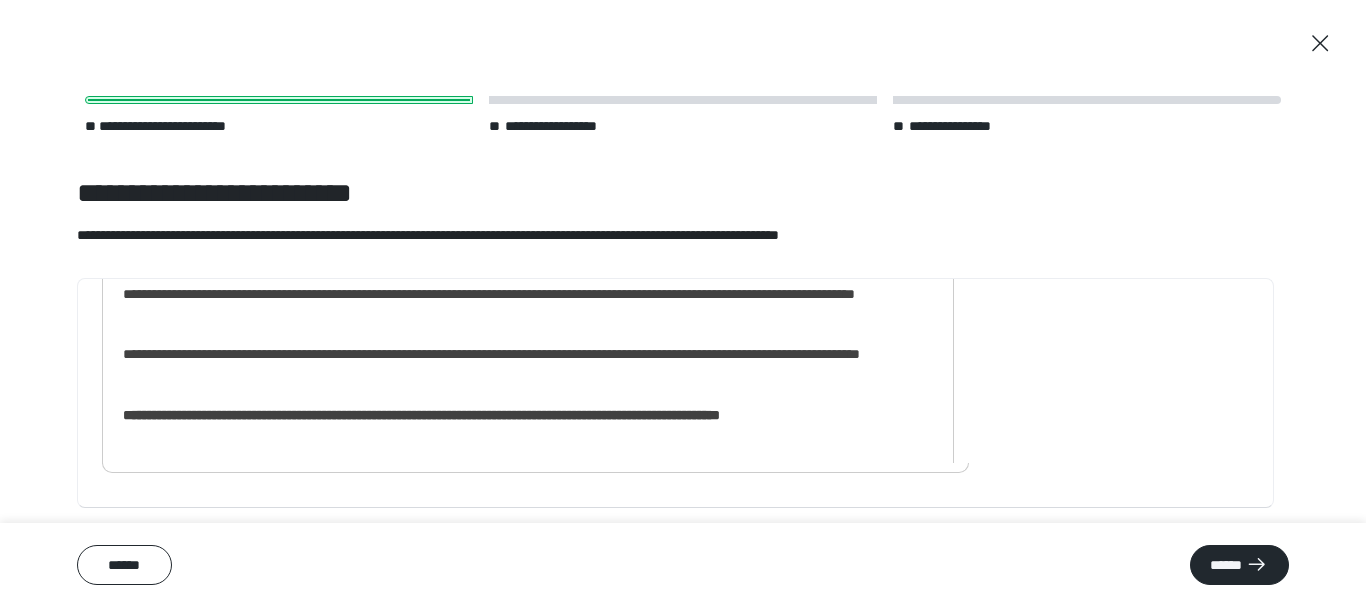 scroll, scrollTop: 439, scrollLeft: 0, axis: vertical 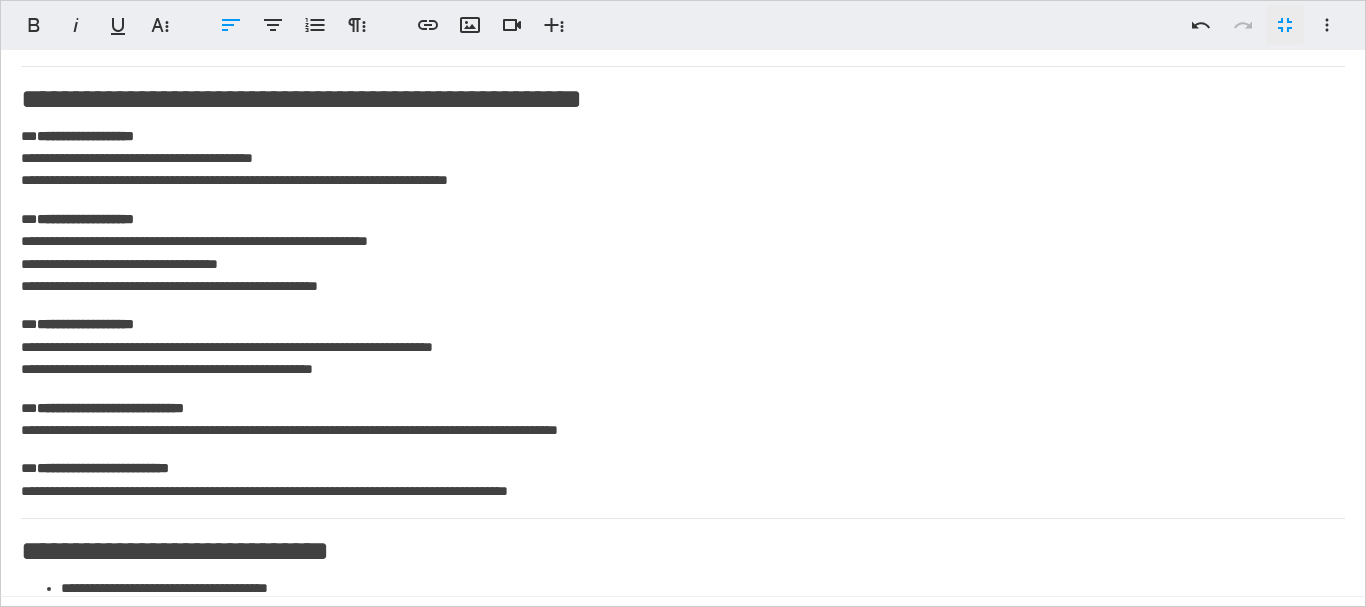 click on "**********" at bounding box center (675, 479) 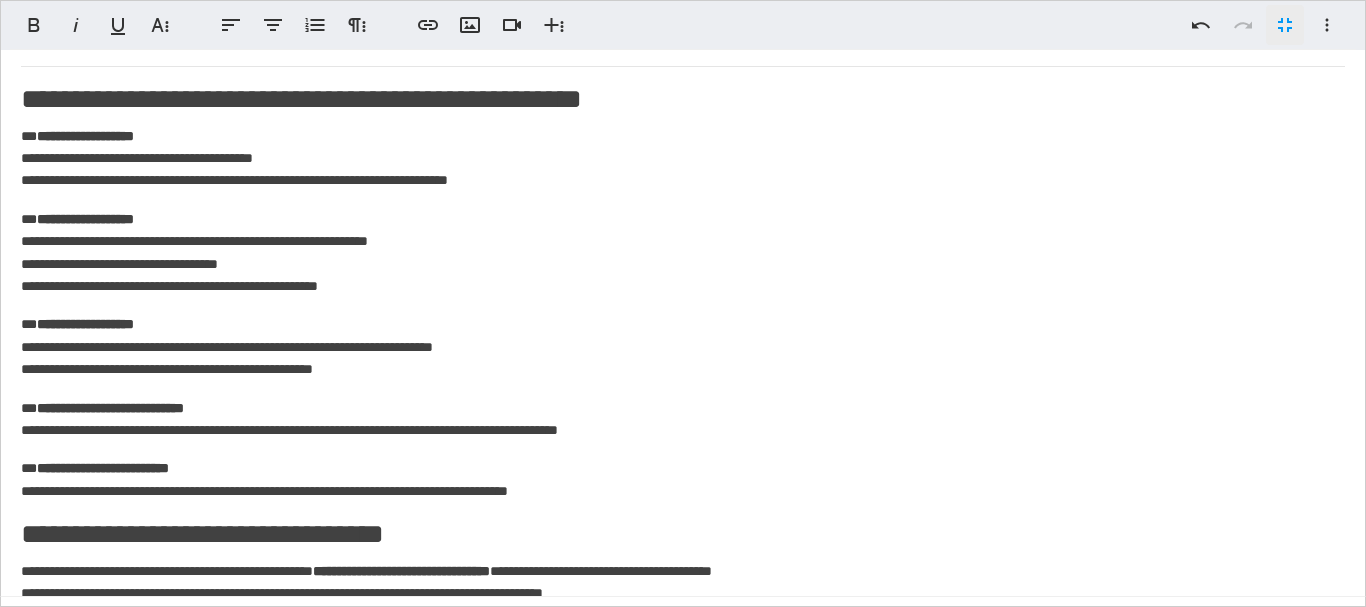 scroll, scrollTop: 408, scrollLeft: 0, axis: vertical 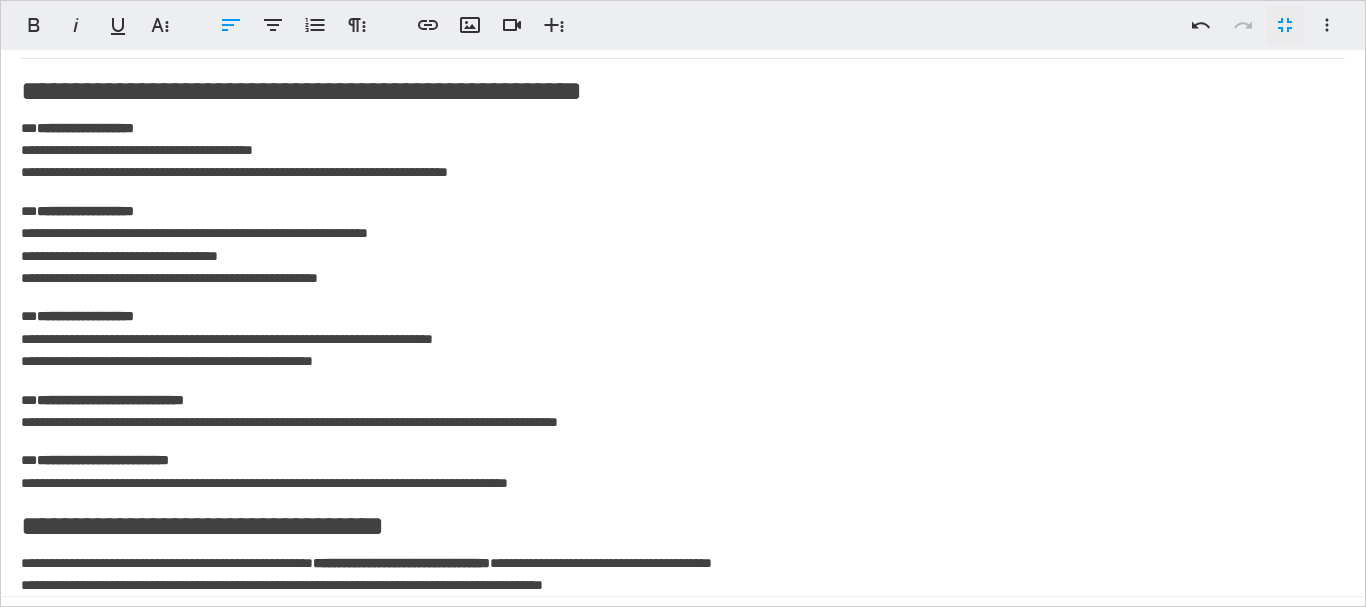 click on "**********" at bounding box center (675, 471) 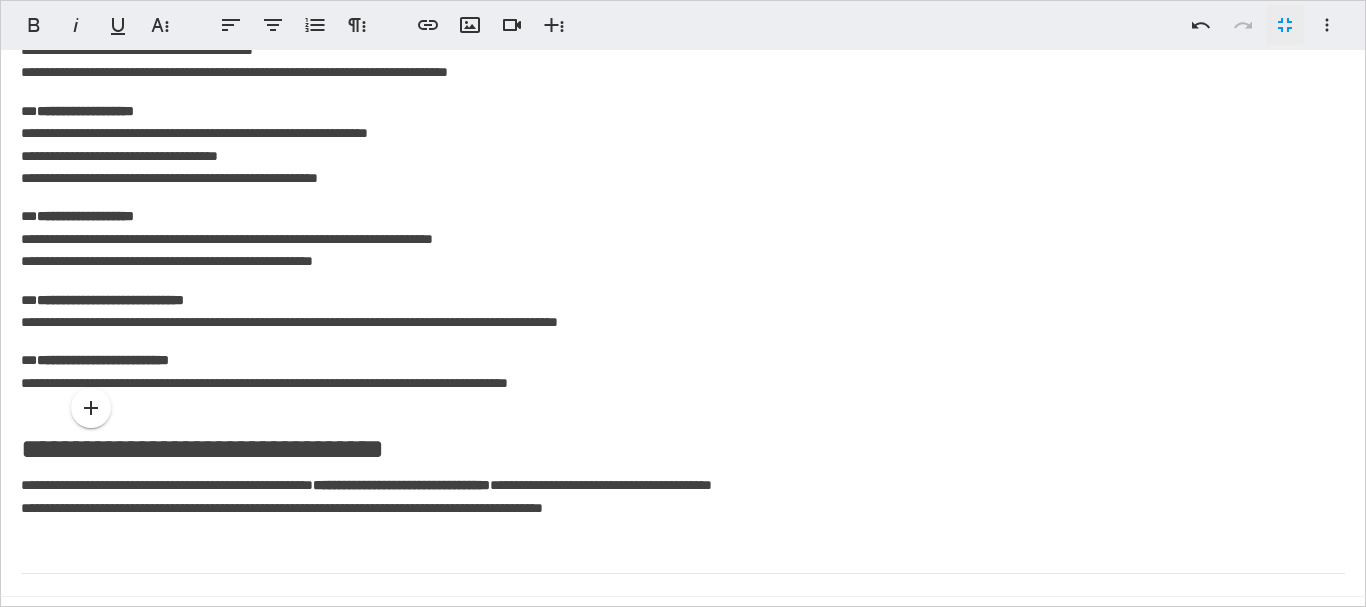scroll, scrollTop: 608, scrollLeft: 0, axis: vertical 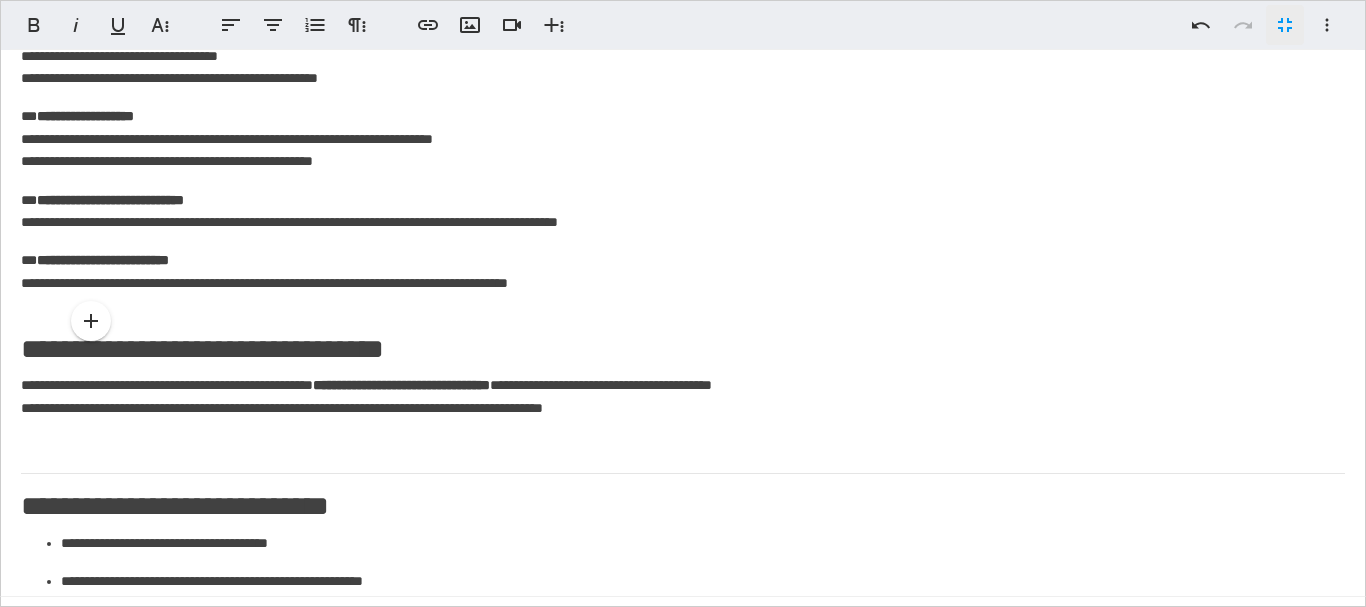 click on "**********" at bounding box center [103, 260] 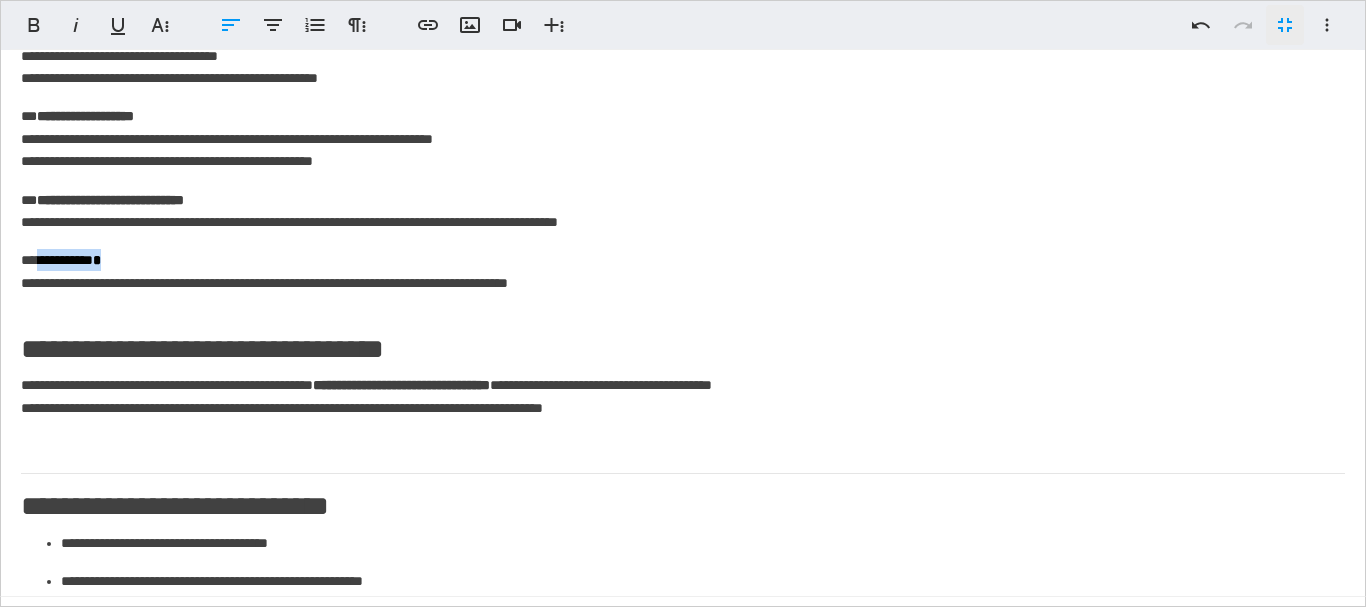 drag, startPoint x: 48, startPoint y: 259, endPoint x: 141, endPoint y: 259, distance: 93 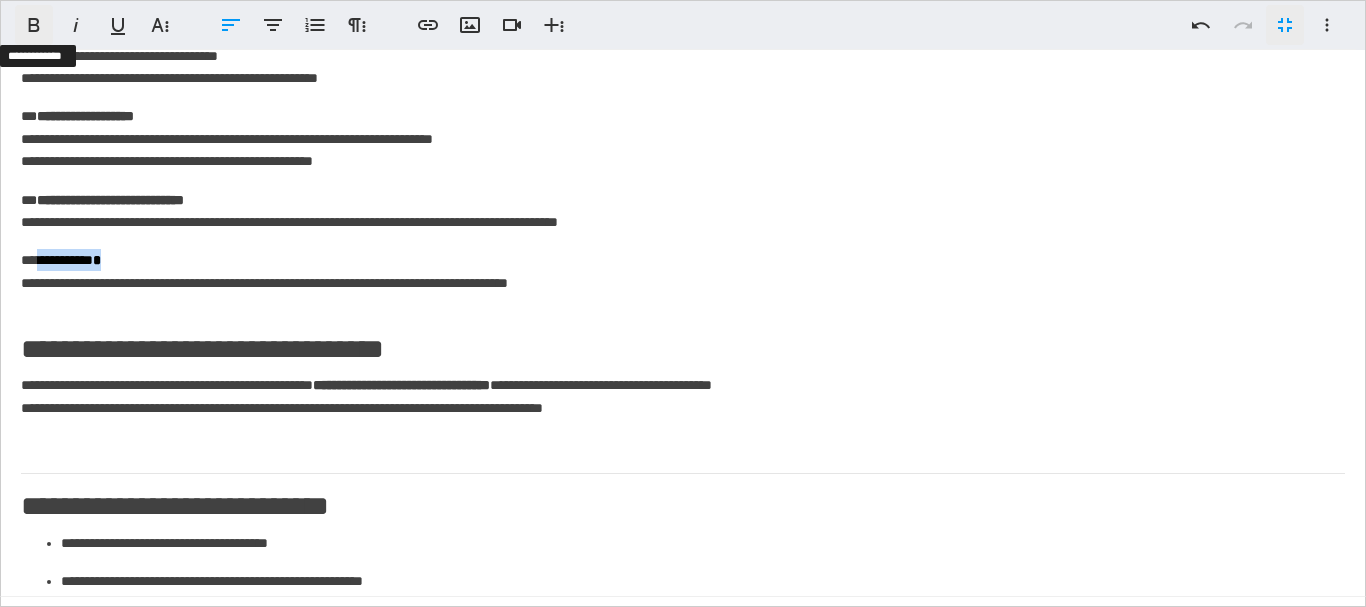click 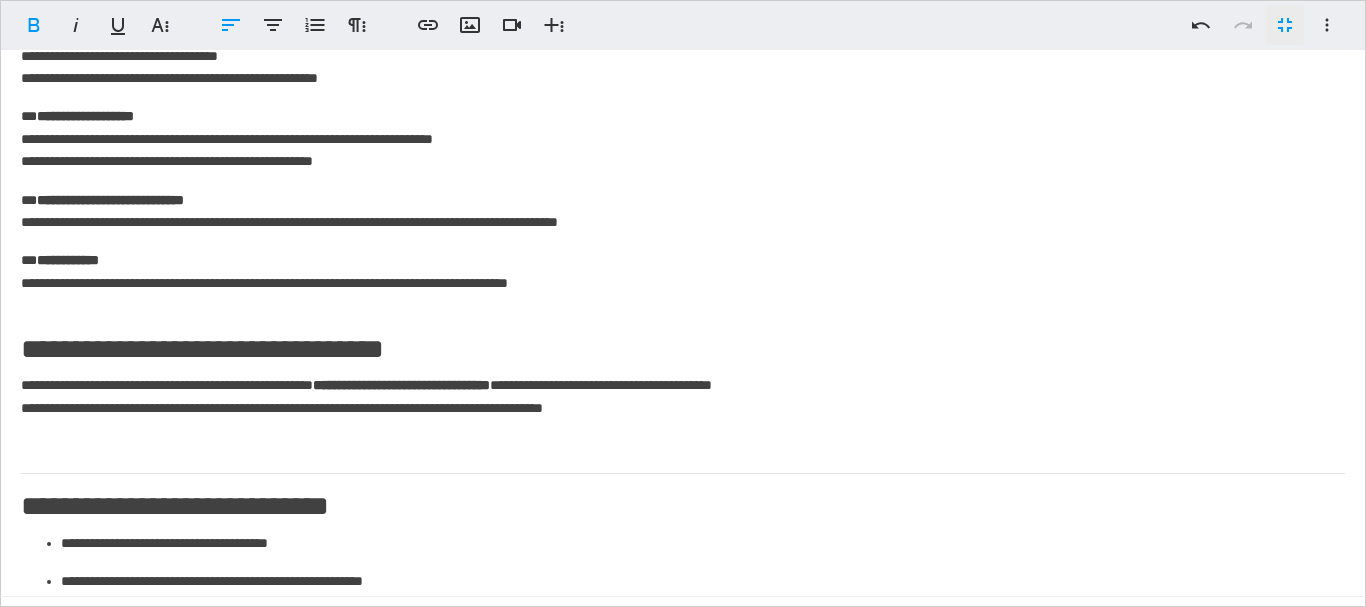 click on "**********" at bounding box center (675, 271) 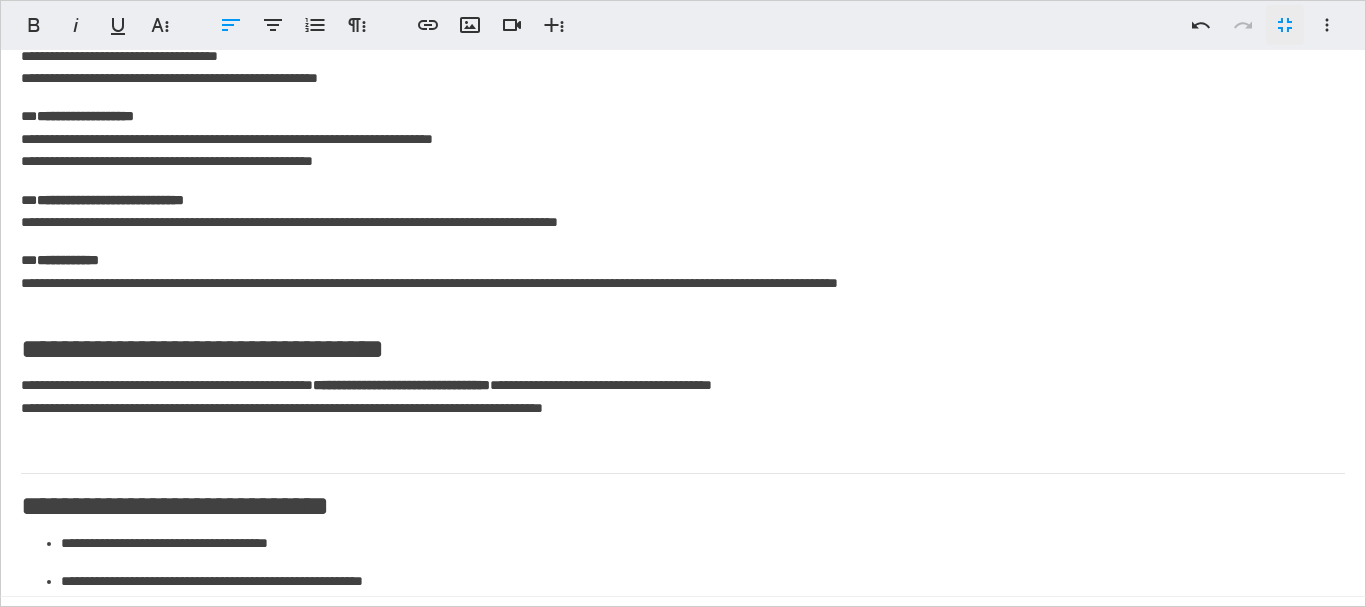 click on "**********" at bounding box center (675, 271) 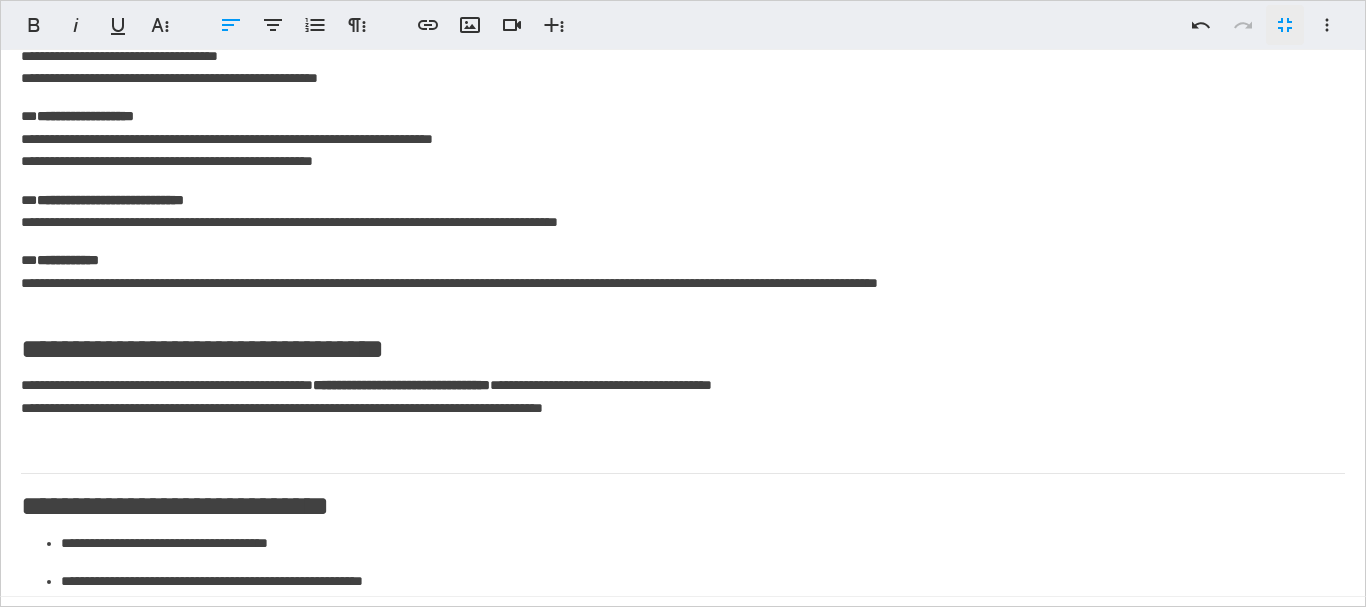 click on "**********" at bounding box center [675, 271] 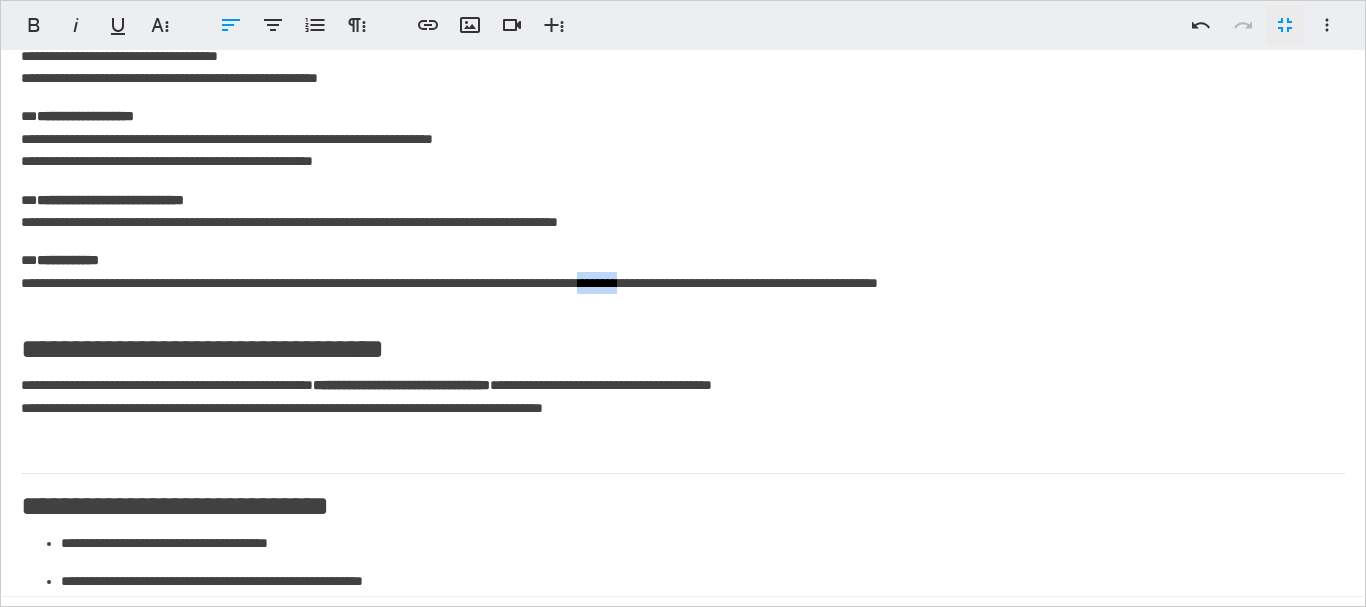 click on "**********" at bounding box center [675, 271] 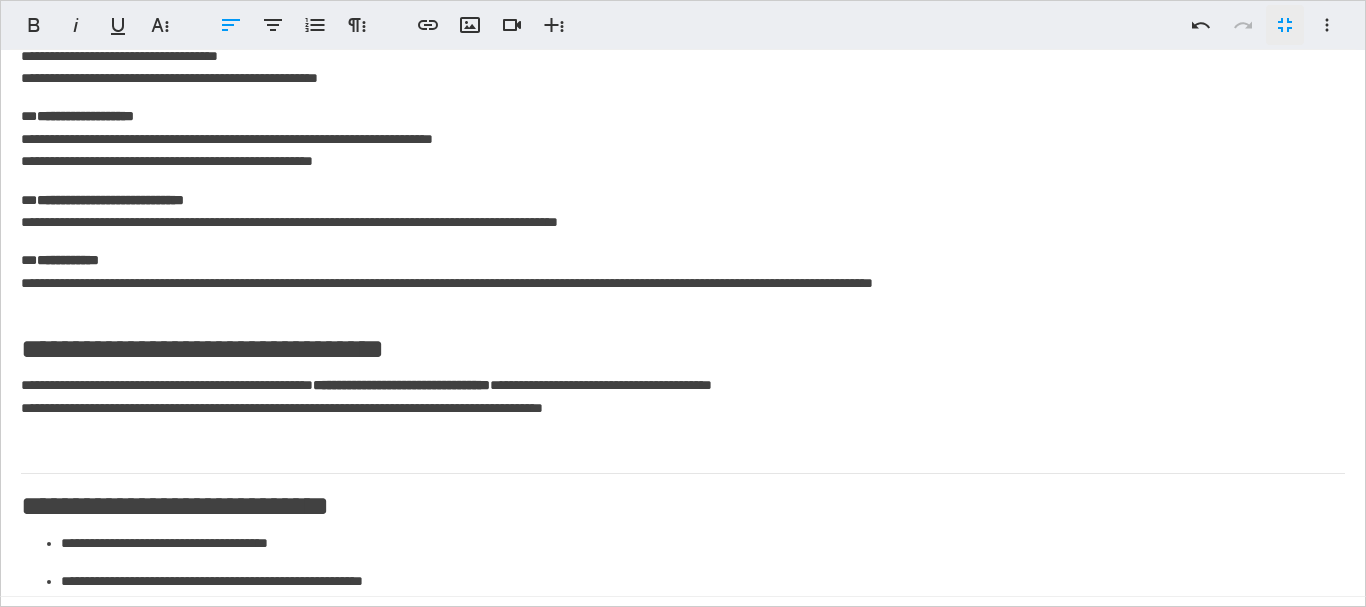 click on "**********" at bounding box center (675, 271) 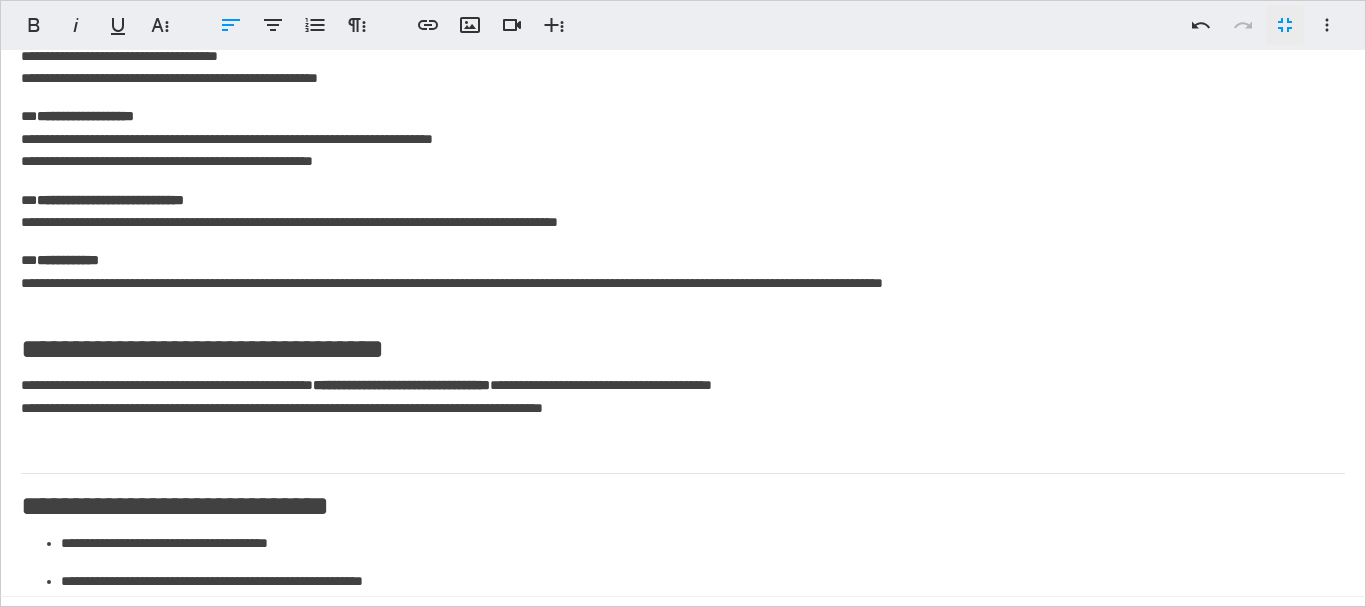 click on "**********" at bounding box center (675, 271) 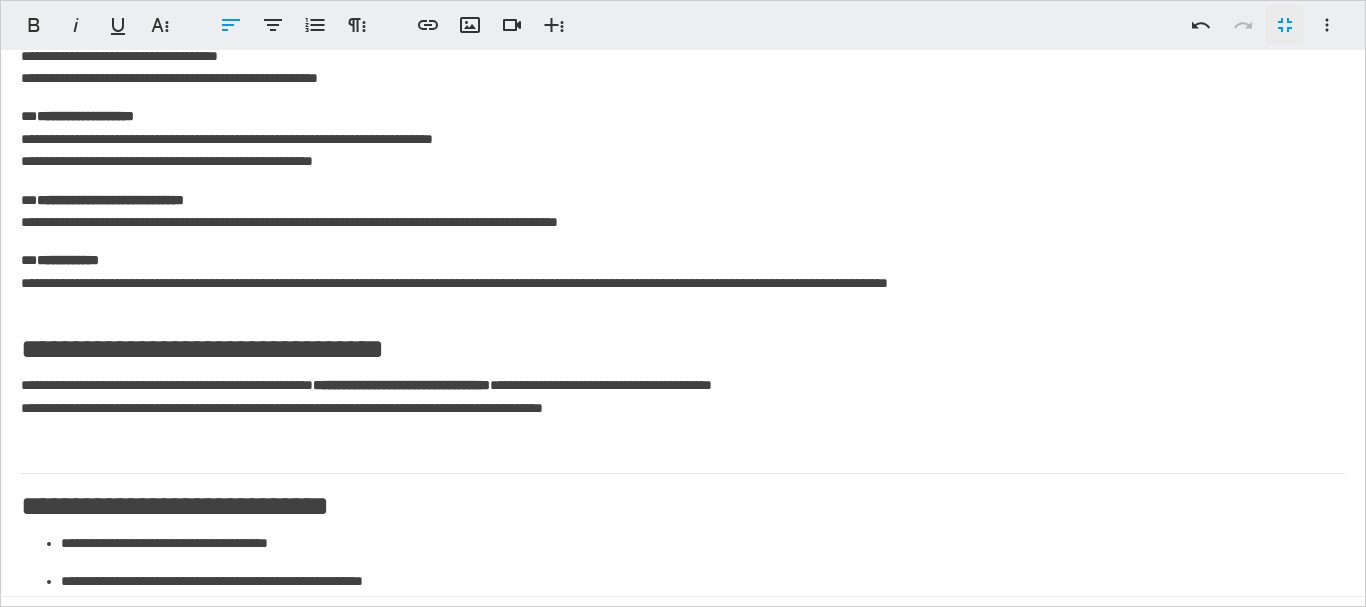 click on "**********" at bounding box center (675, 271) 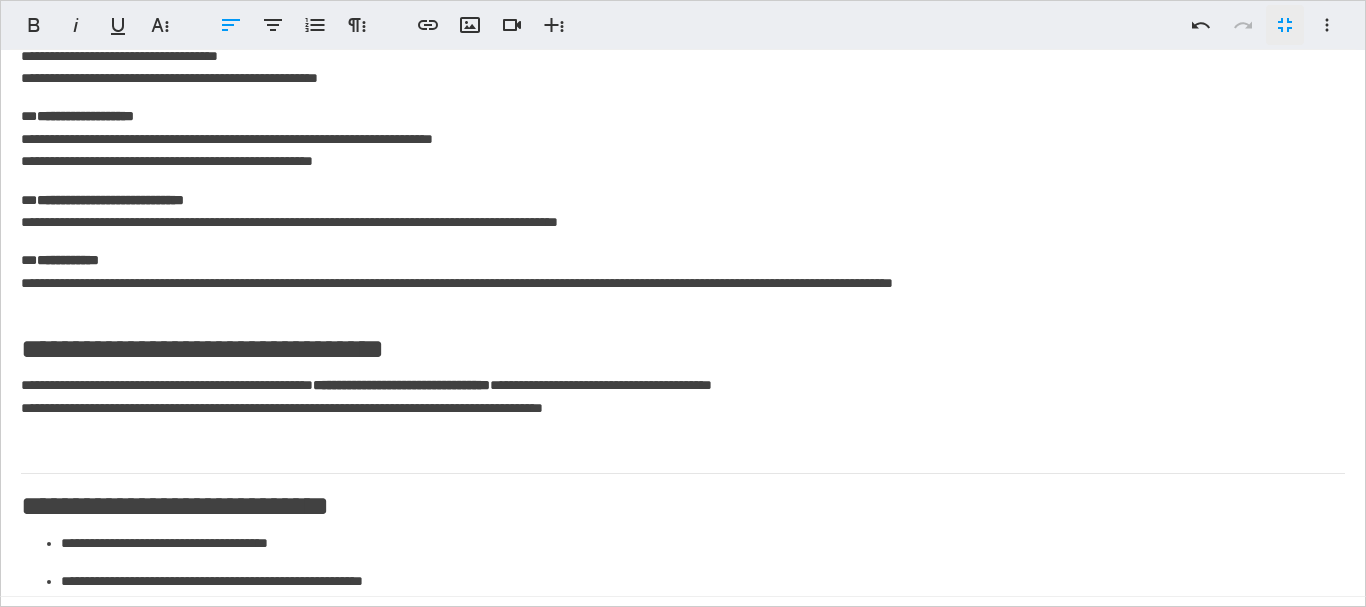 click on "**********" at bounding box center (675, 350) 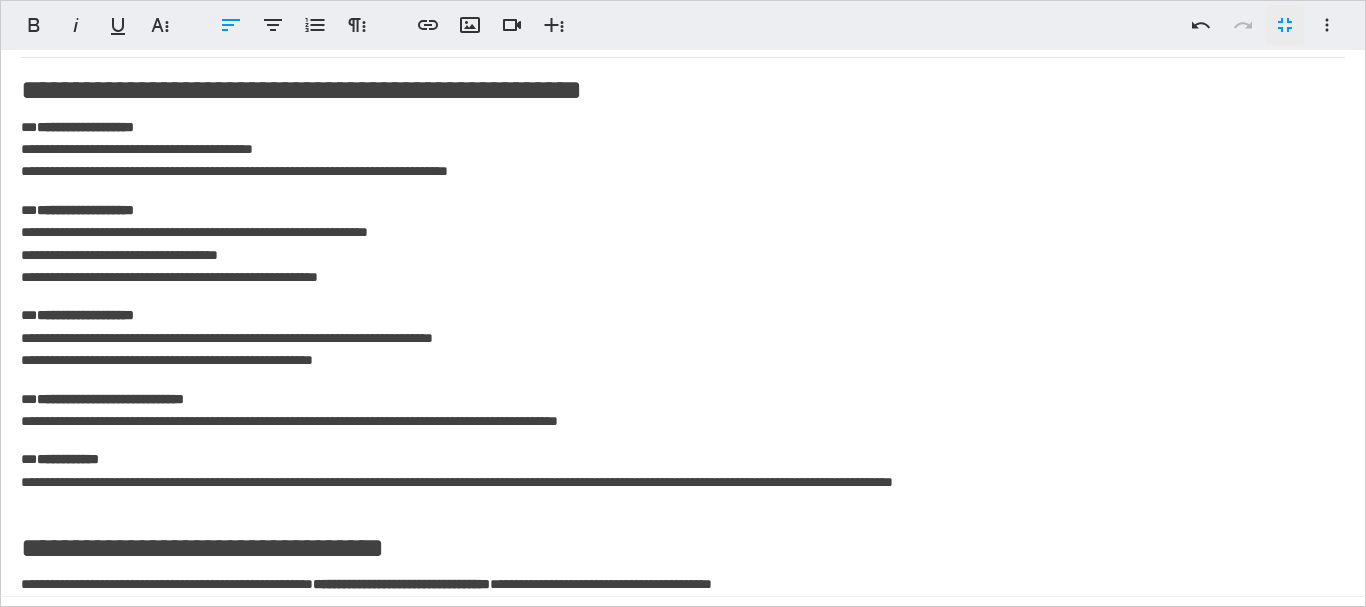 scroll, scrollTop: 408, scrollLeft: 0, axis: vertical 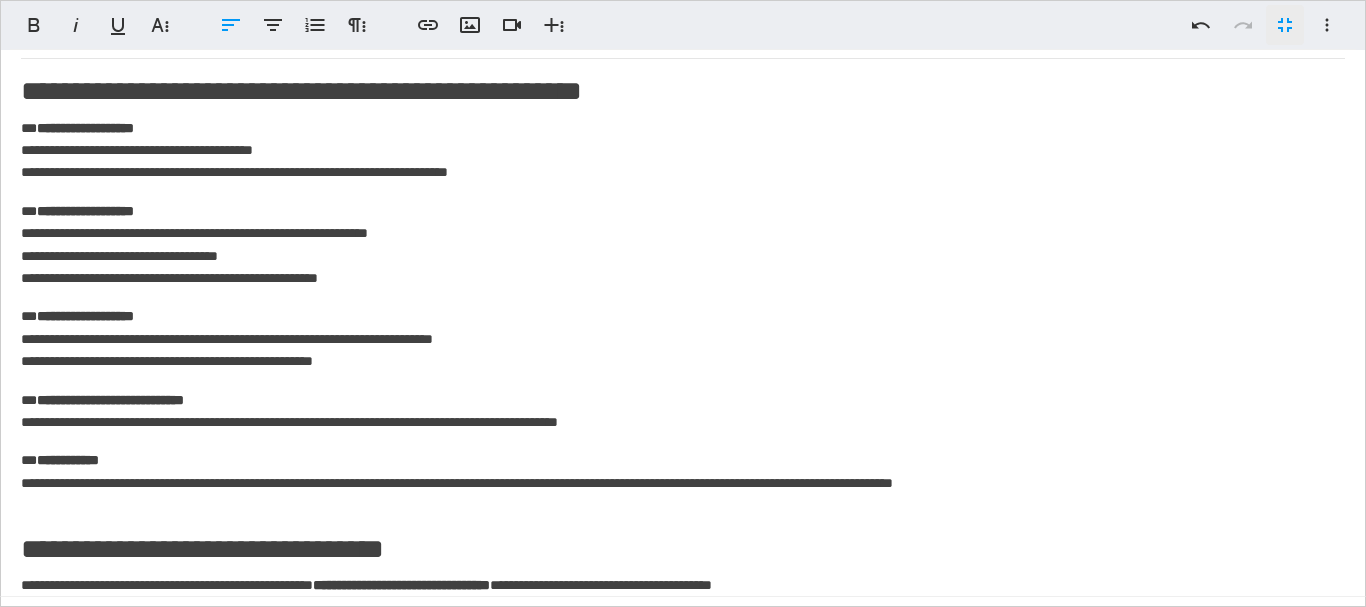 click on "**********" at bounding box center [85, 128] 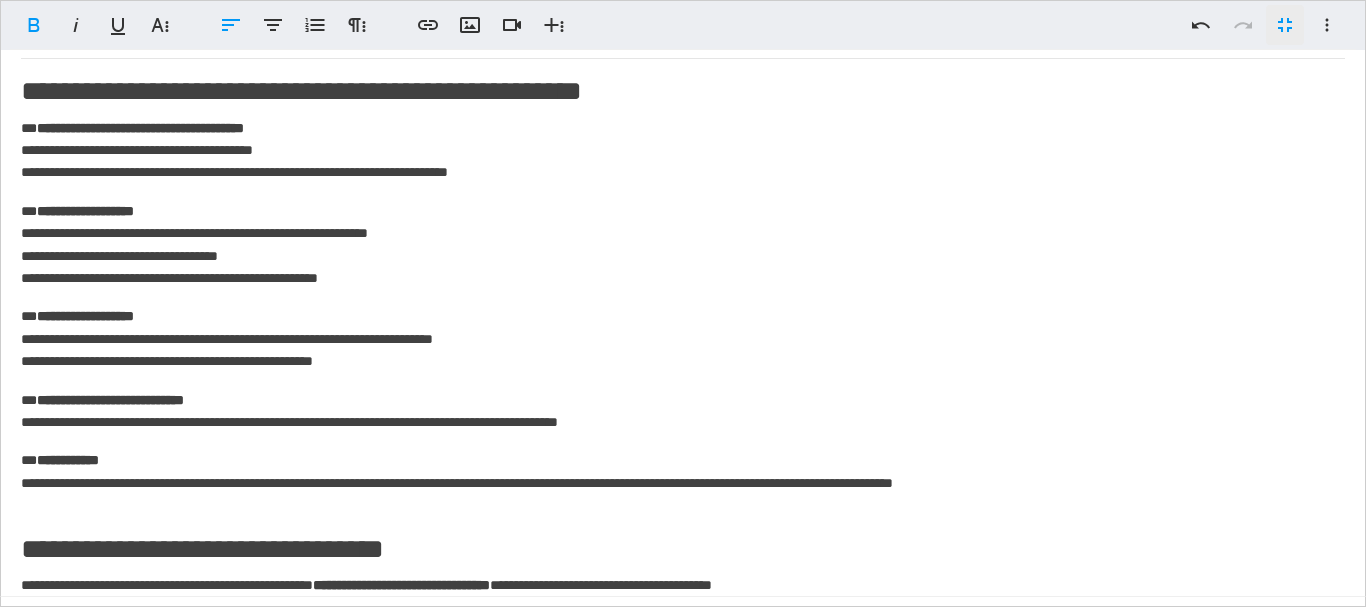 click on "**********" at bounding box center (675, 150) 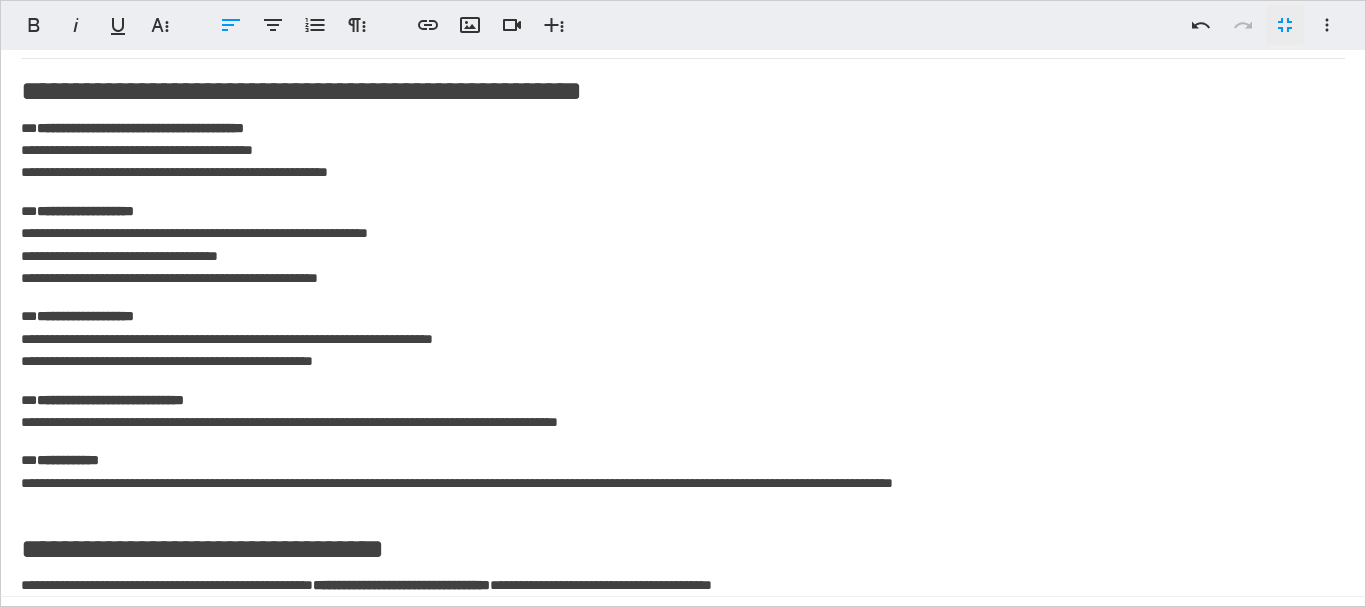 click on "**********" at bounding box center (675, 150) 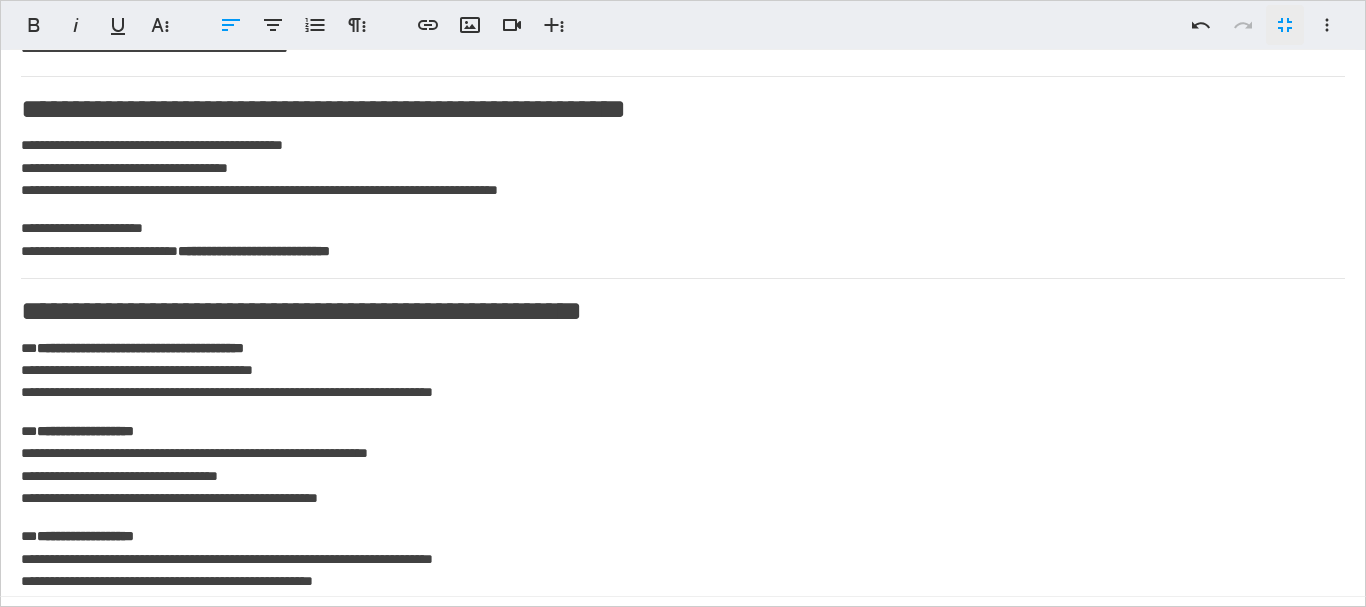 scroll, scrollTop: 0, scrollLeft: 0, axis: both 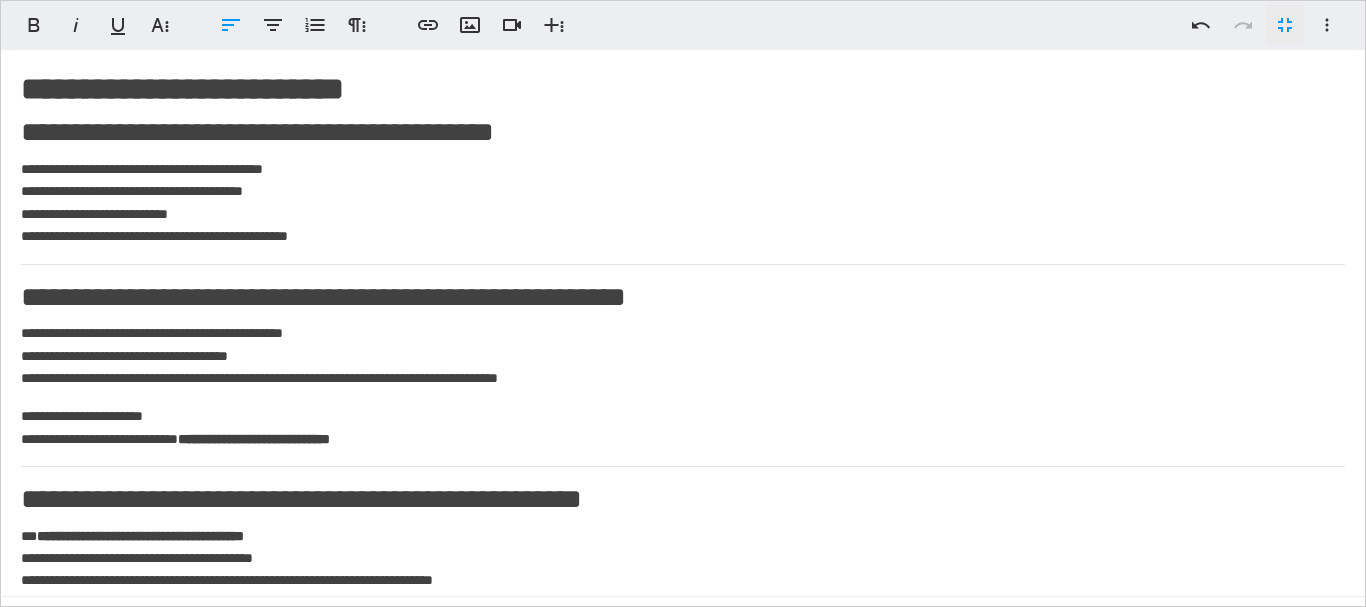 click on "**********" at bounding box center [675, 203] 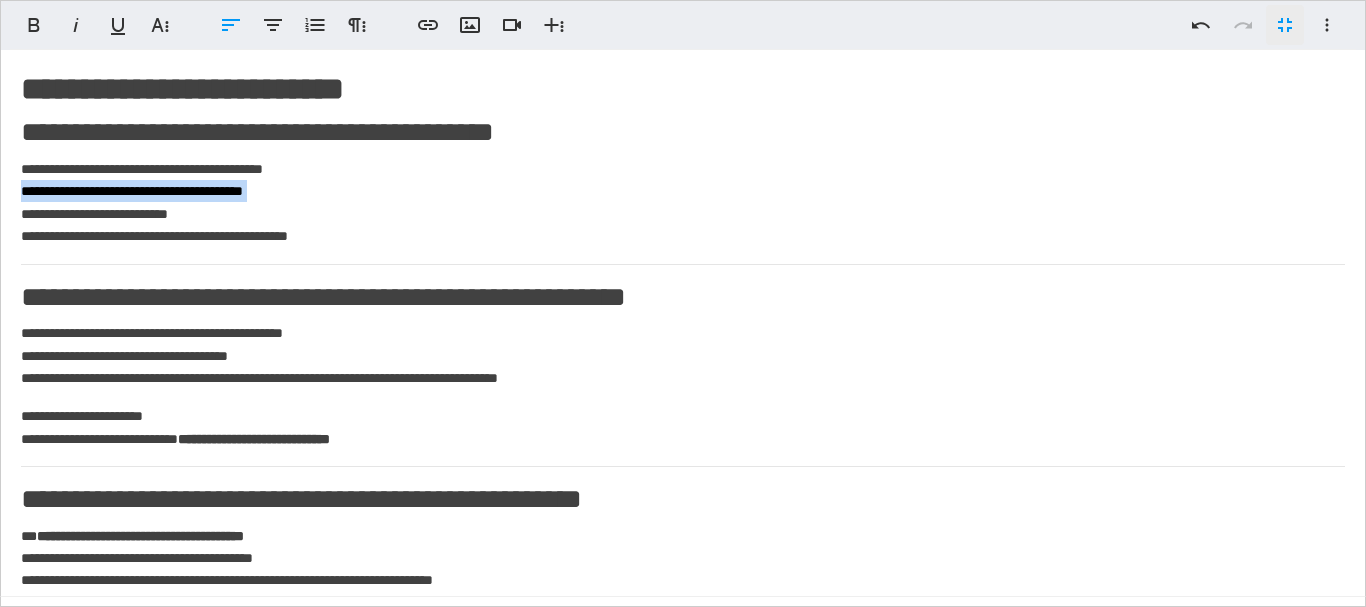 click on "**********" at bounding box center [675, 203] 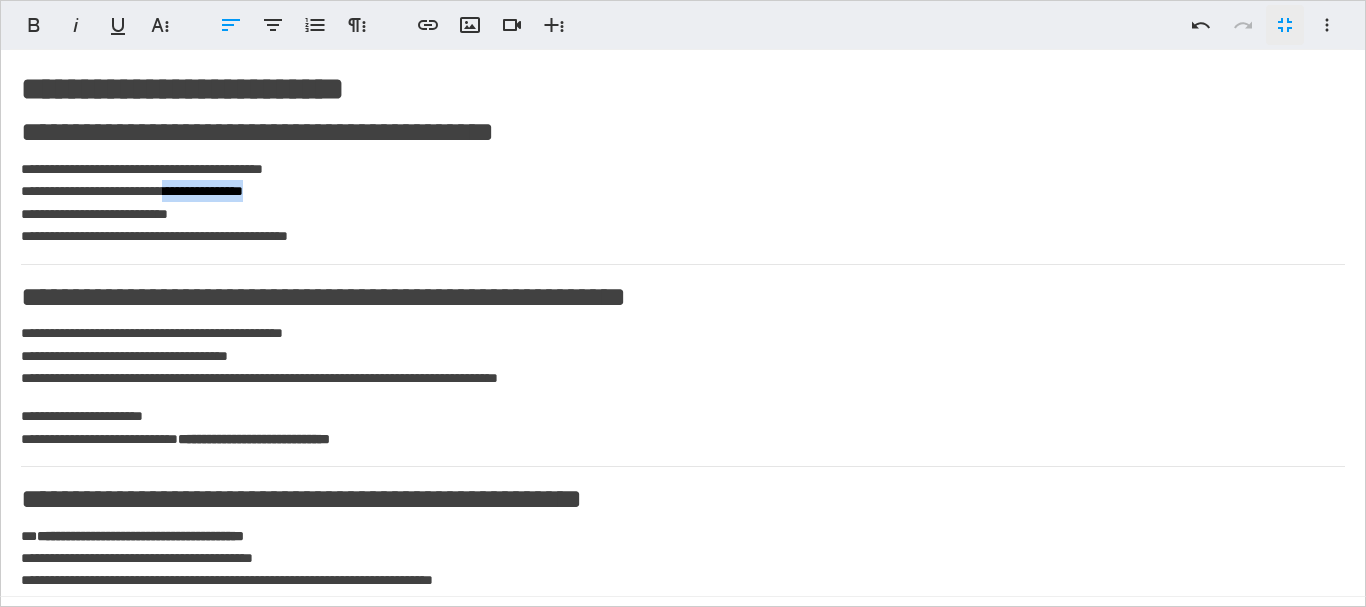 click on "**********" at bounding box center [675, 203] 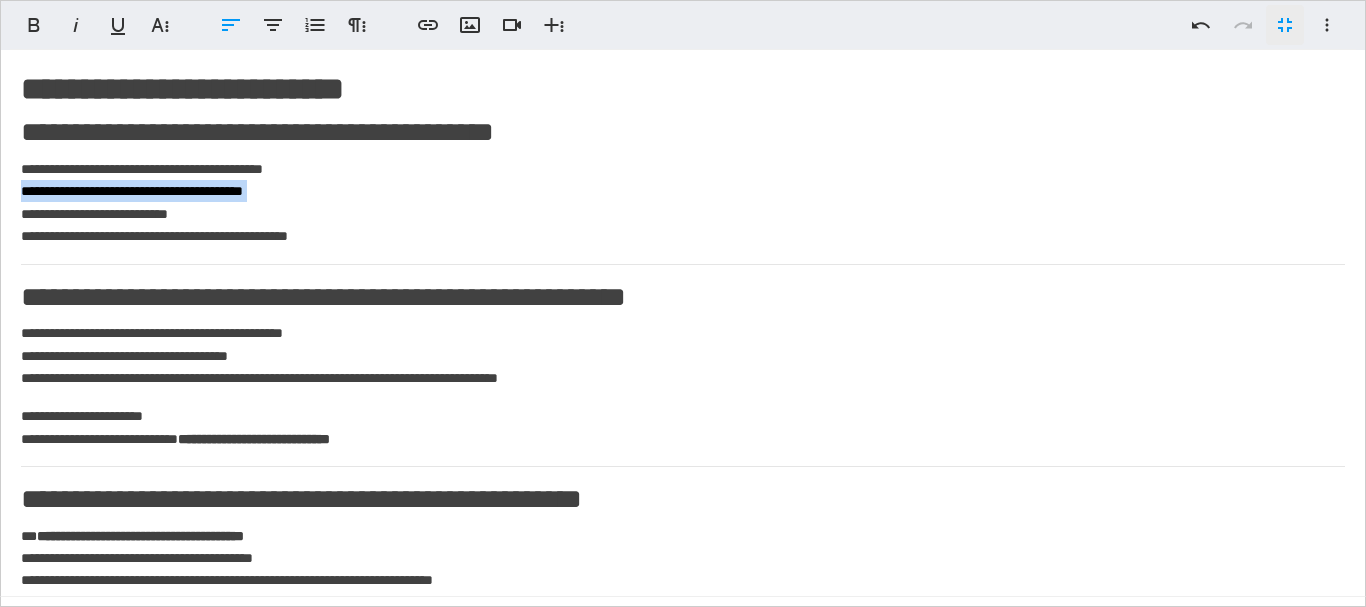 click on "**********" at bounding box center (675, 203) 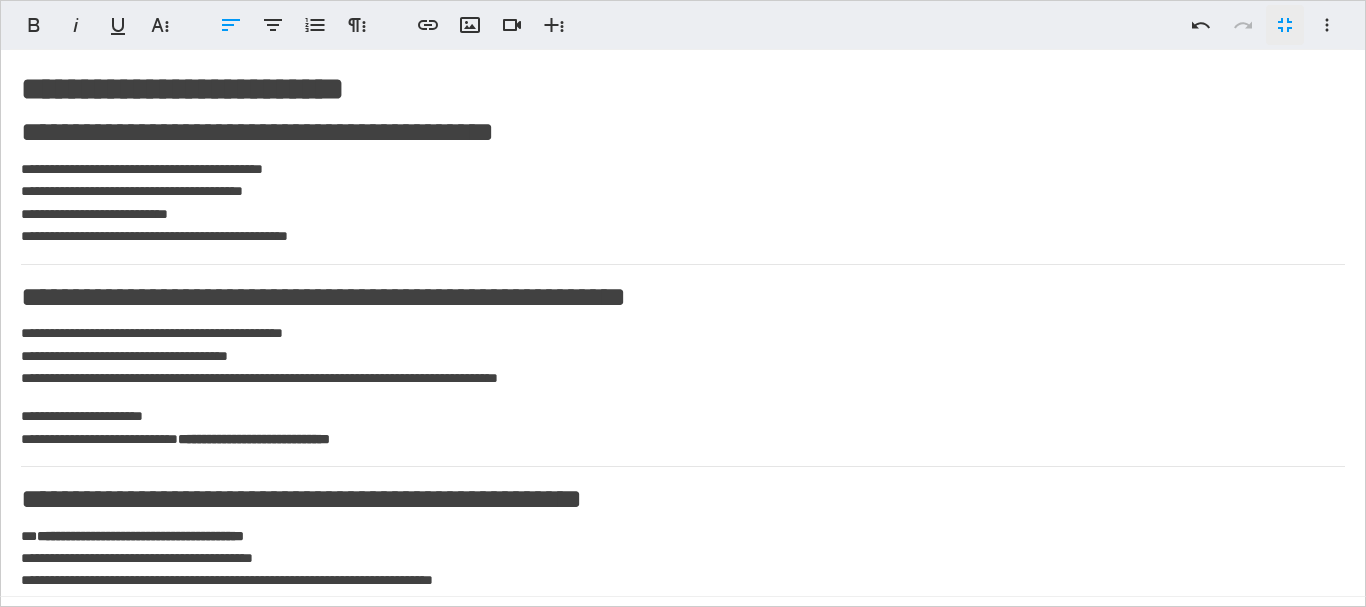 click on "**********" at bounding box center [675, 203] 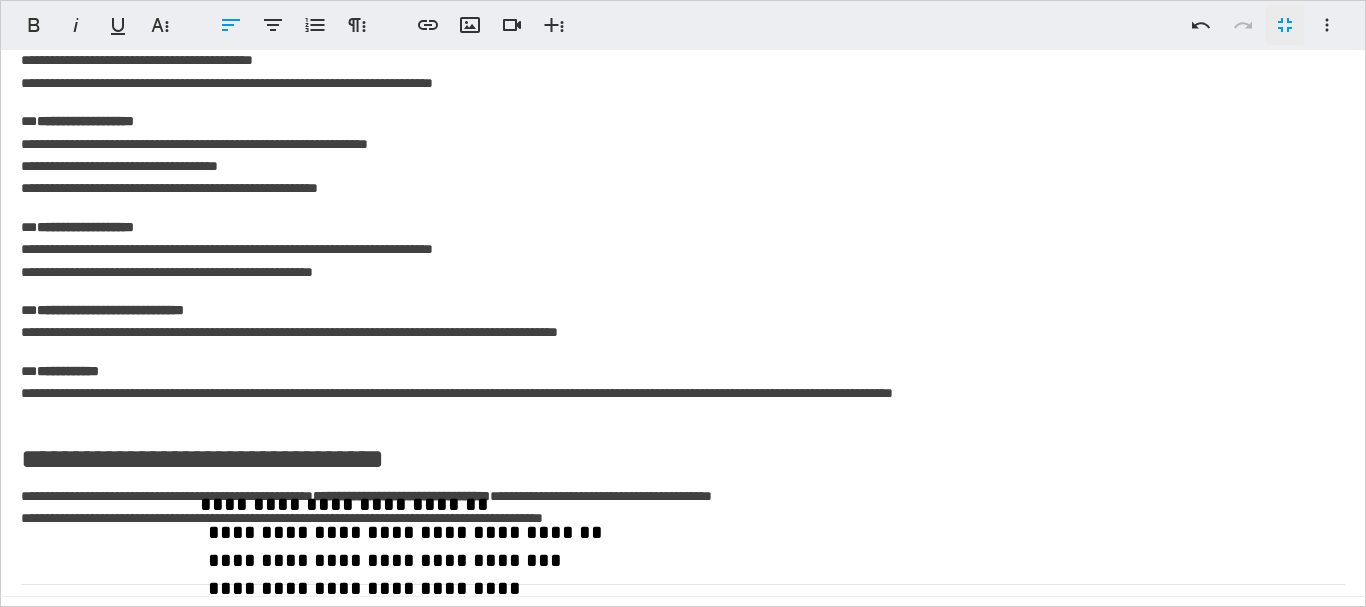 scroll, scrollTop: 436, scrollLeft: 0, axis: vertical 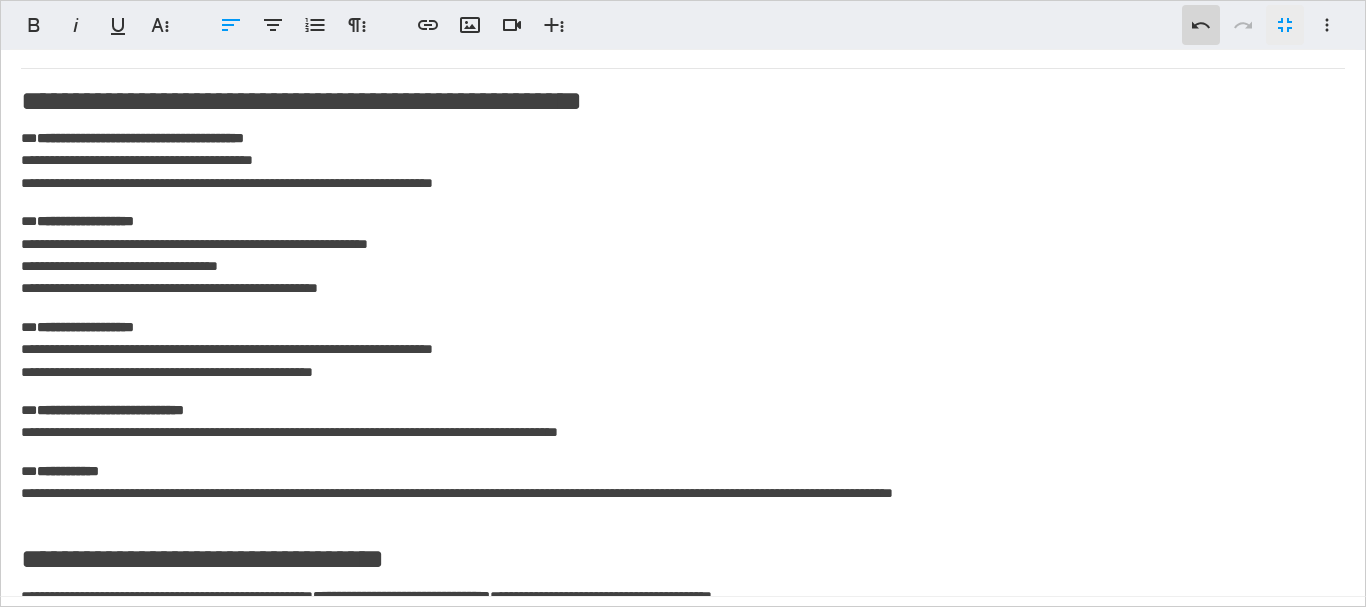 click 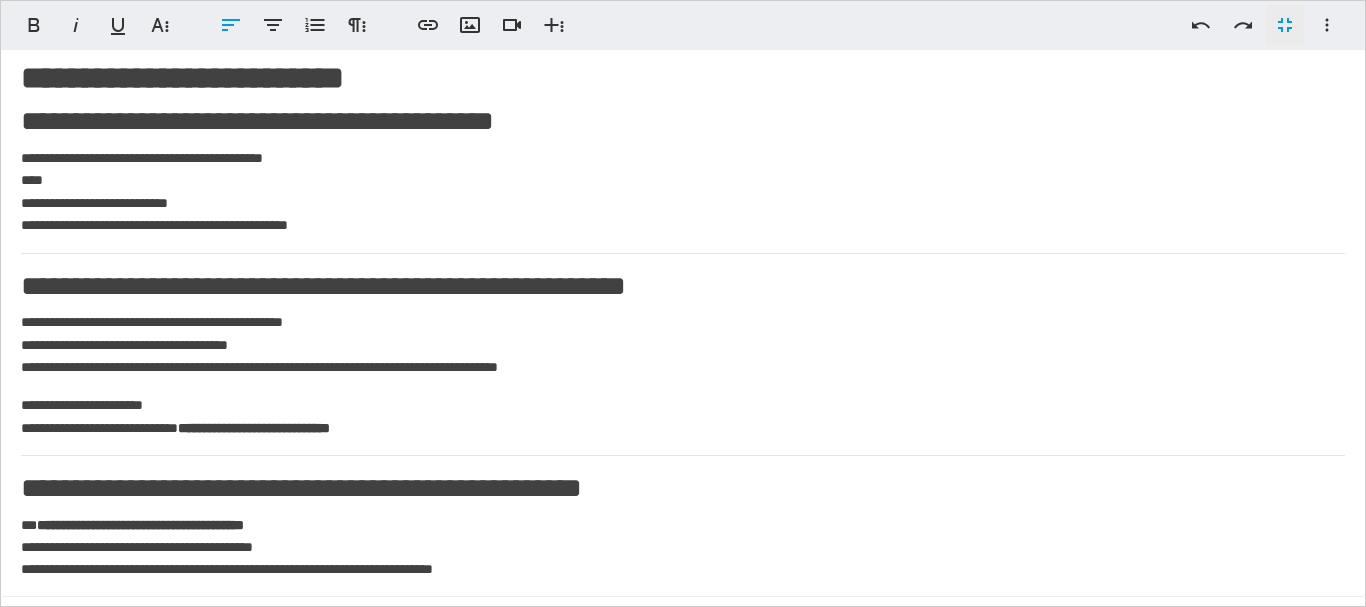 scroll, scrollTop: 0, scrollLeft: 0, axis: both 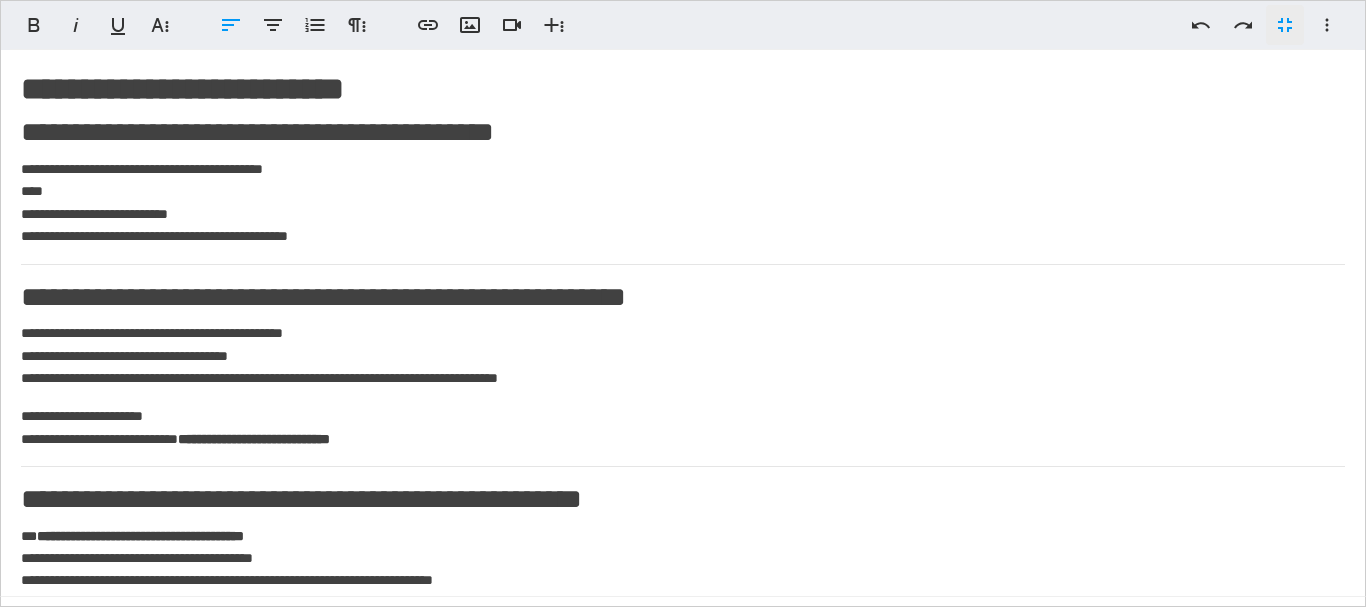 click on "**********" at bounding box center [675, 203] 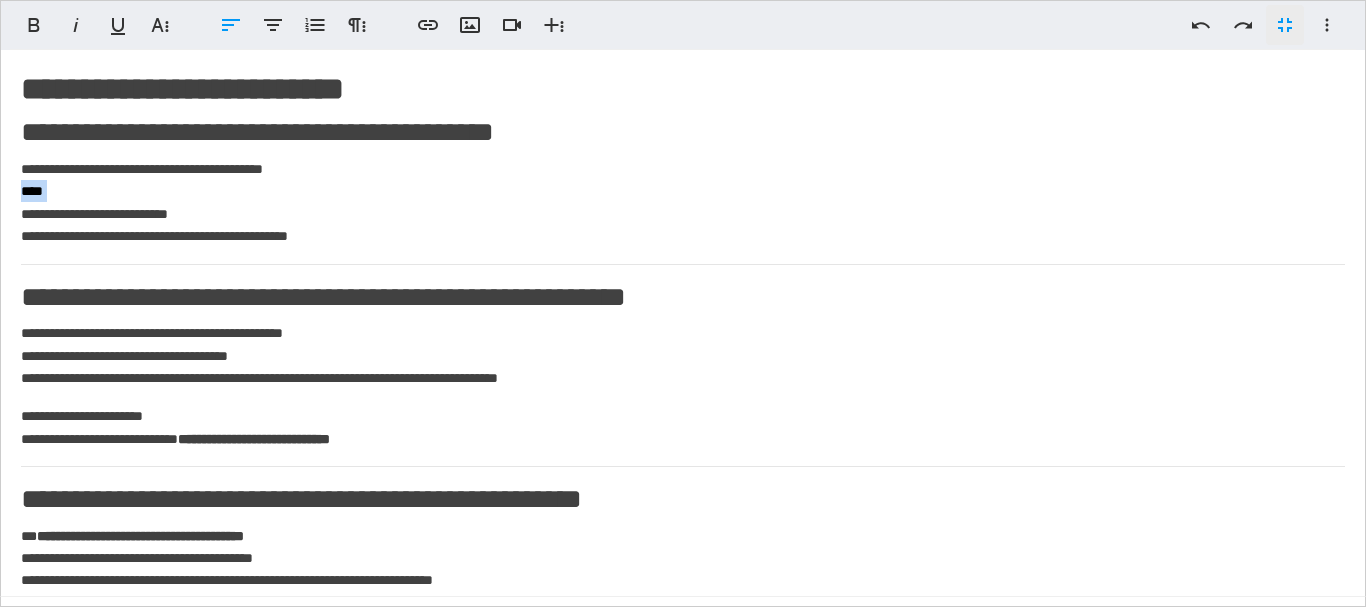 click on "**********" at bounding box center (675, 203) 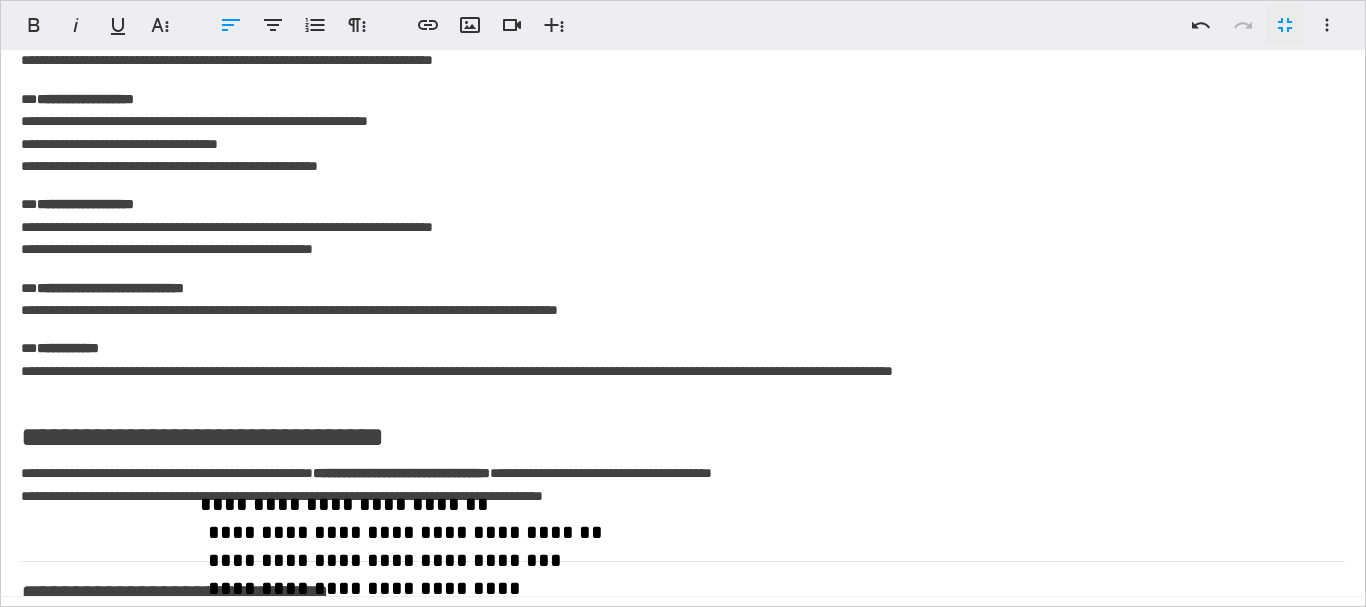 scroll, scrollTop: 636, scrollLeft: 0, axis: vertical 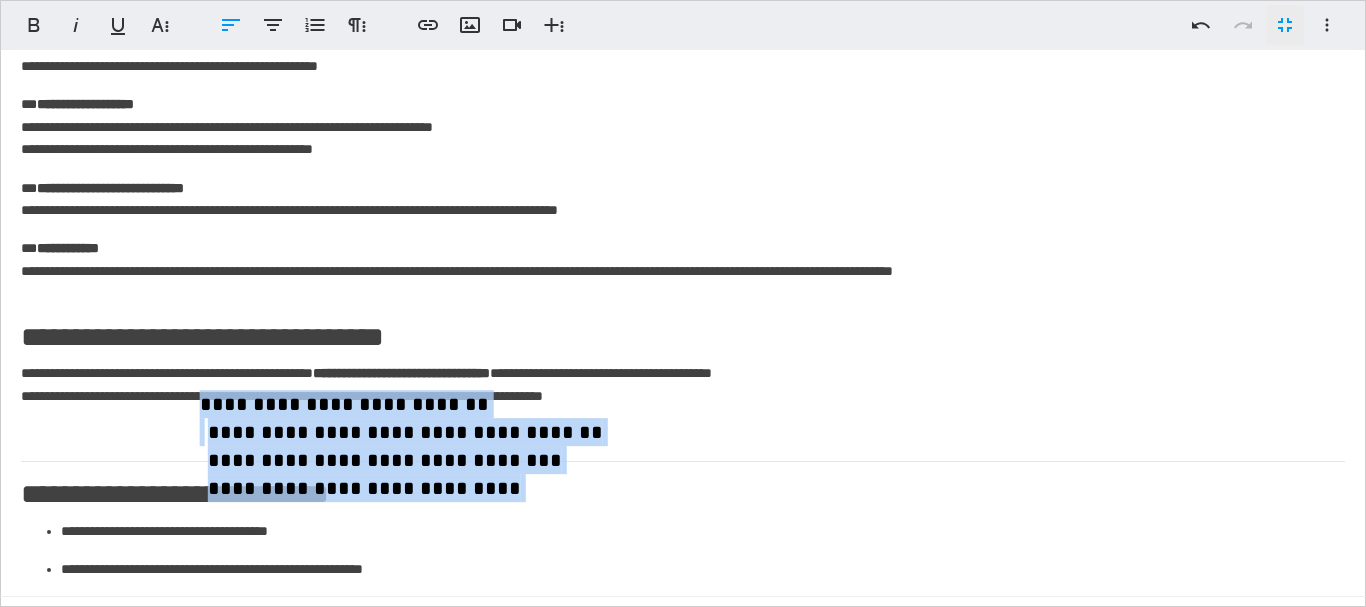 drag, startPoint x: 205, startPoint y: 403, endPoint x: 484, endPoint y: 495, distance: 293.77713 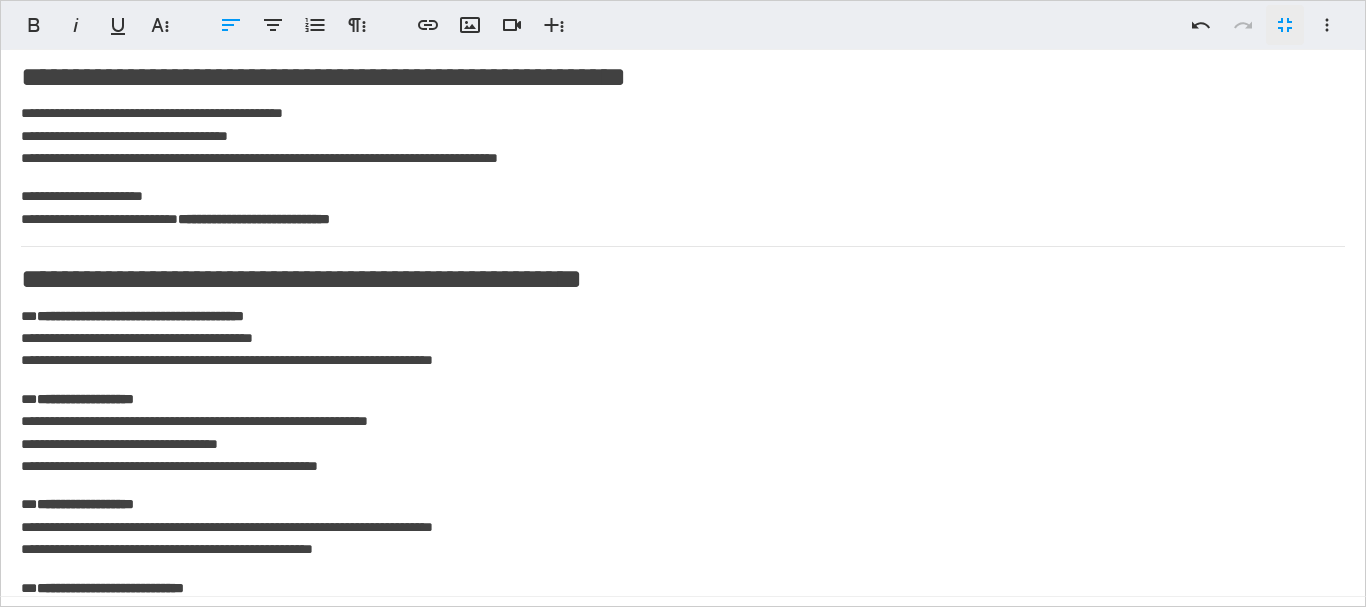 scroll, scrollTop: 0, scrollLeft: 0, axis: both 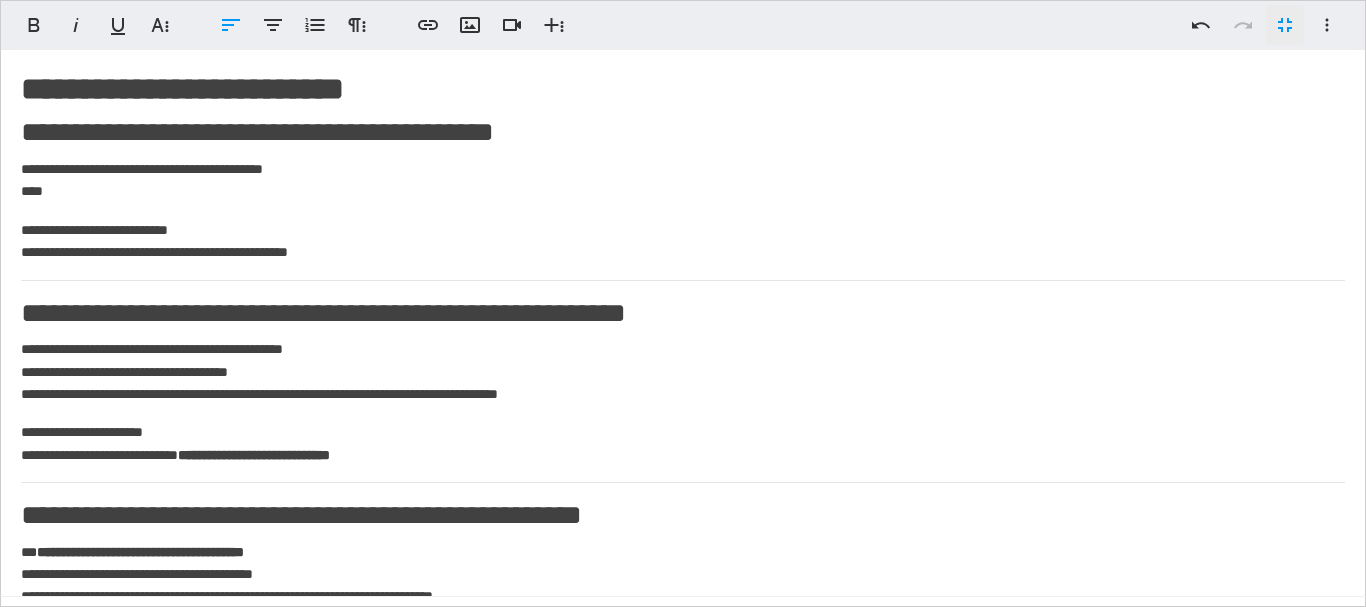 click on "**********" at bounding box center (675, 180) 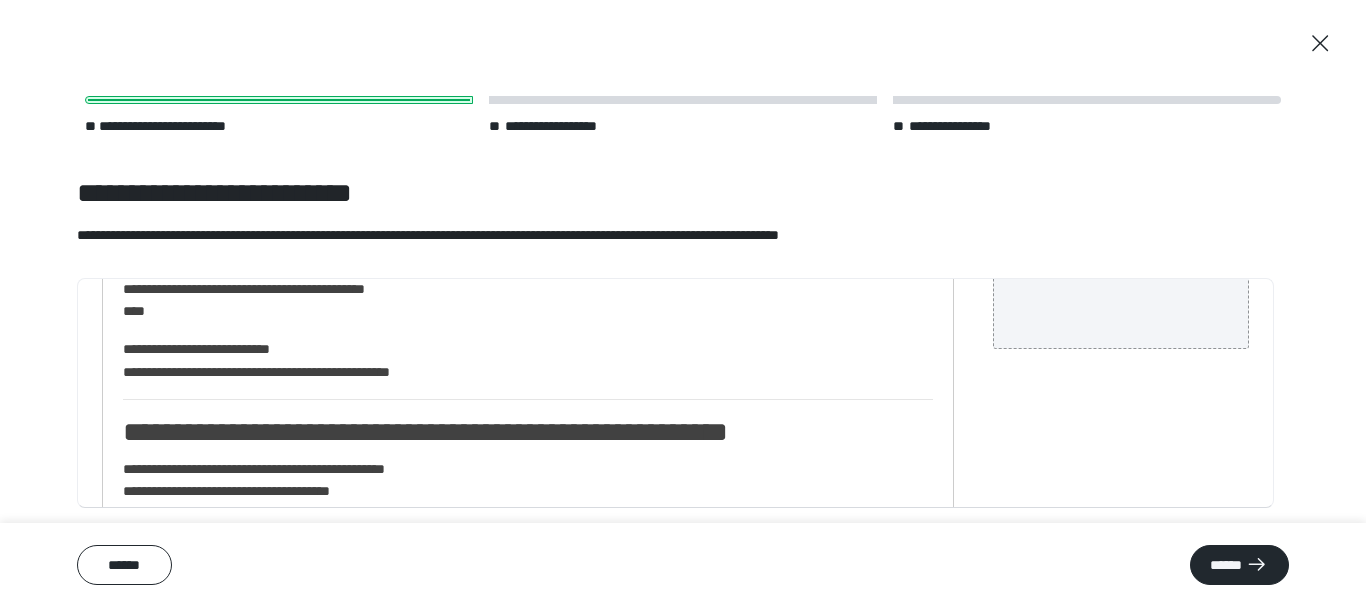 scroll, scrollTop: 339, scrollLeft: 0, axis: vertical 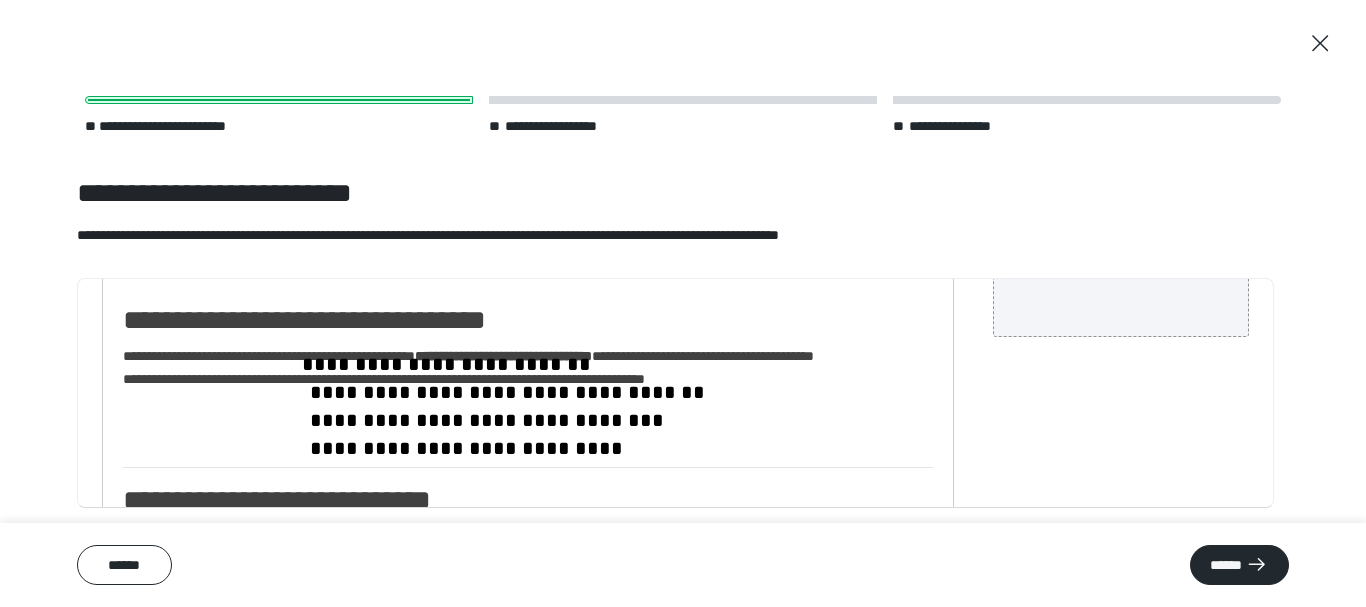 click at bounding box center [537, 386] 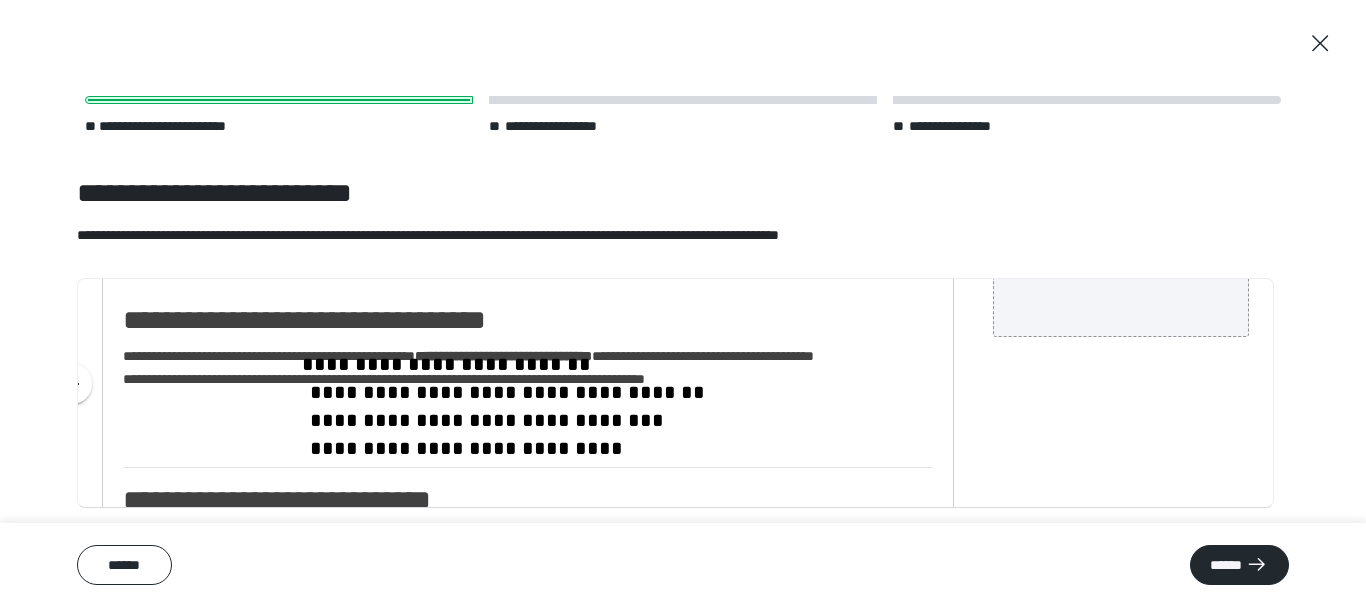 drag, startPoint x: 311, startPoint y: 394, endPoint x: 386, endPoint y: 398, distance: 75.10659 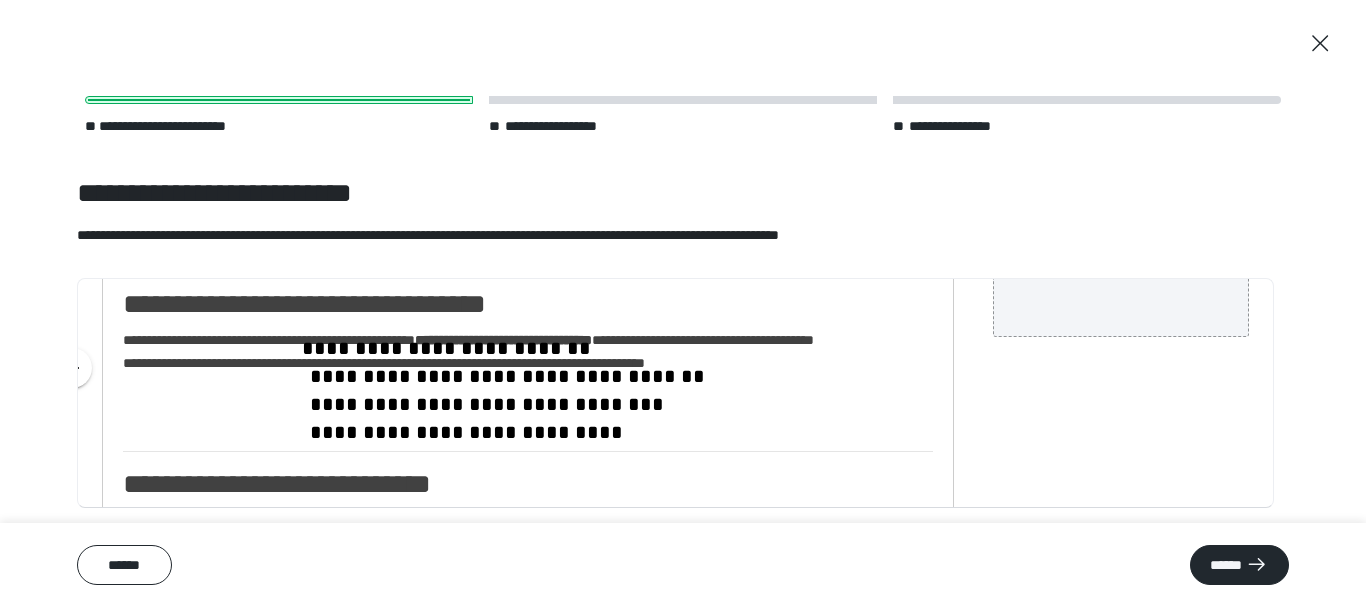 scroll, scrollTop: 800, scrollLeft: 0, axis: vertical 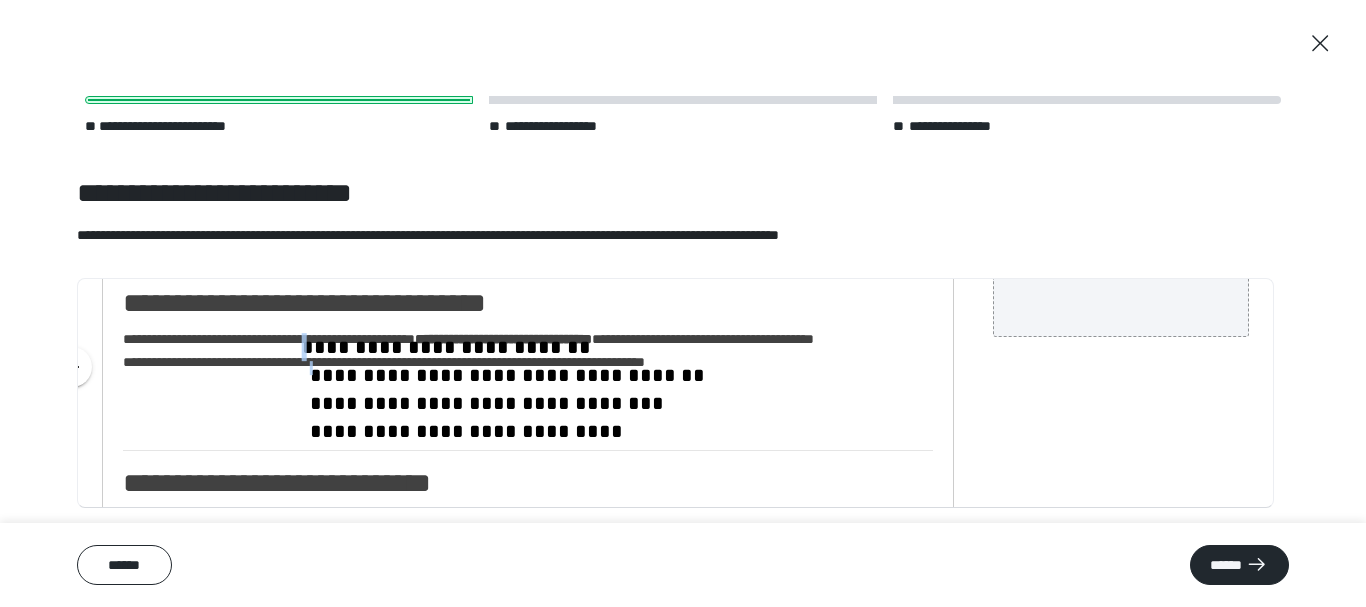 drag, startPoint x: 302, startPoint y: 346, endPoint x: 591, endPoint y: 423, distance: 299.08194 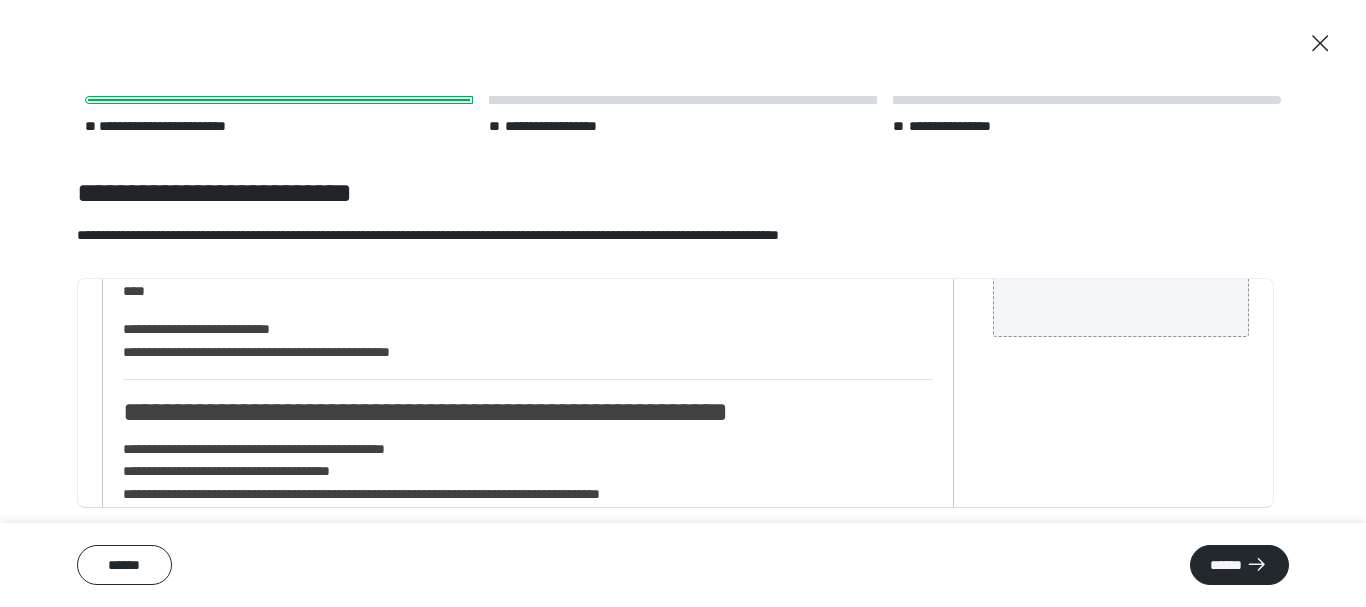 scroll, scrollTop: 0, scrollLeft: 0, axis: both 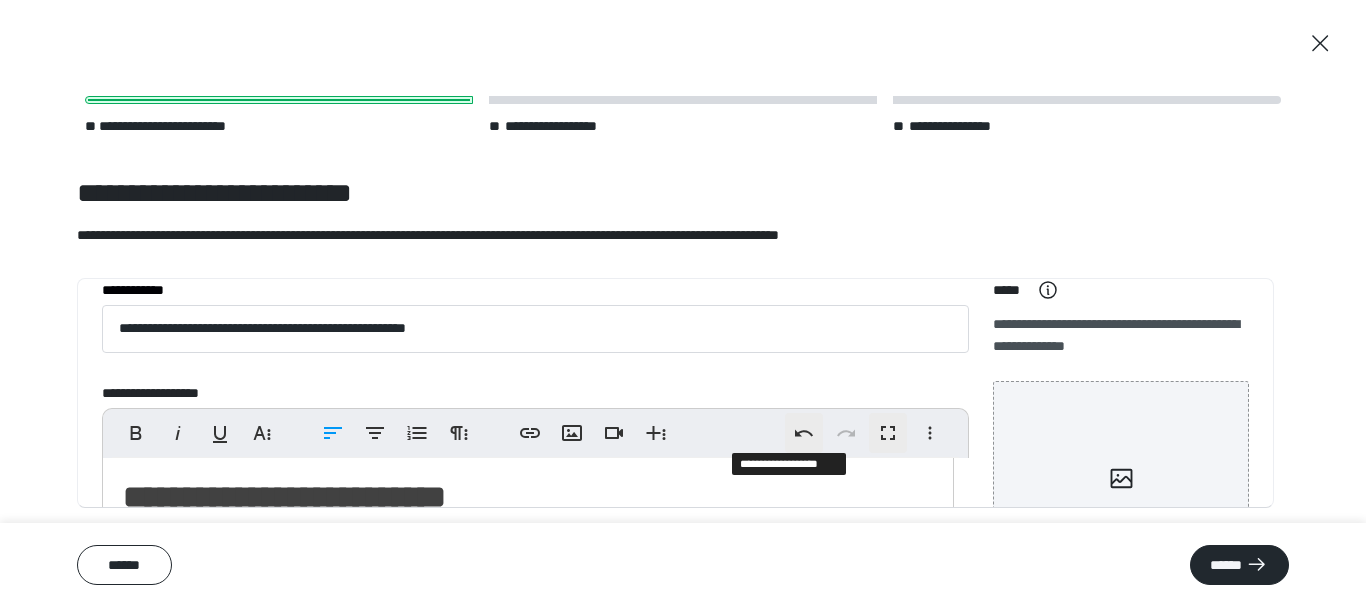 click 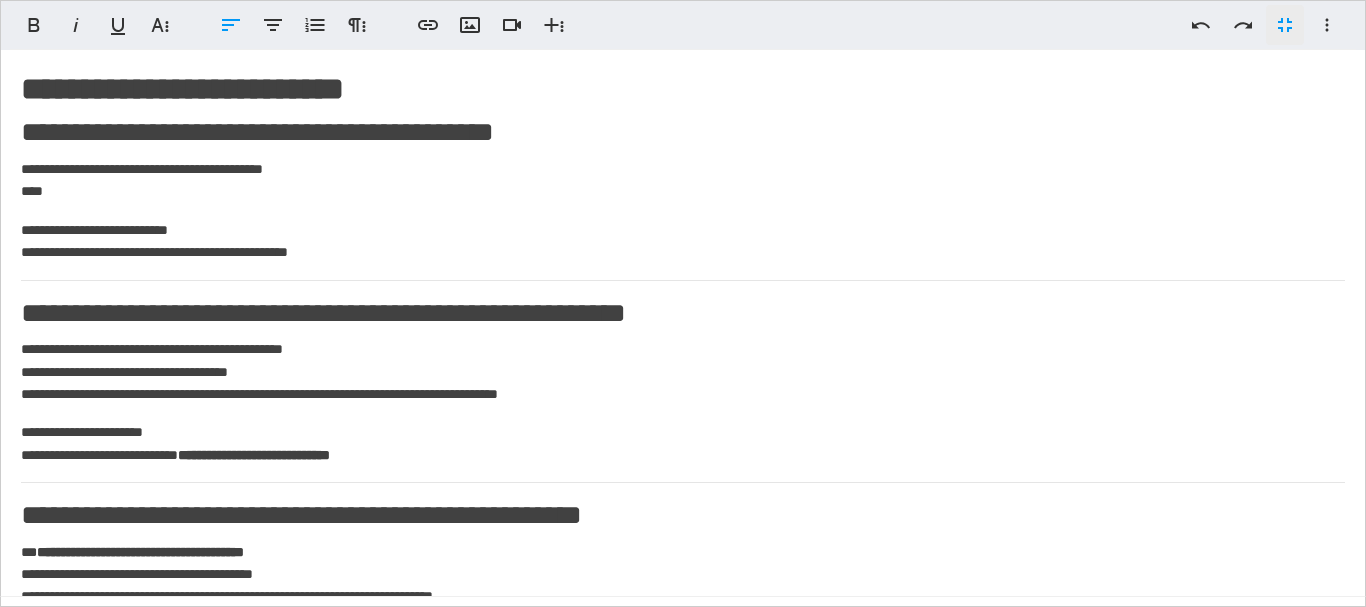 scroll, scrollTop: 0, scrollLeft: 0, axis: both 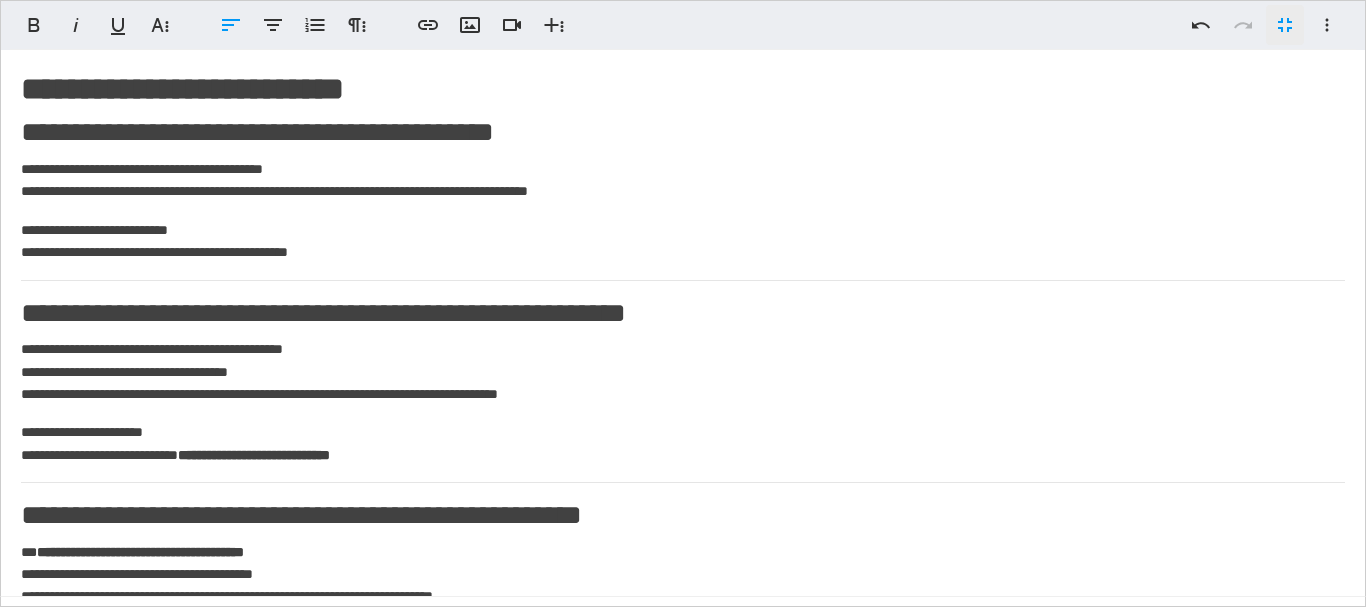 click on "**********" at bounding box center (683, 923) 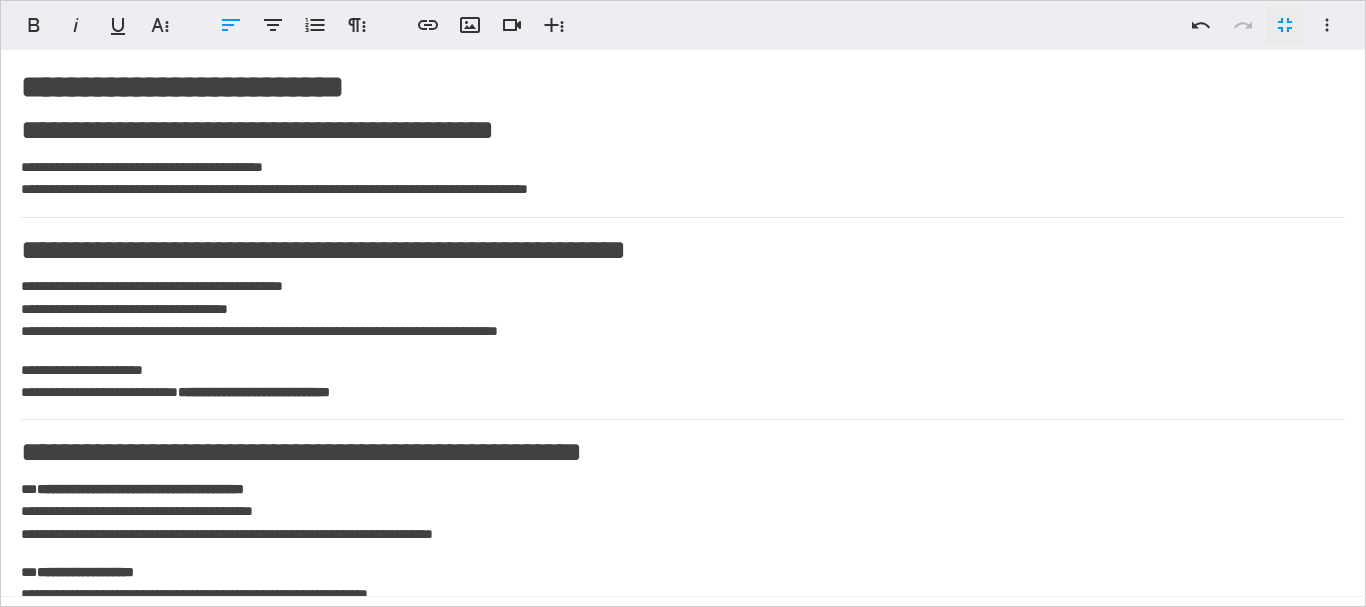 scroll, scrollTop: 0, scrollLeft: 0, axis: both 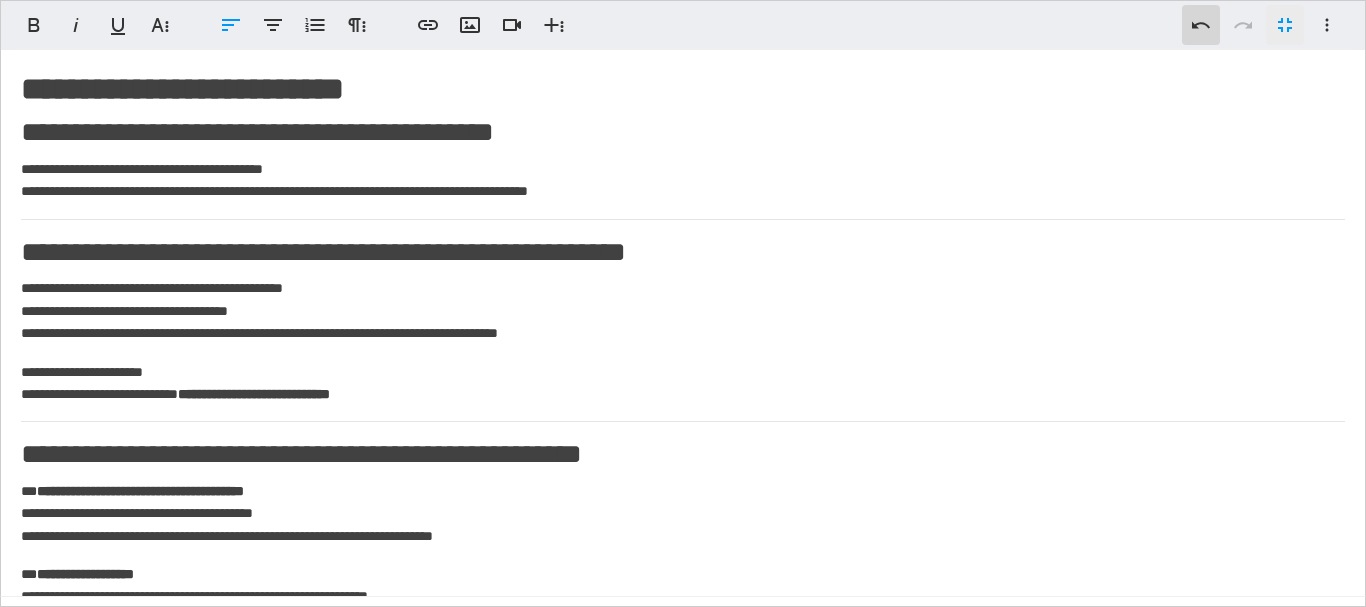 click 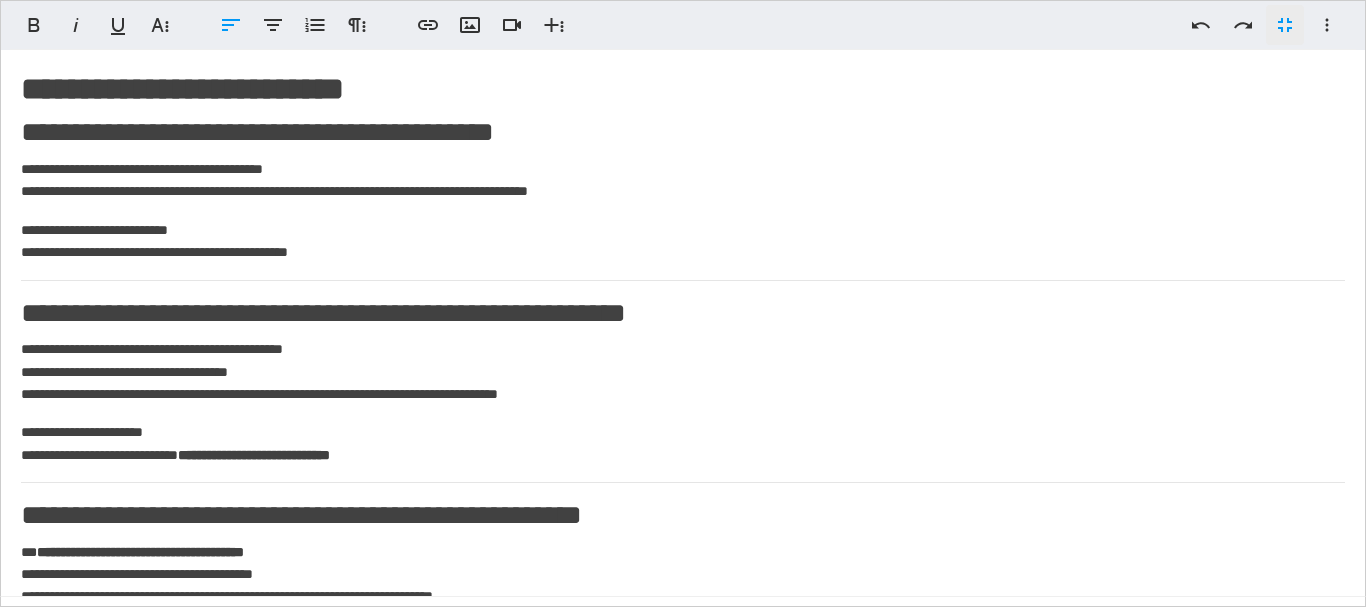 click on "**********" at bounding box center [683, 923] 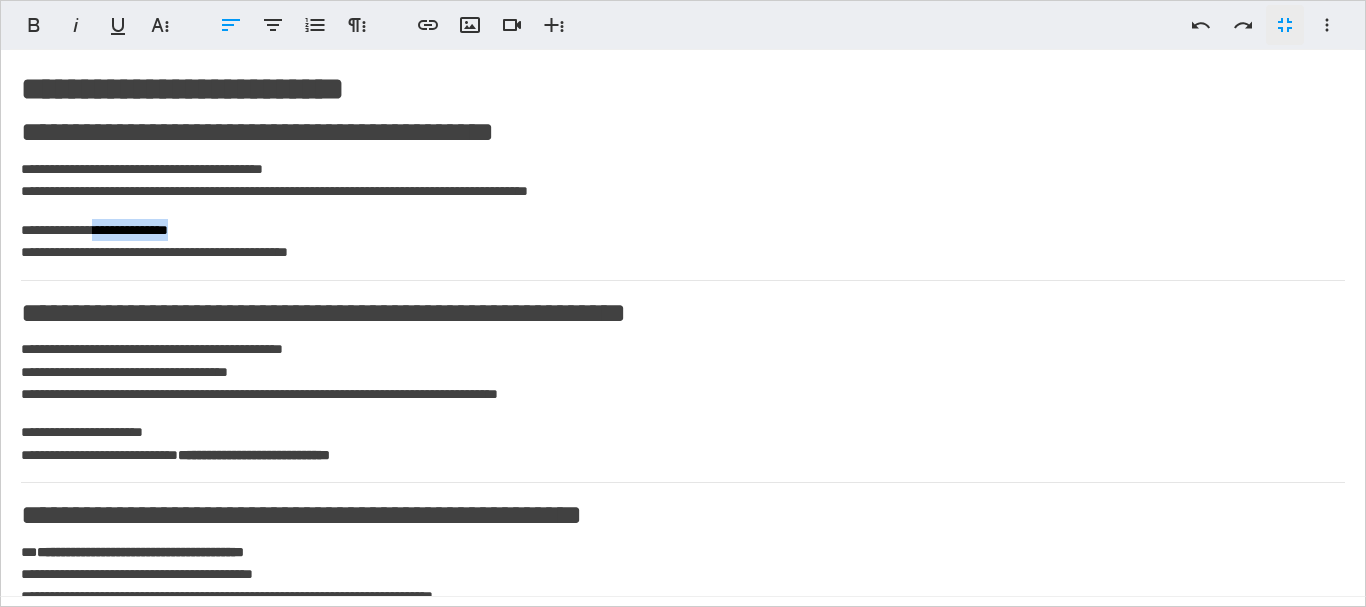 click on "**********" at bounding box center (683, 923) 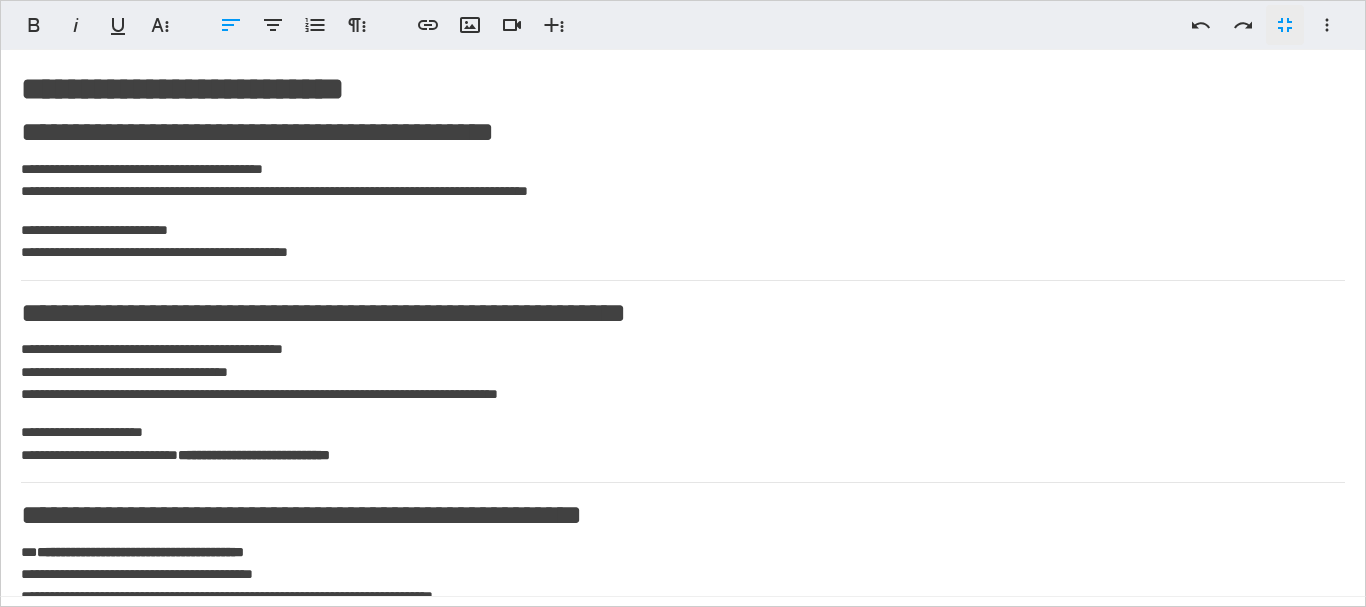 click on "**********" at bounding box center [683, 923] 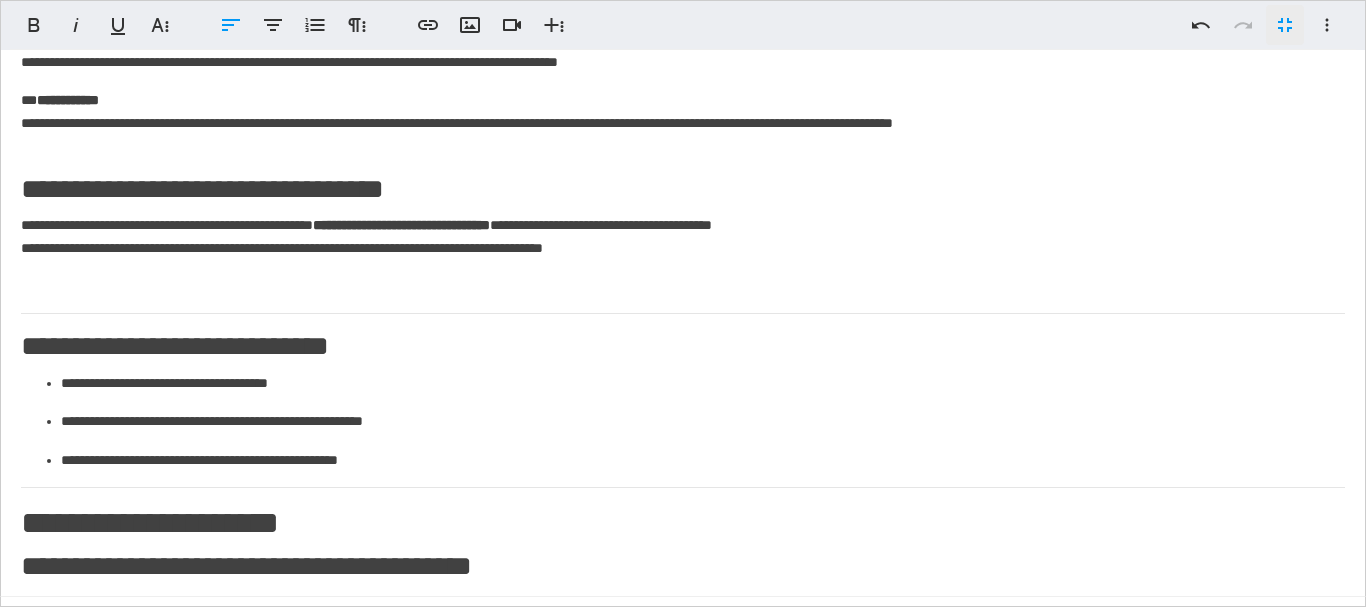 scroll, scrollTop: 800, scrollLeft: 0, axis: vertical 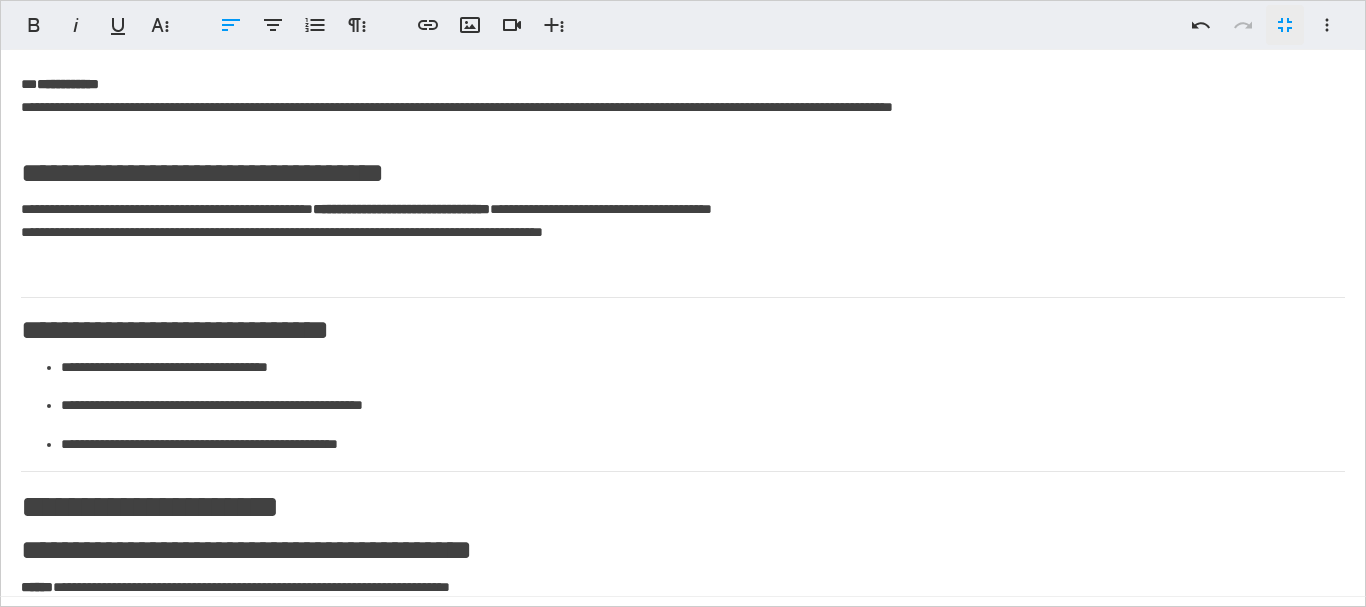 click at bounding box center [435, 296] 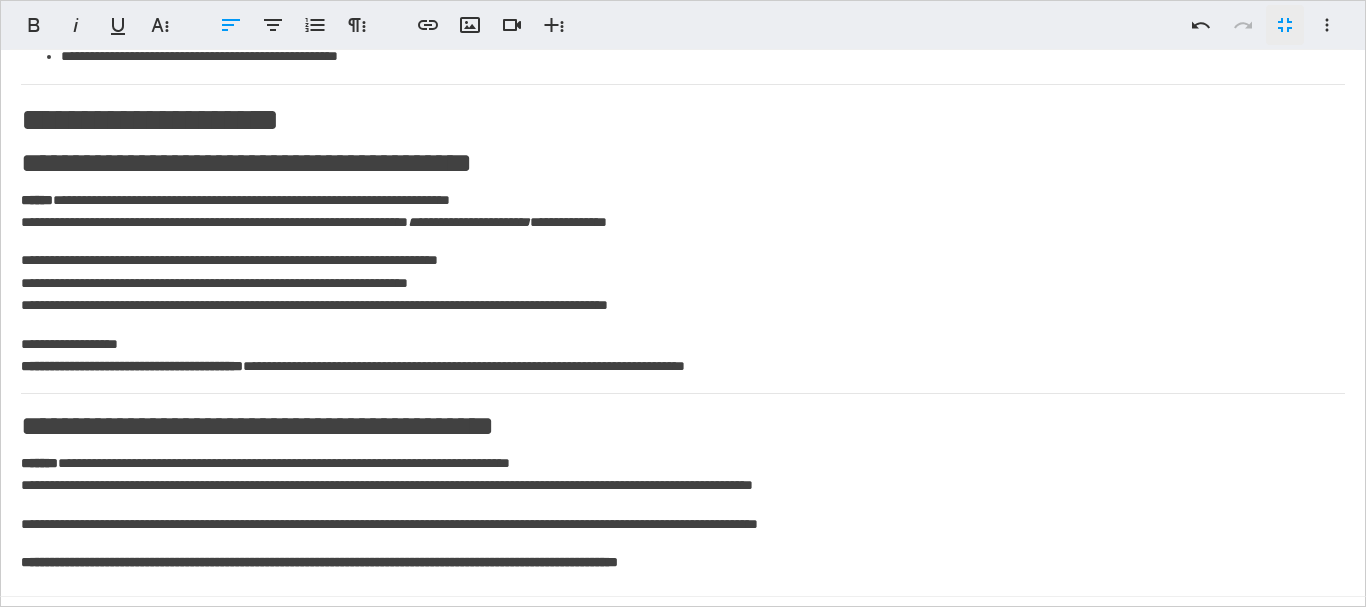 scroll, scrollTop: 1163, scrollLeft: 0, axis: vertical 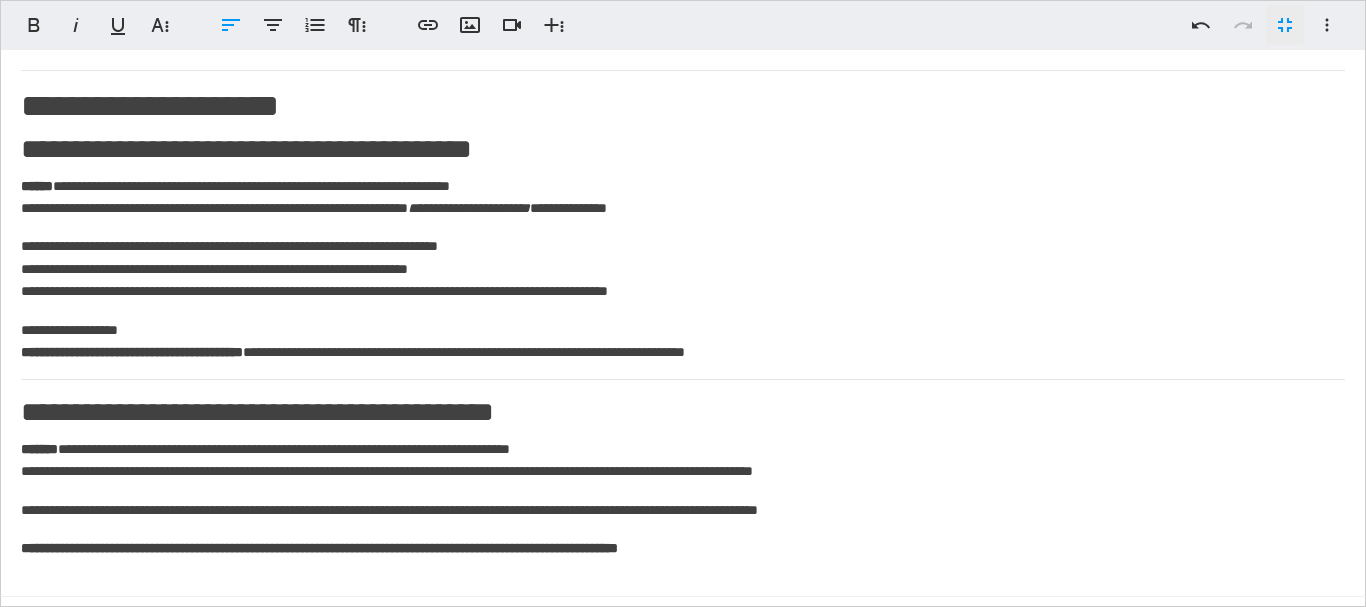 click on "**********" at bounding box center (683, 548) 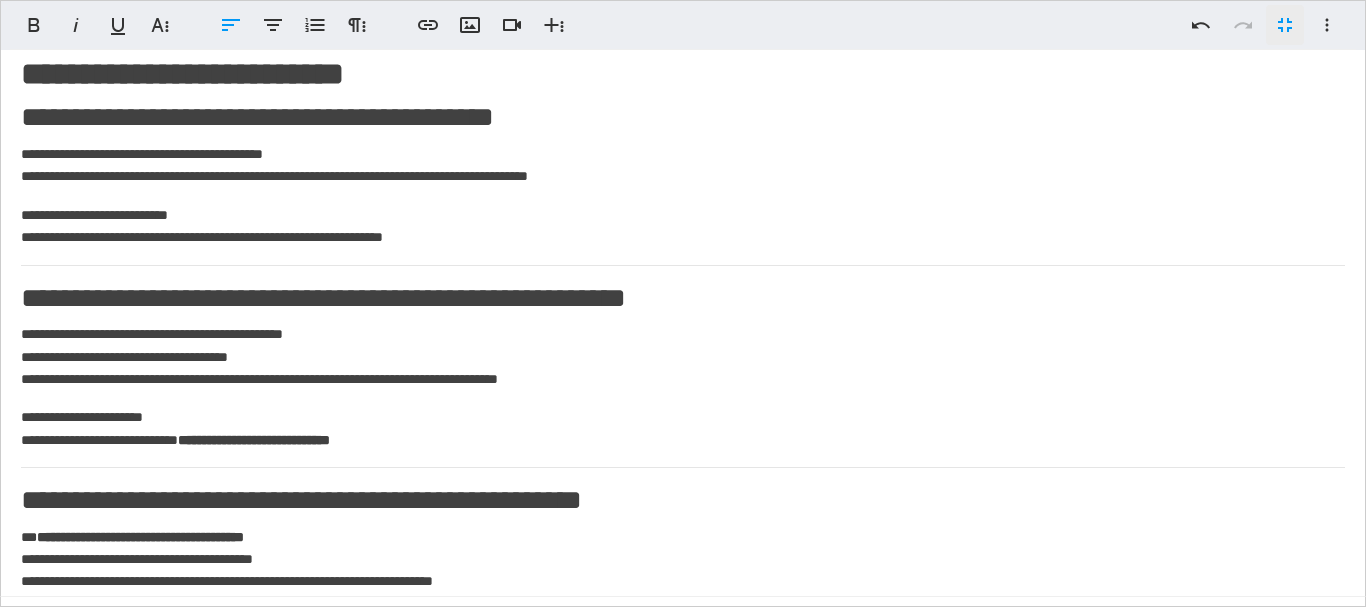 scroll, scrollTop: 0, scrollLeft: 0, axis: both 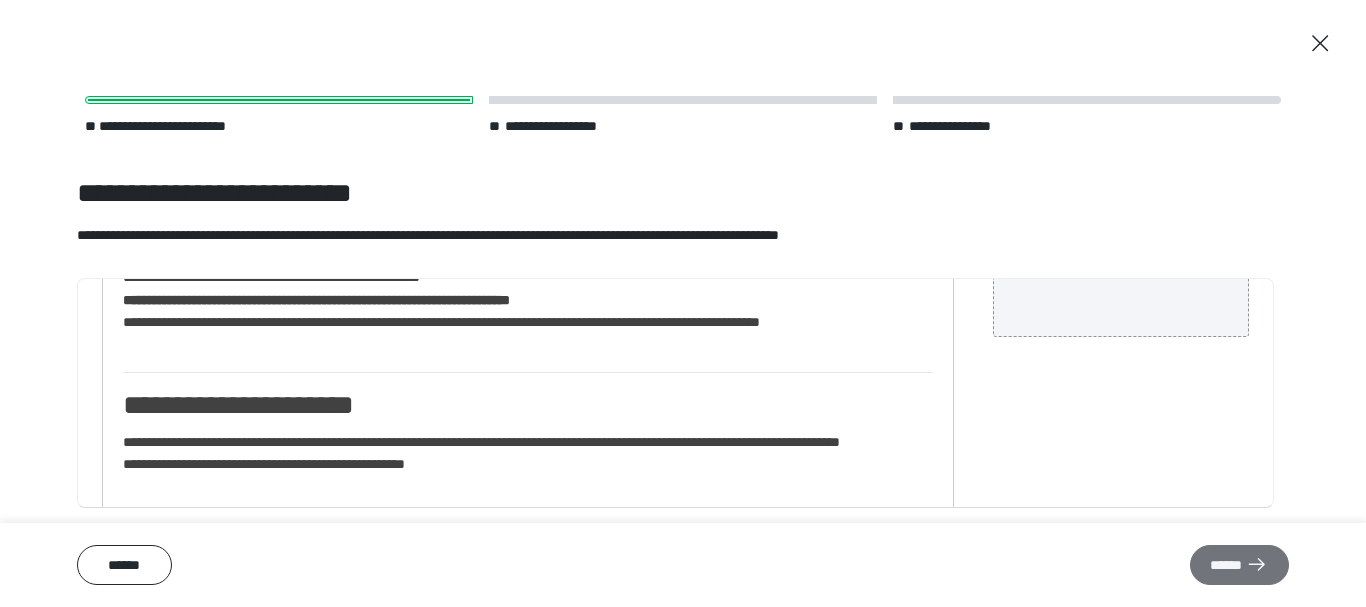click on "******" at bounding box center [1239, 565] 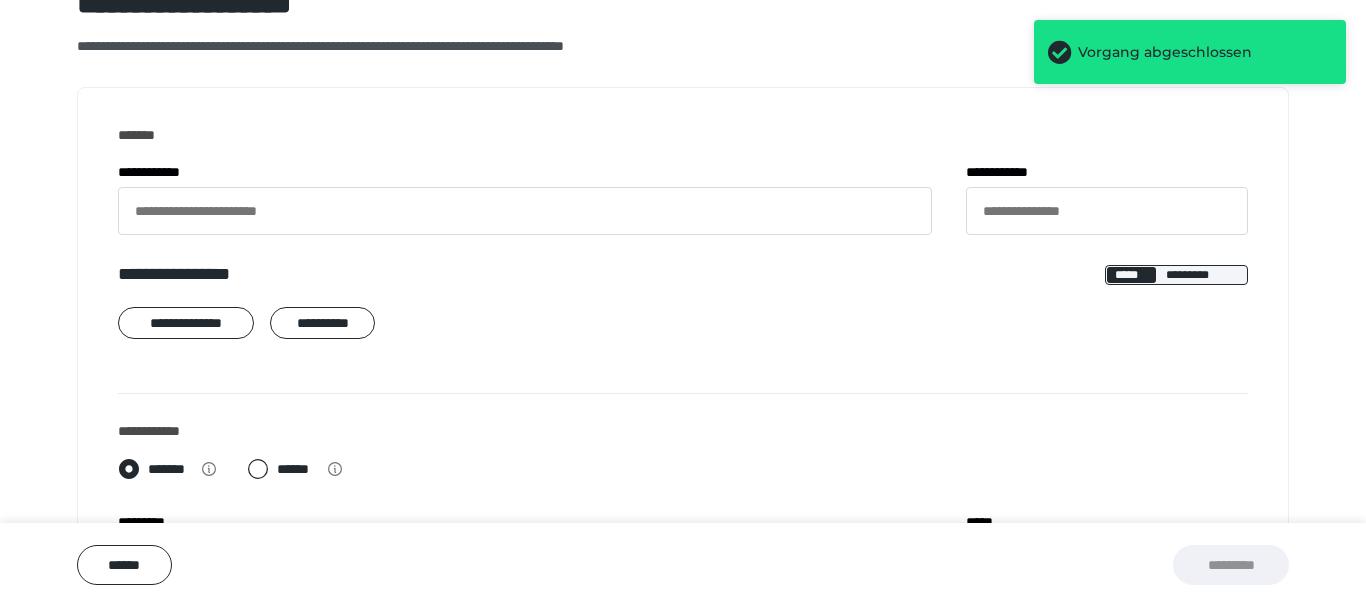 scroll, scrollTop: 200, scrollLeft: 0, axis: vertical 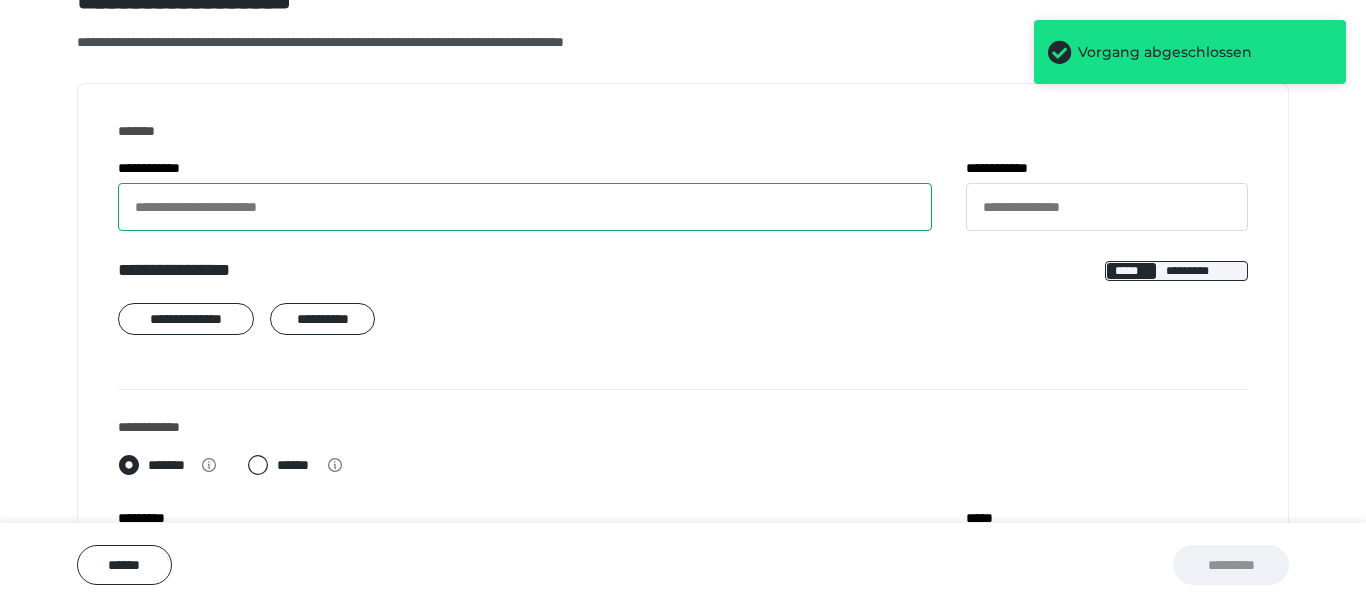 click on "**********" at bounding box center (525, 207) 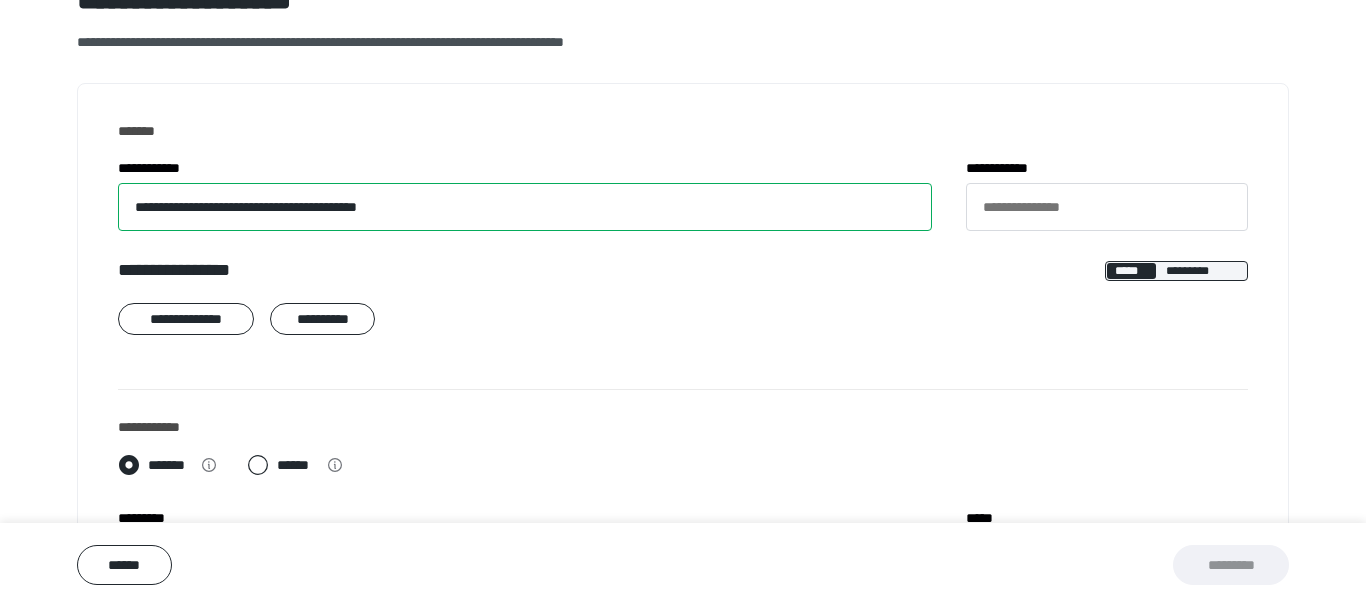 type on "**********" 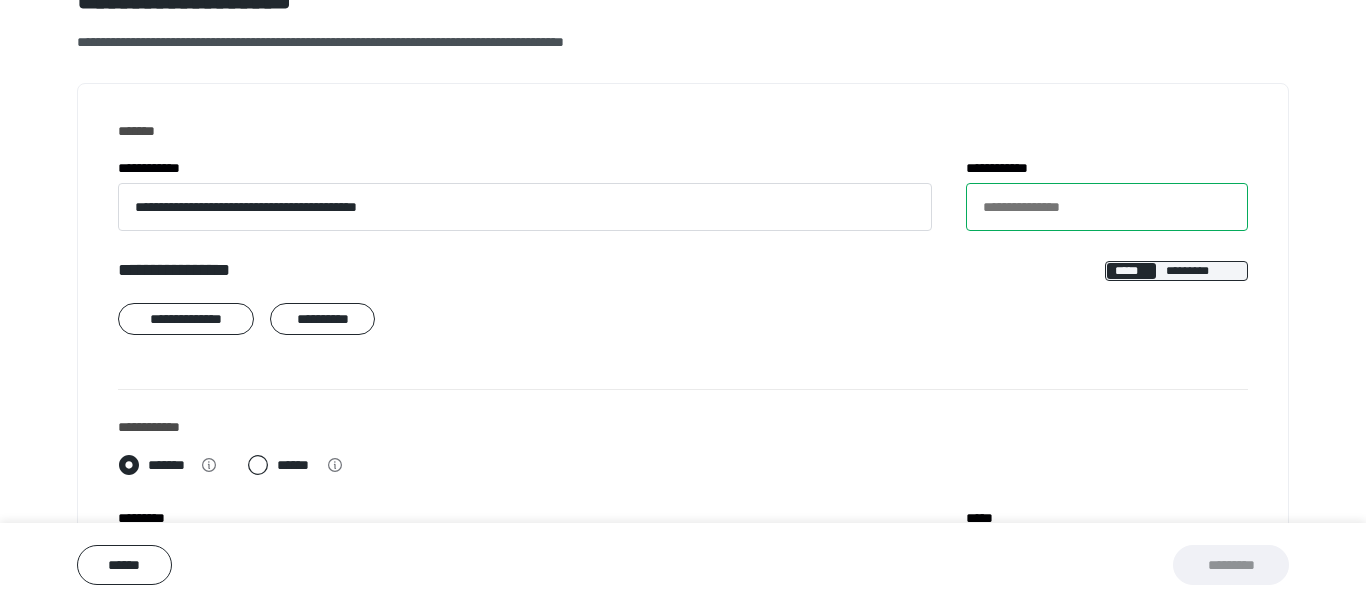 click on "**********" at bounding box center (1107, 207) 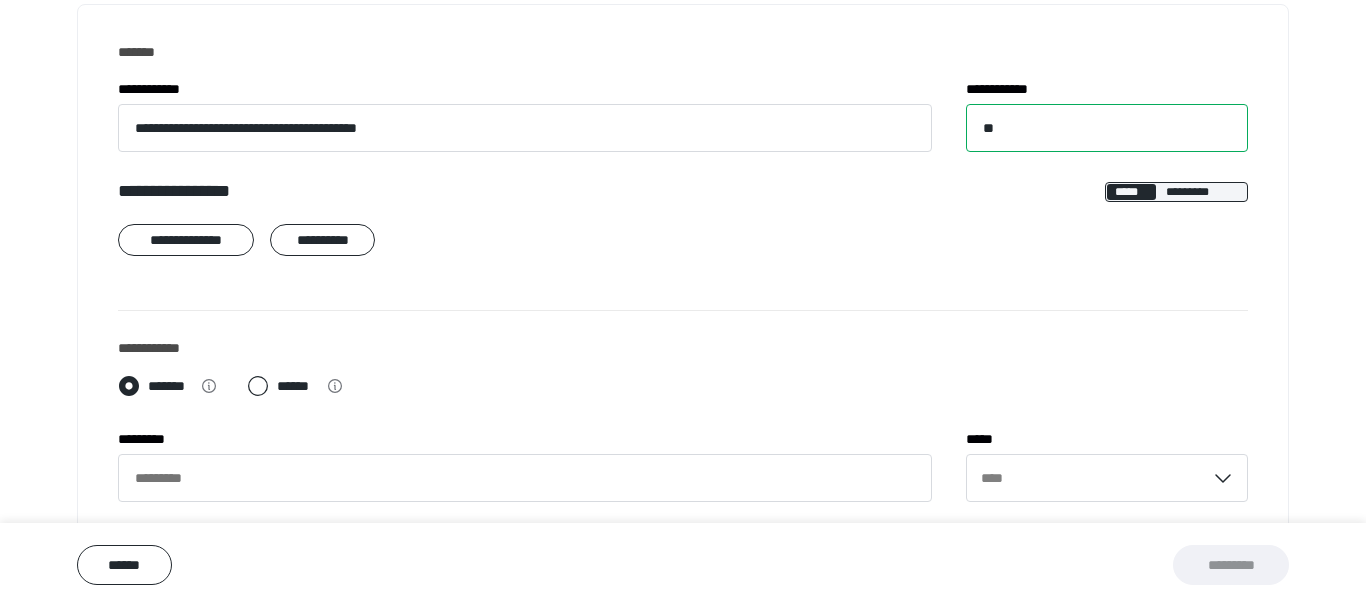 scroll, scrollTop: 300, scrollLeft: 0, axis: vertical 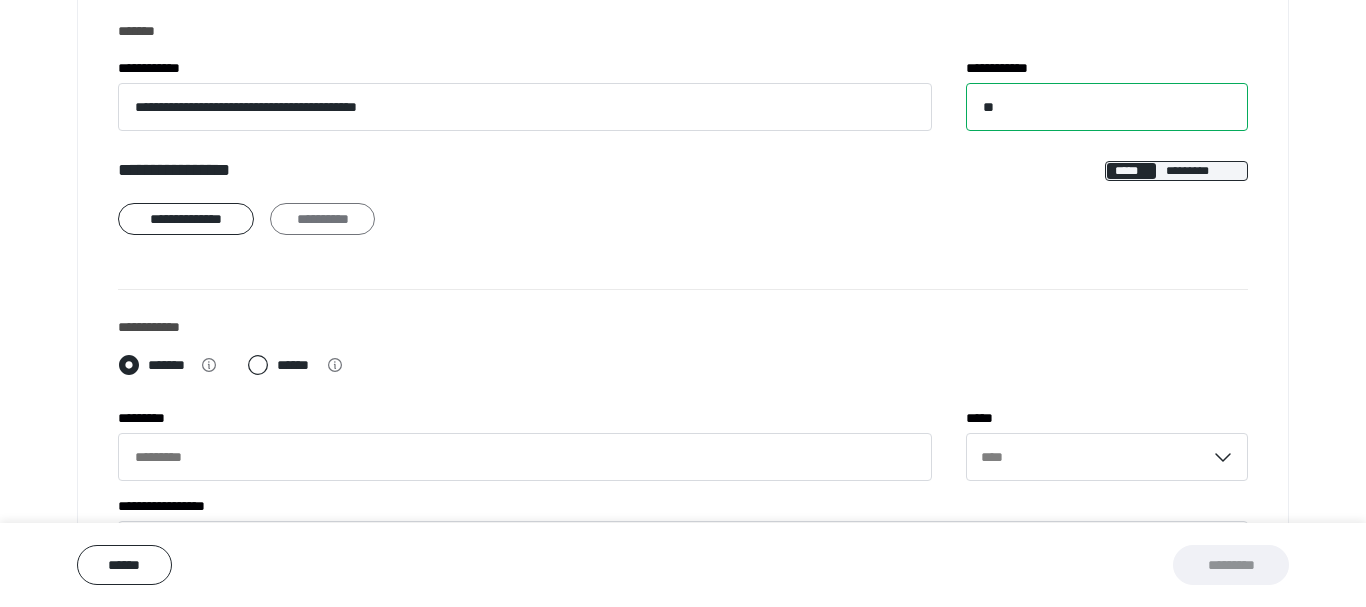 type on "**" 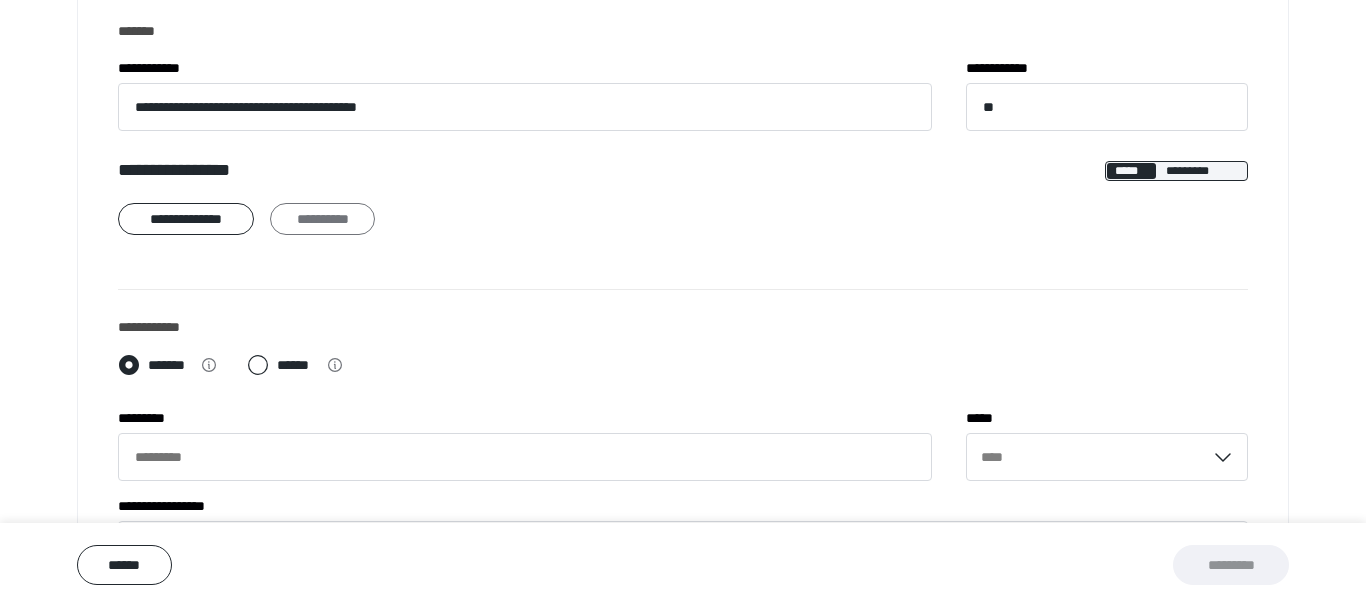 click on "**********" at bounding box center [322, 219] 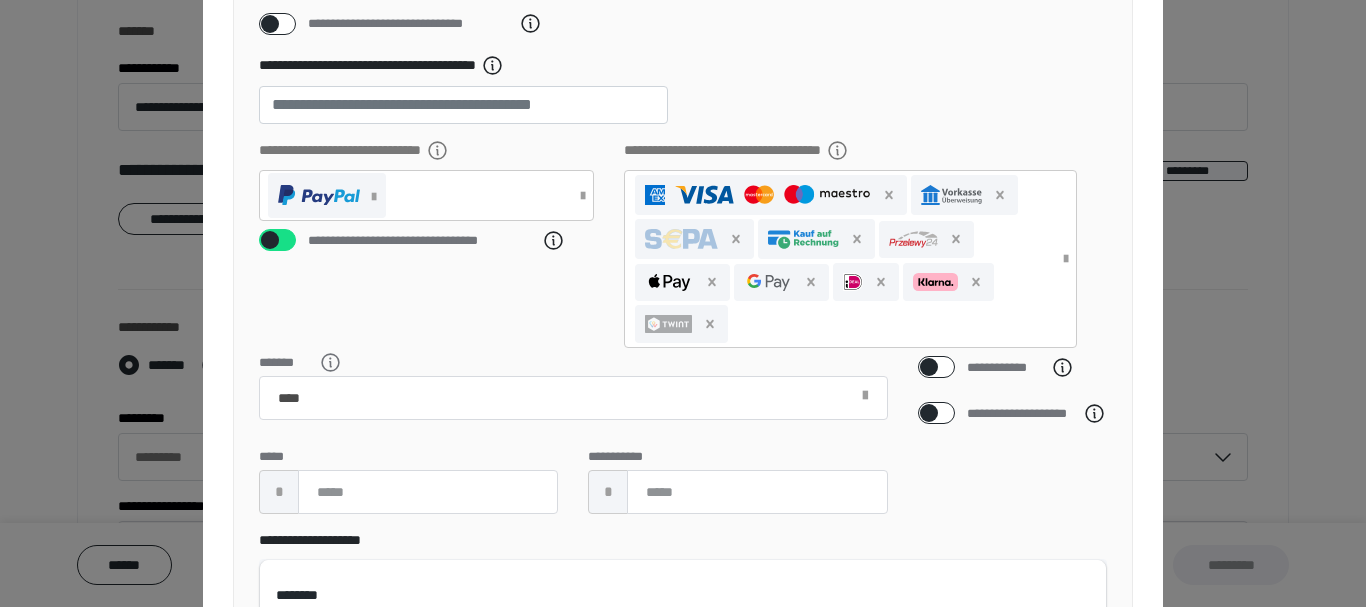 scroll, scrollTop: 500, scrollLeft: 0, axis: vertical 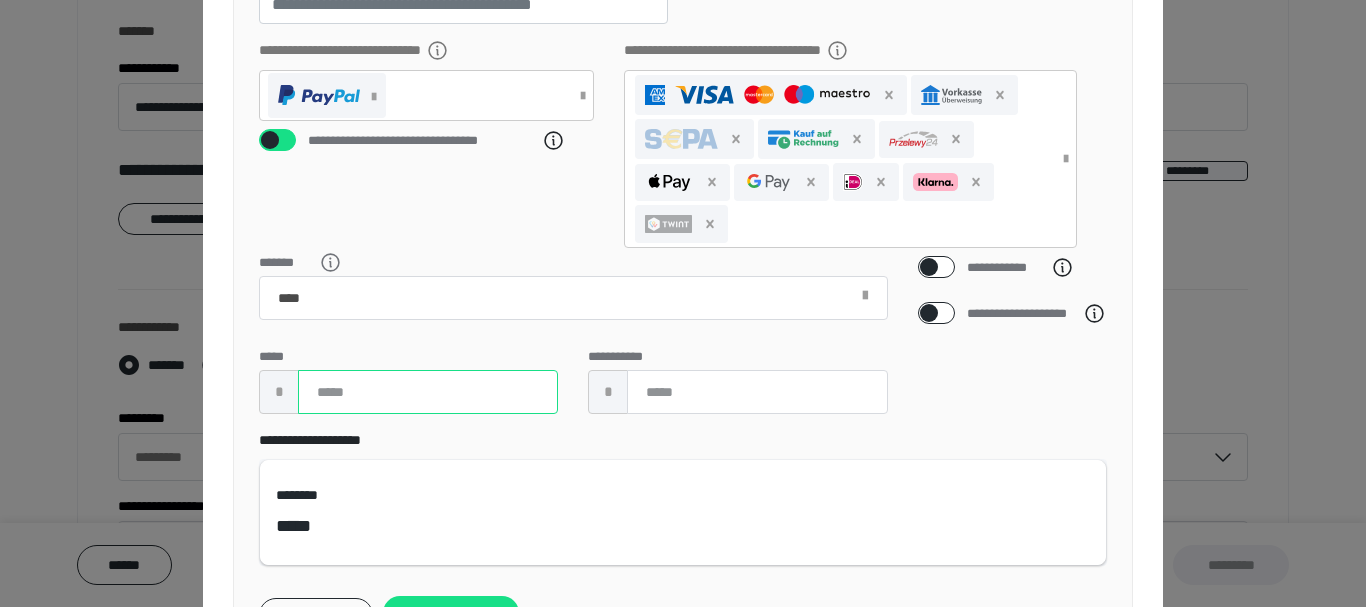 click at bounding box center (428, 392) 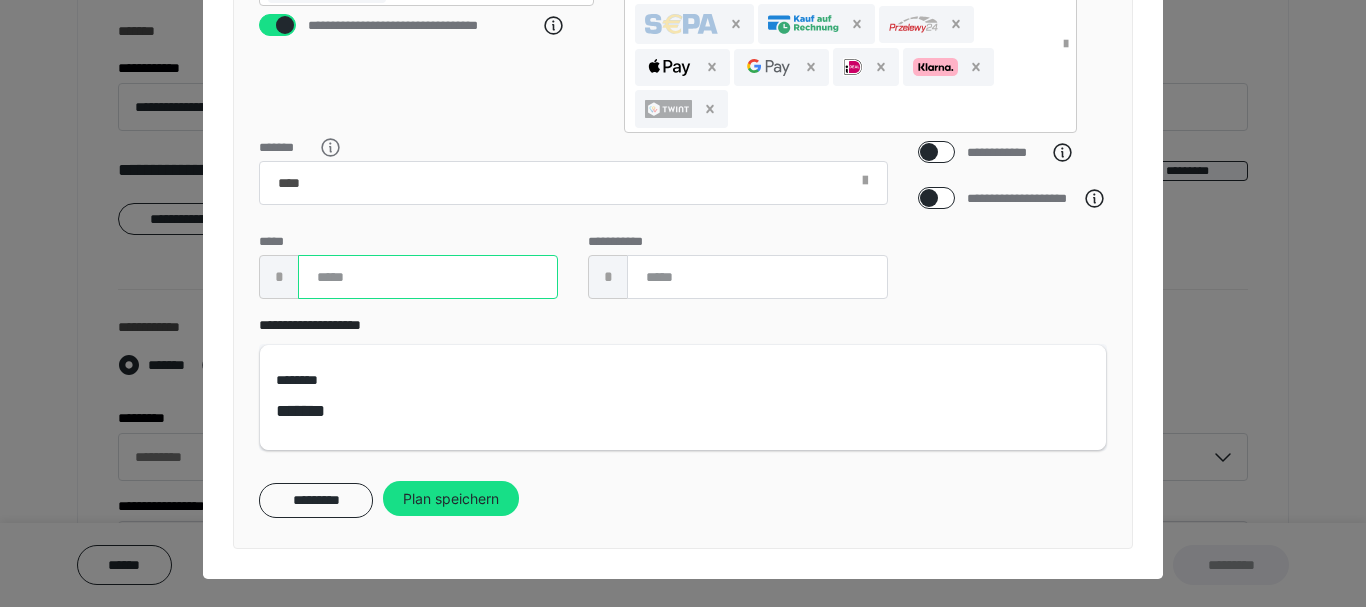 scroll, scrollTop: 640, scrollLeft: 0, axis: vertical 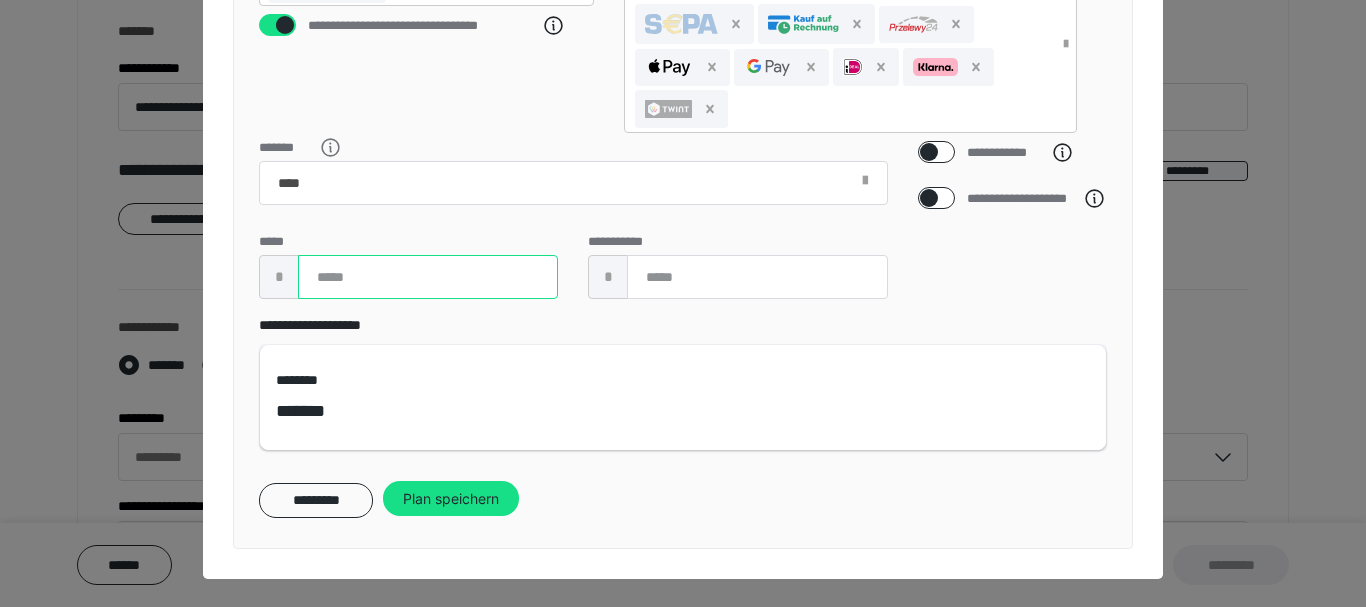type on "***" 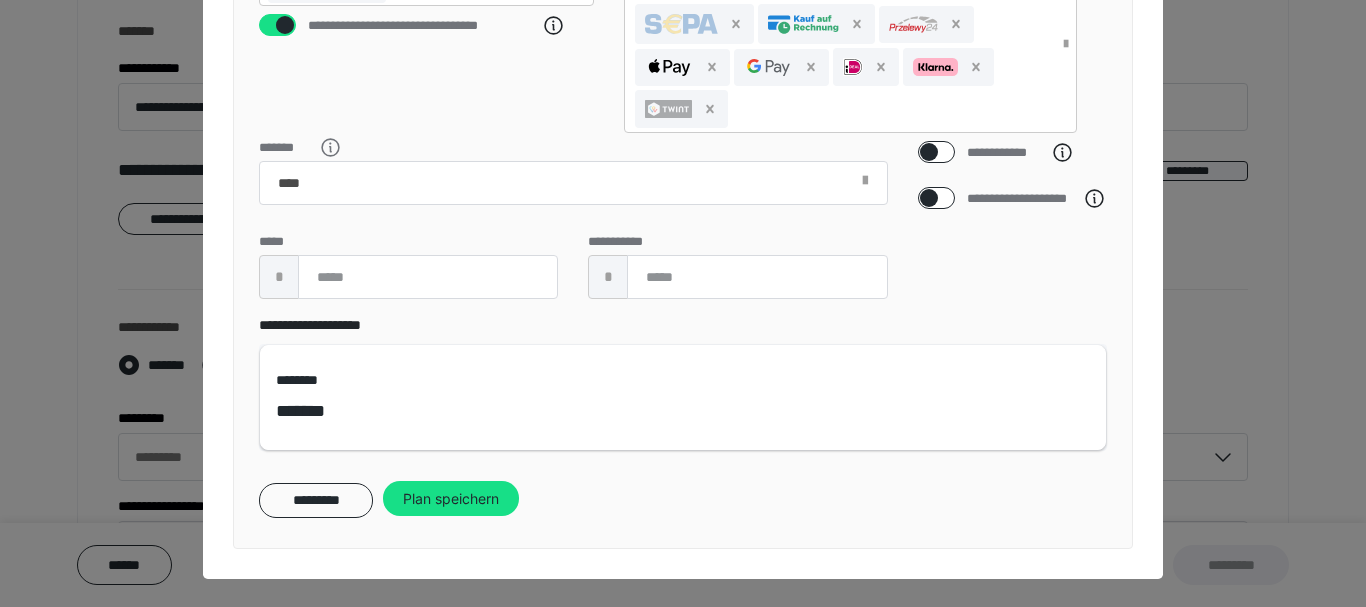 click on "Plan speichern" at bounding box center (451, 499) 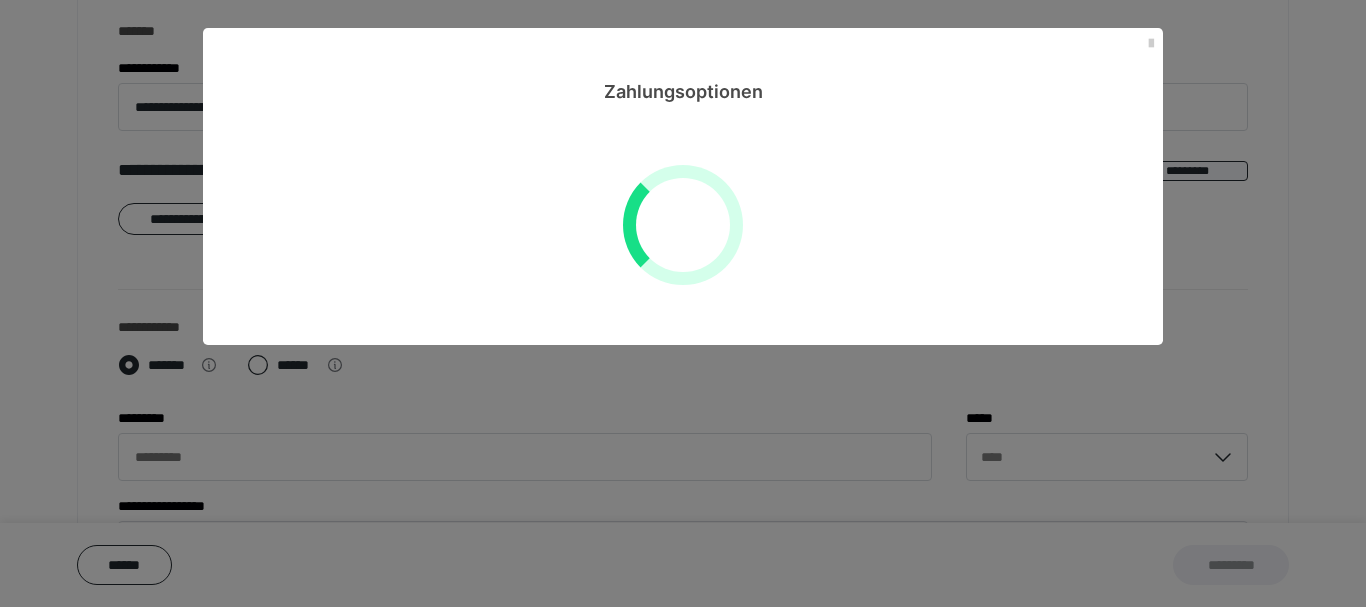 scroll, scrollTop: 0, scrollLeft: 0, axis: both 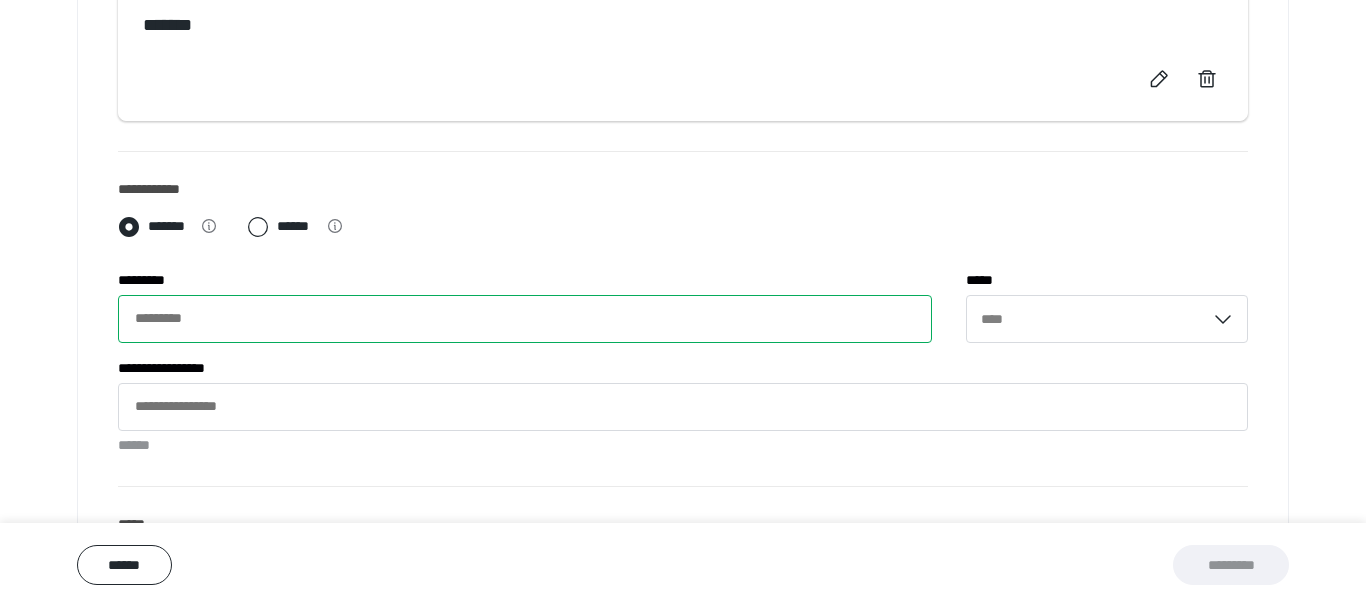 click on "*********" at bounding box center (525, 319) 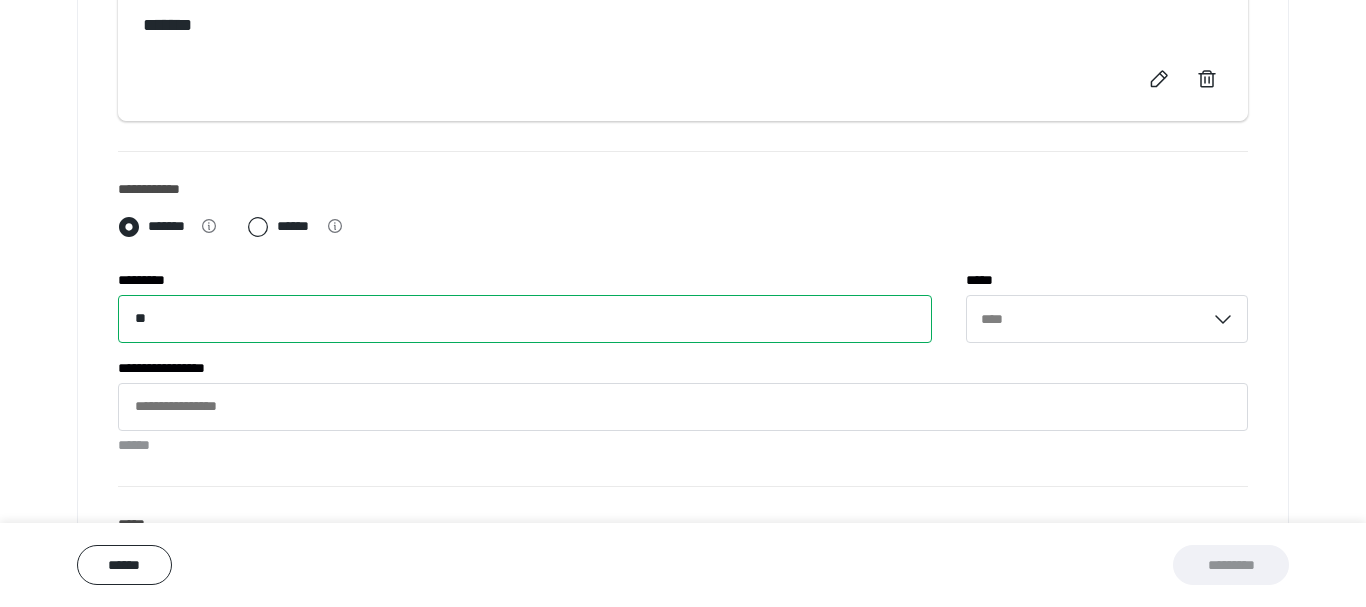 type on "*" 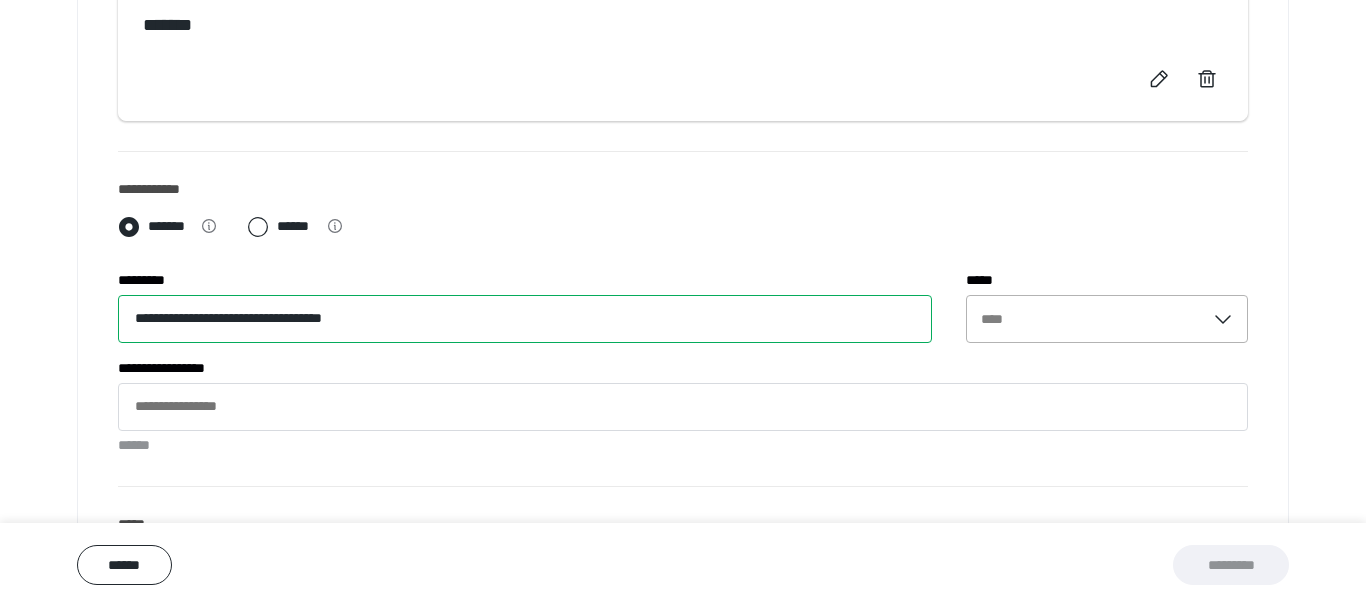 type on "**********" 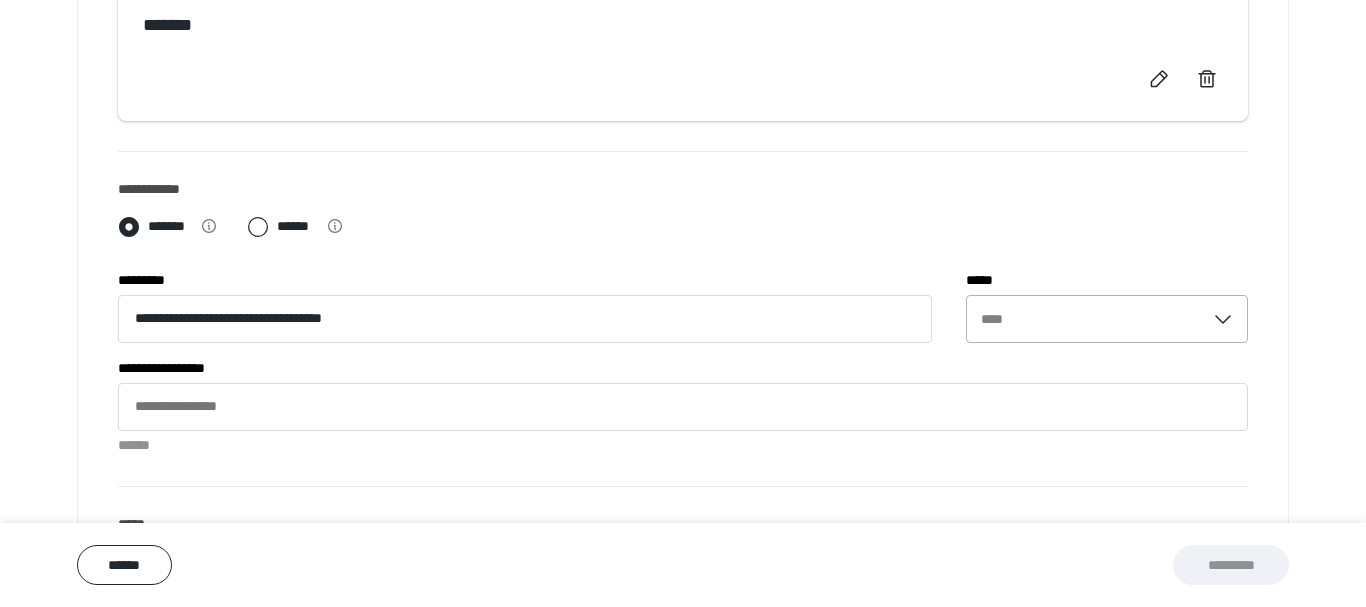 click on "****" at bounding box center [1107, 319] 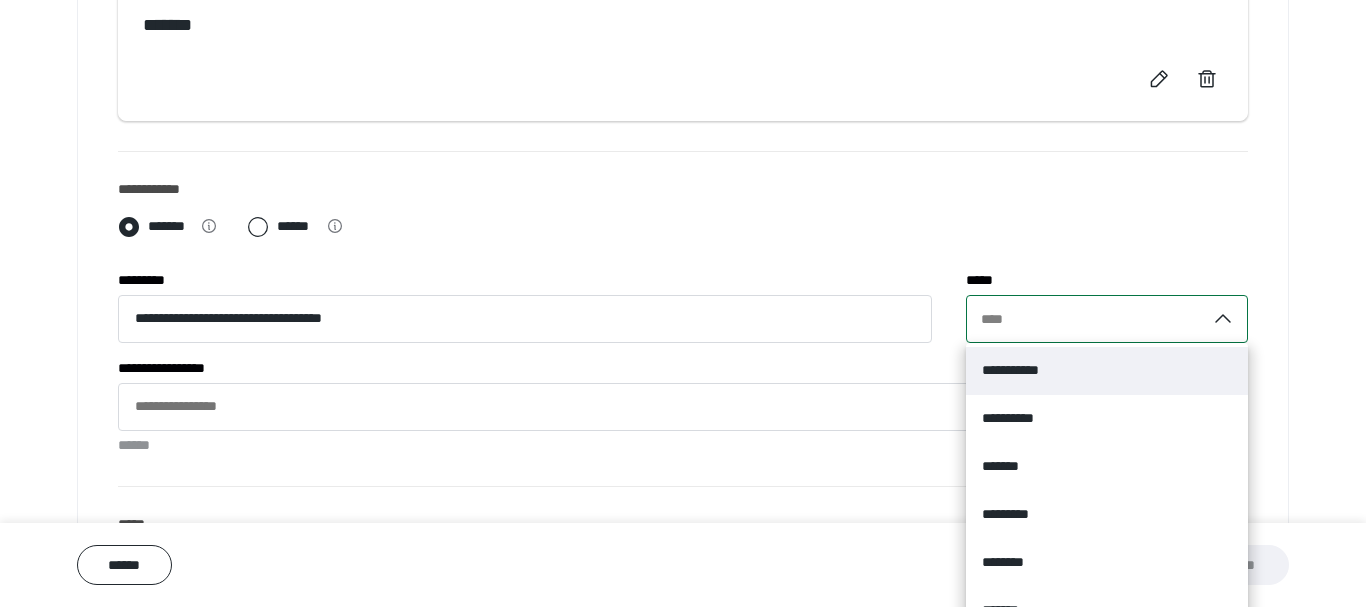 scroll, scrollTop: 643, scrollLeft: 0, axis: vertical 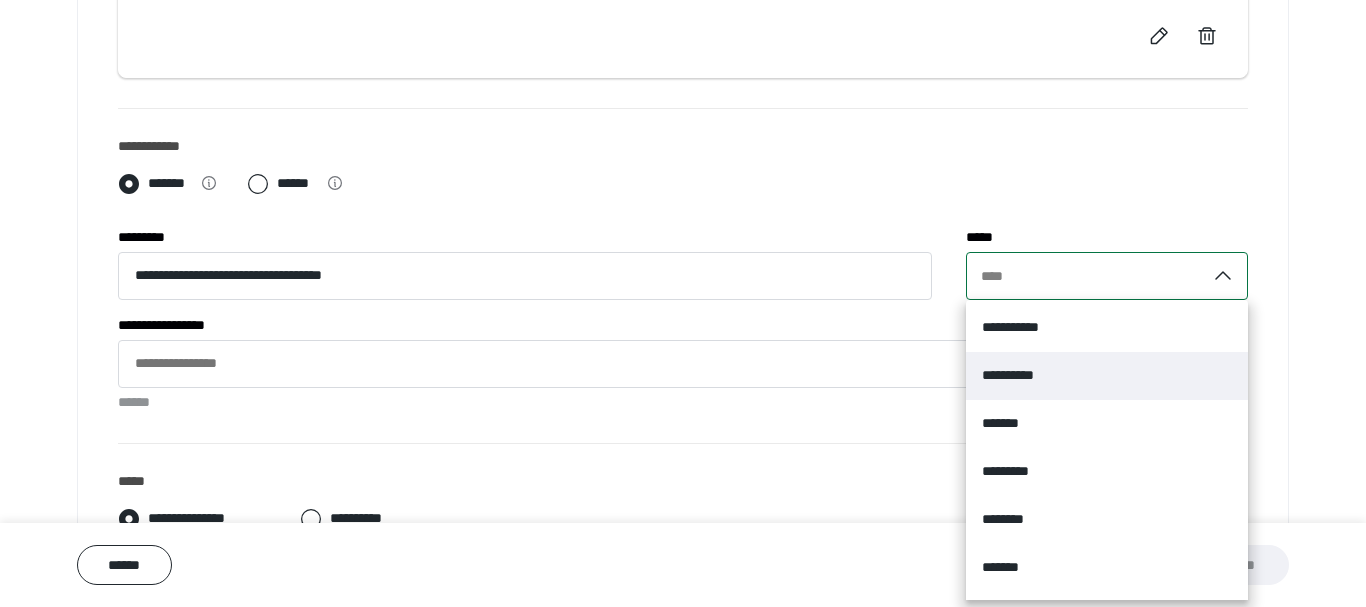 click on "**********" at bounding box center (1107, 376) 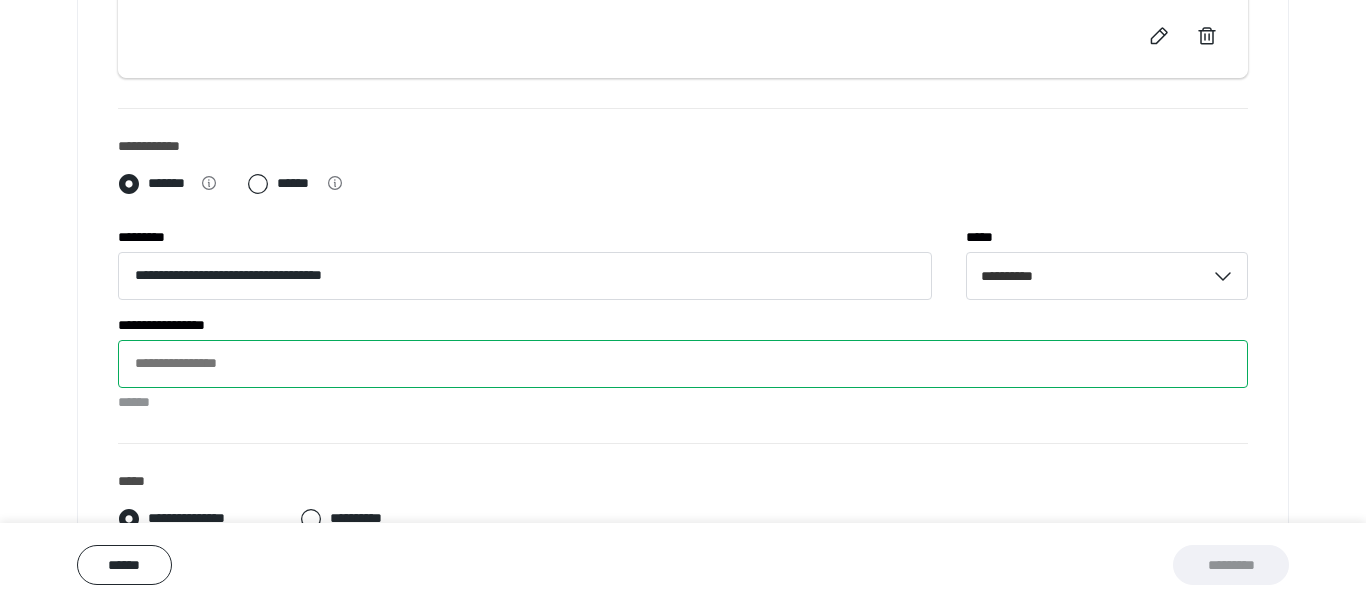 click on "**********" at bounding box center (683, 364) 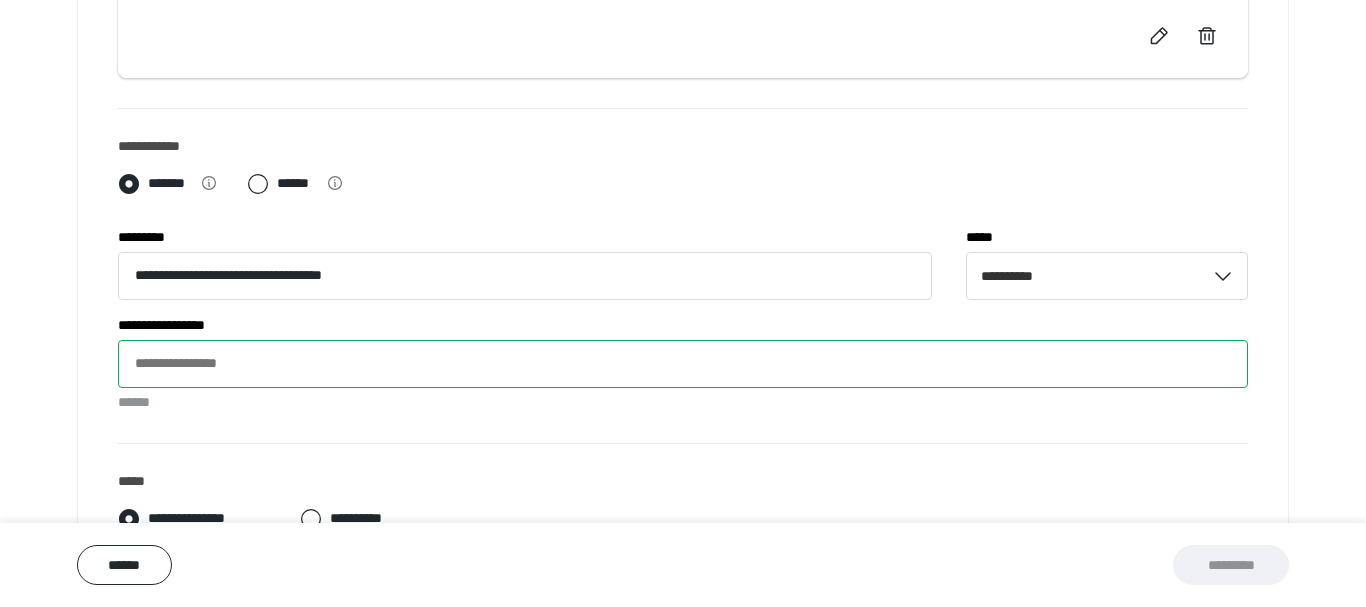 paste on "**********" 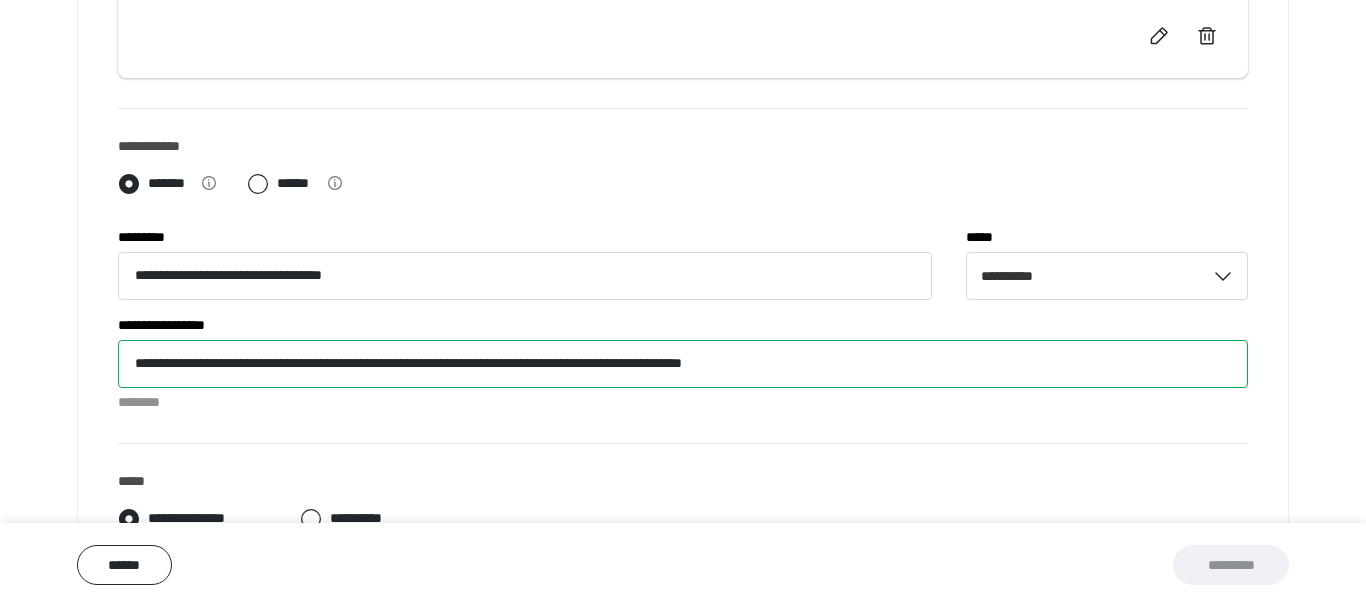 click on "**********" at bounding box center (683, 364) 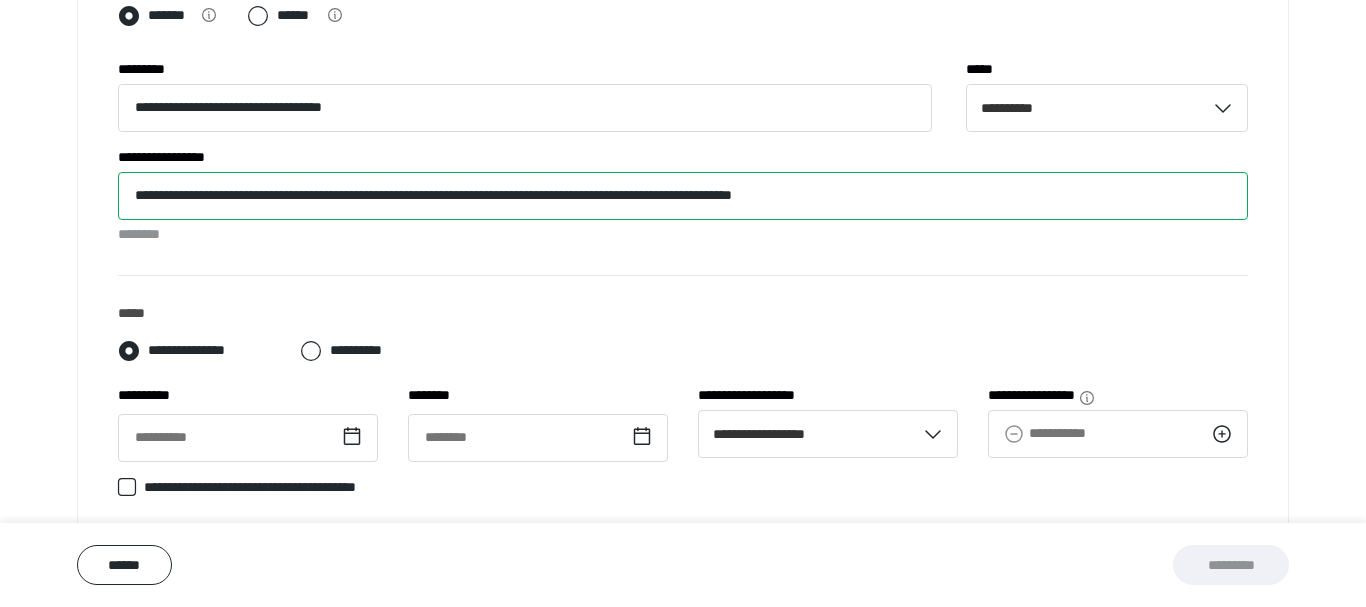 scroll, scrollTop: 843, scrollLeft: 0, axis: vertical 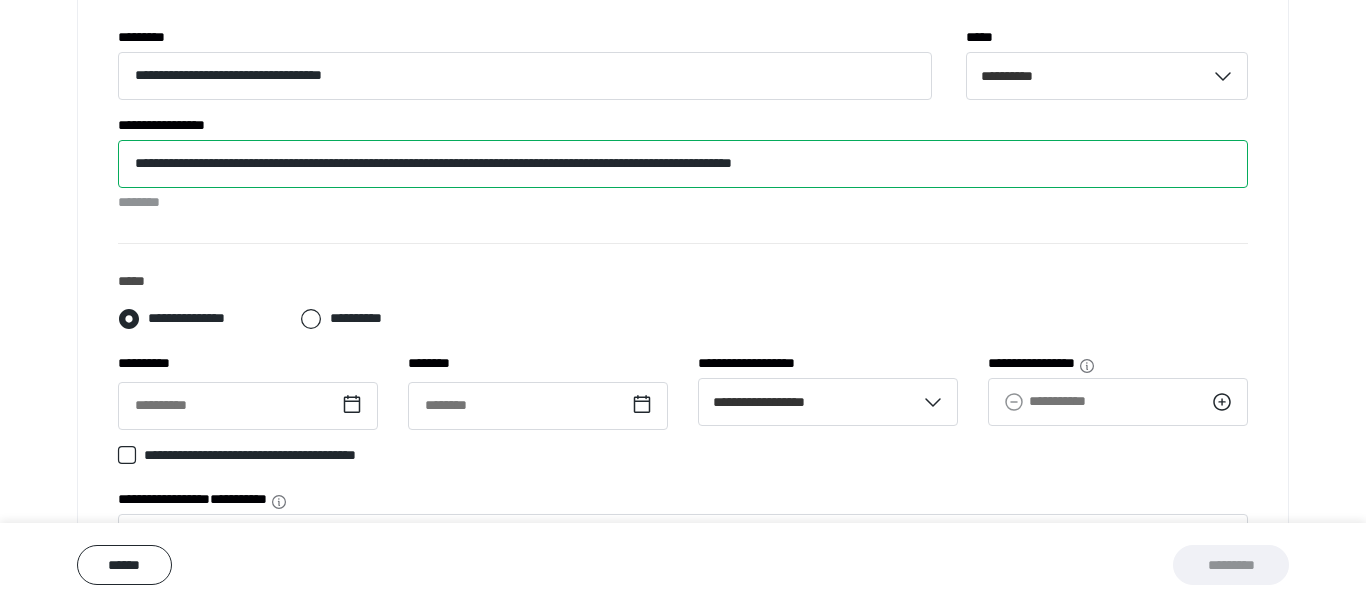 type on "**********" 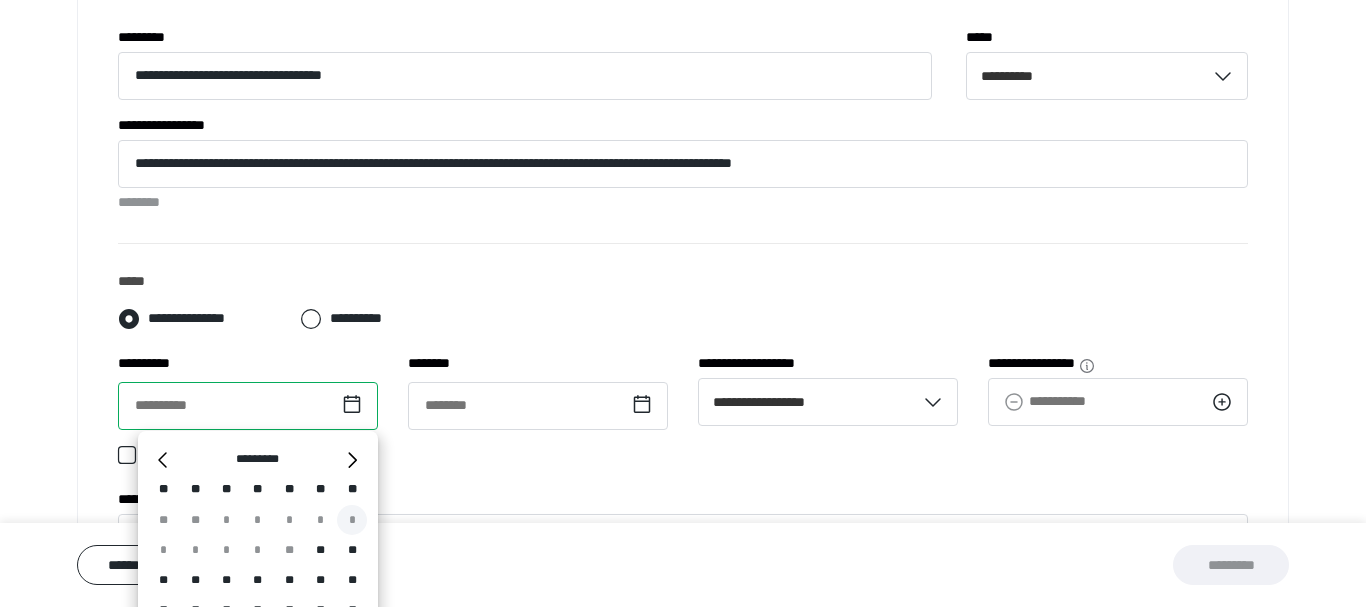 click on "* ********* * ** ** ** ** ** ** ** ** ** * * * * * * * * * ** ** ** ** ** ** ** ** ** ** ** ** ** ** ** ** ** ** ** ** ** ** * * * * * * * * * *****" at bounding box center (248, 406) 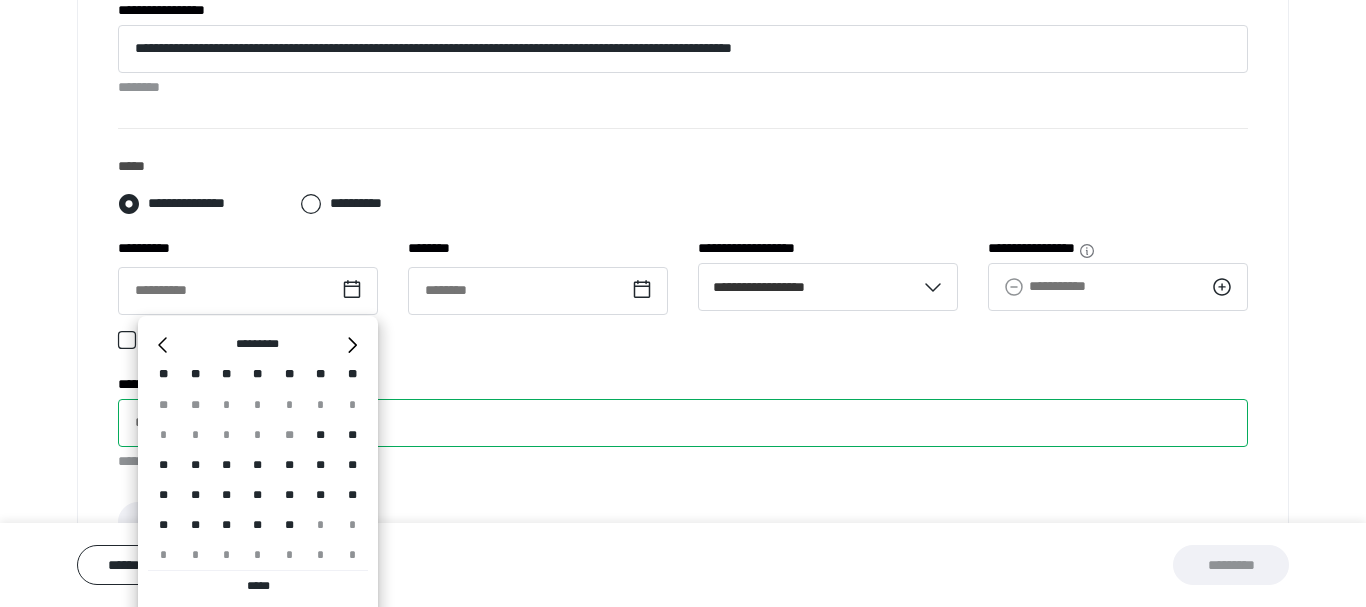click on "**********" at bounding box center [683, 423] 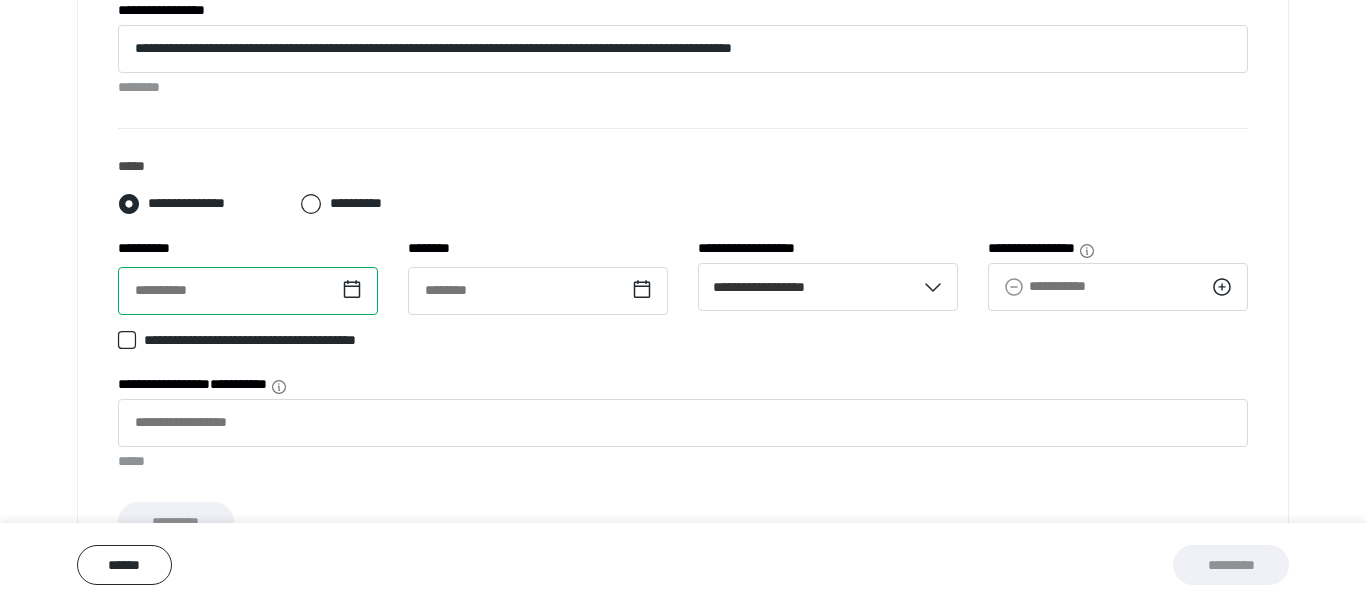 click at bounding box center [248, 291] 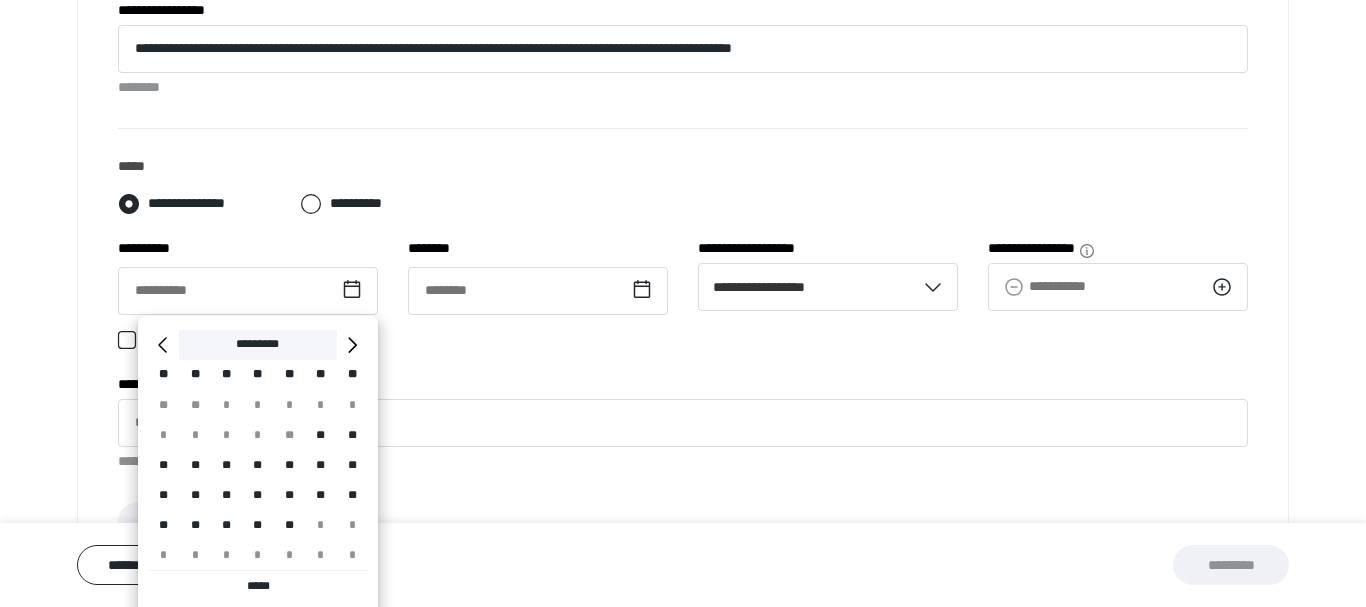 click on "*********" at bounding box center (257, 345) 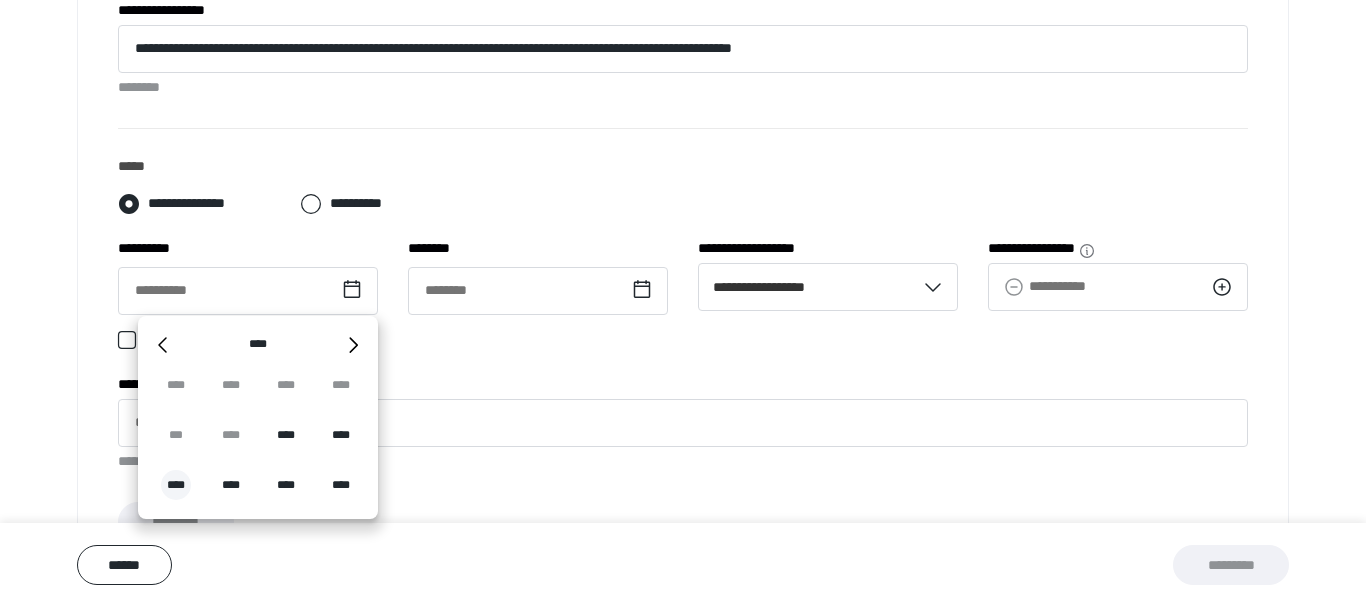 click on "****" at bounding box center [176, 485] 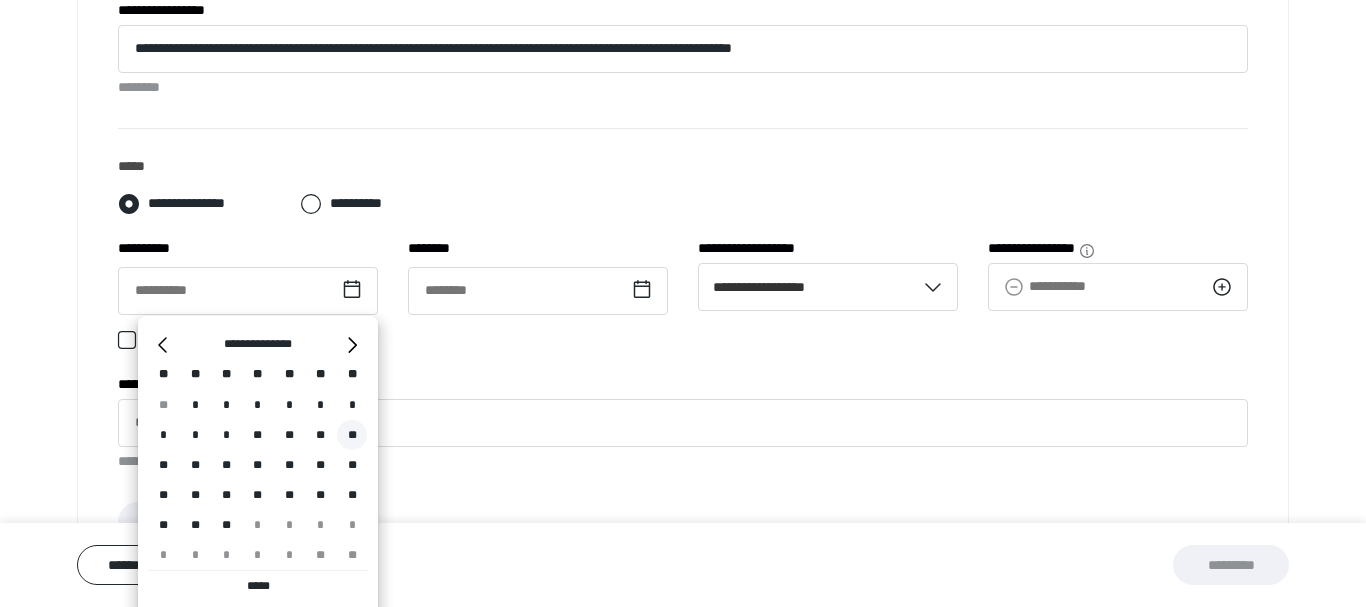 click on "**" at bounding box center [352, 435] 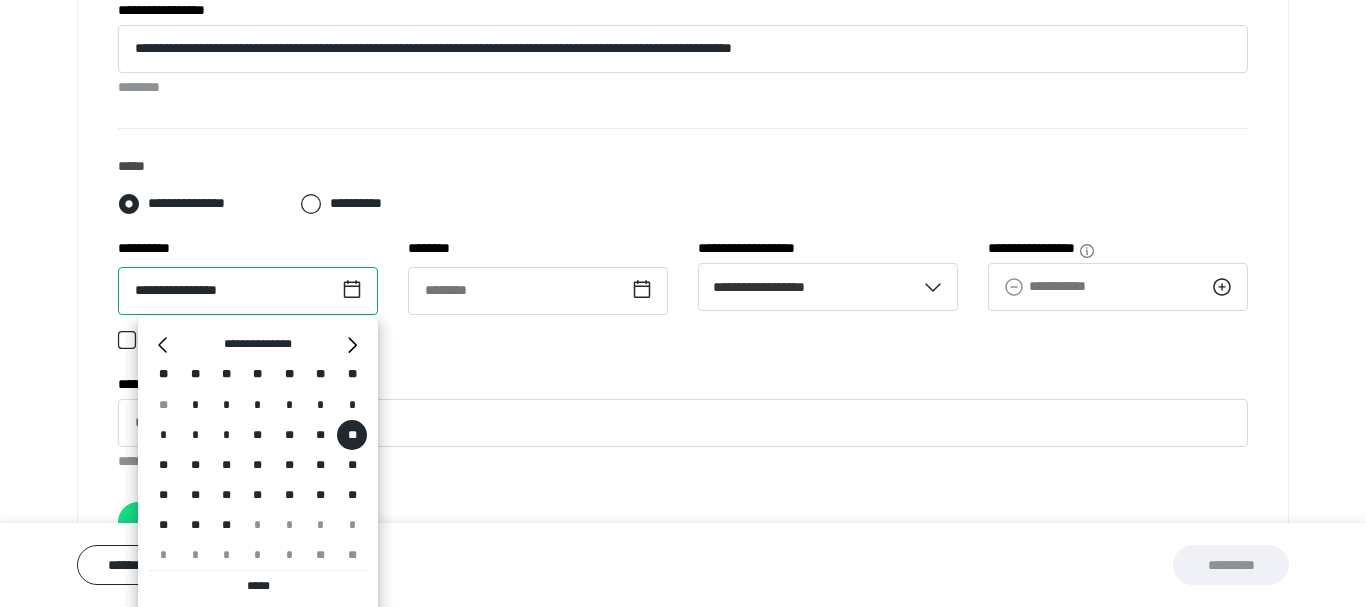 click on "**********" at bounding box center (248, 291) 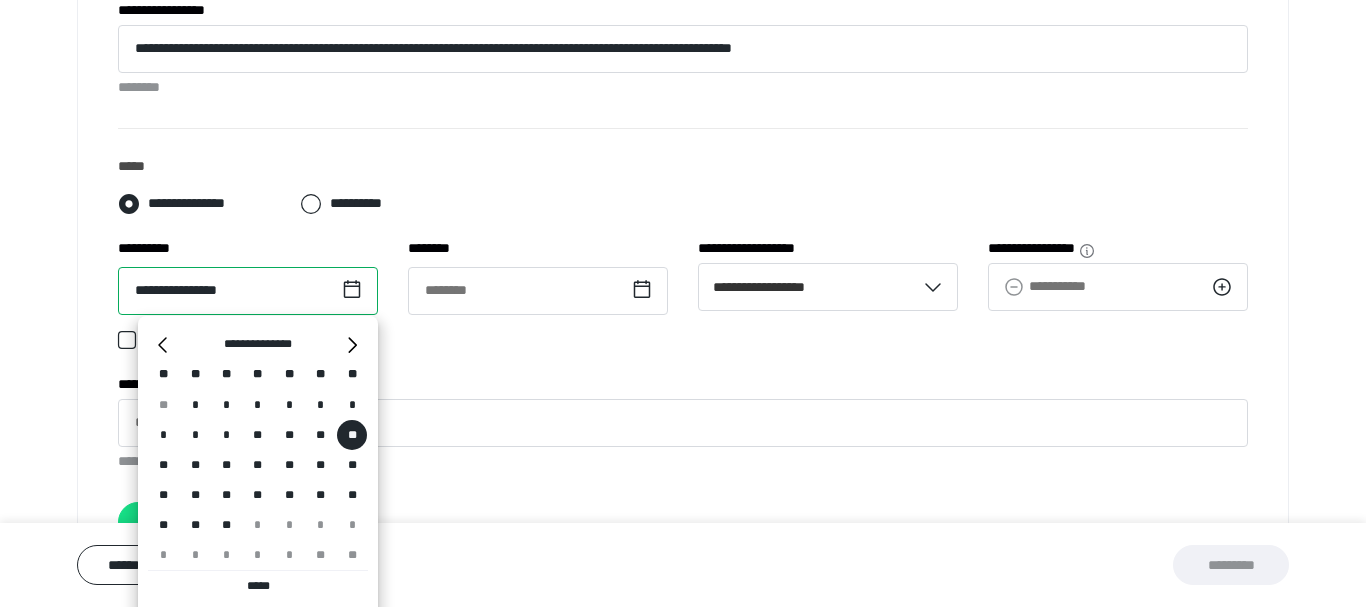 type on "**********" 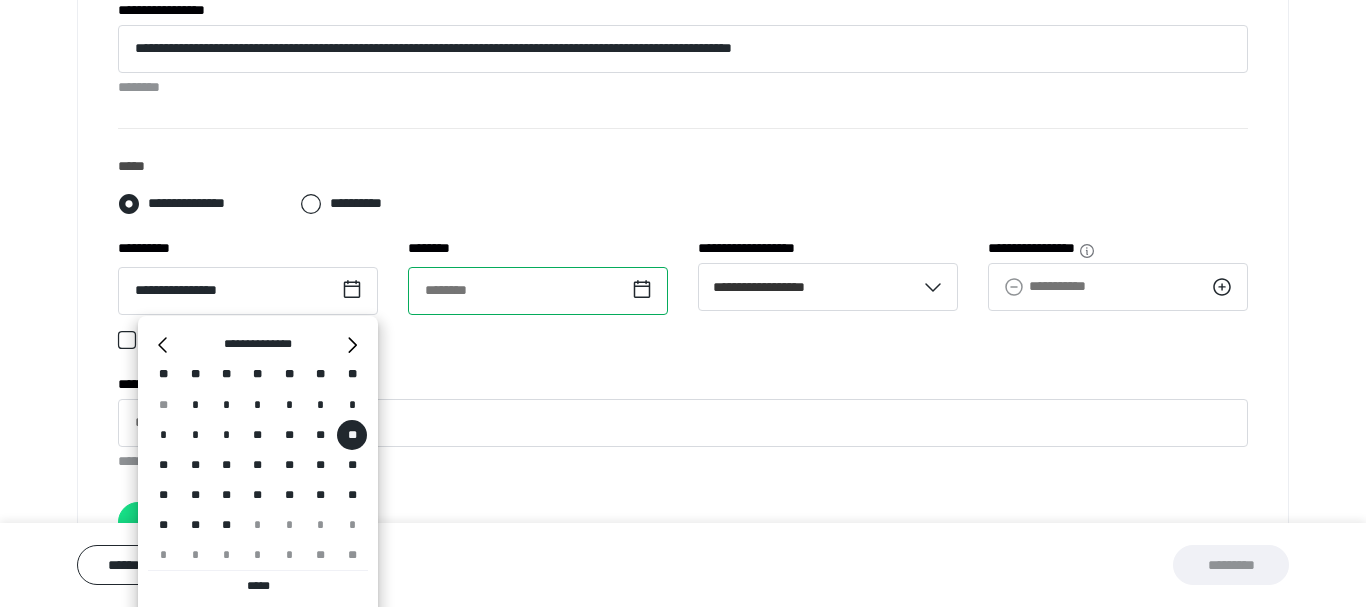 click at bounding box center (538, 291) 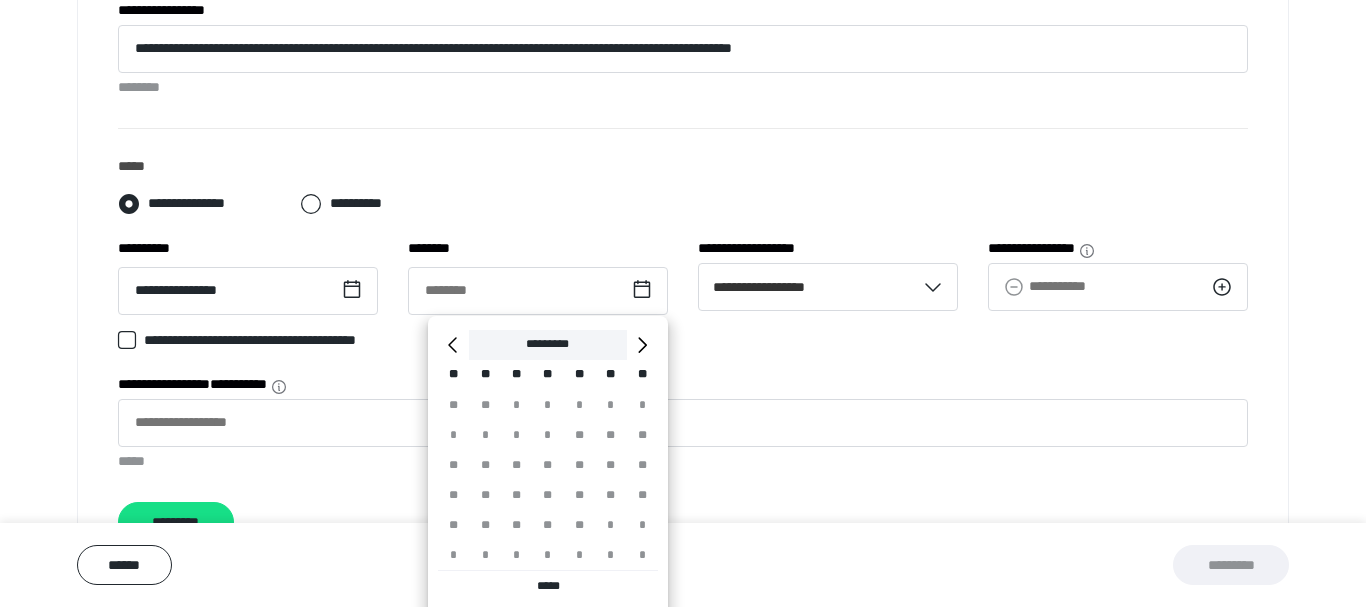 click on "*********" at bounding box center [547, 345] 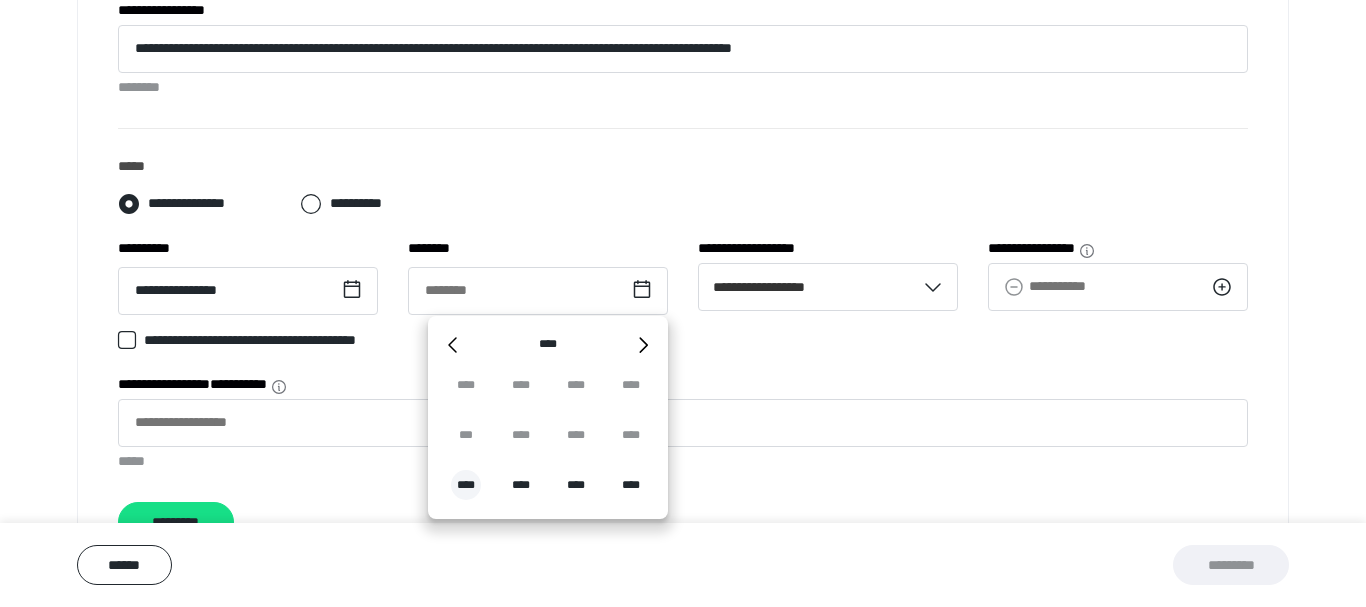 click on "****" at bounding box center (466, 485) 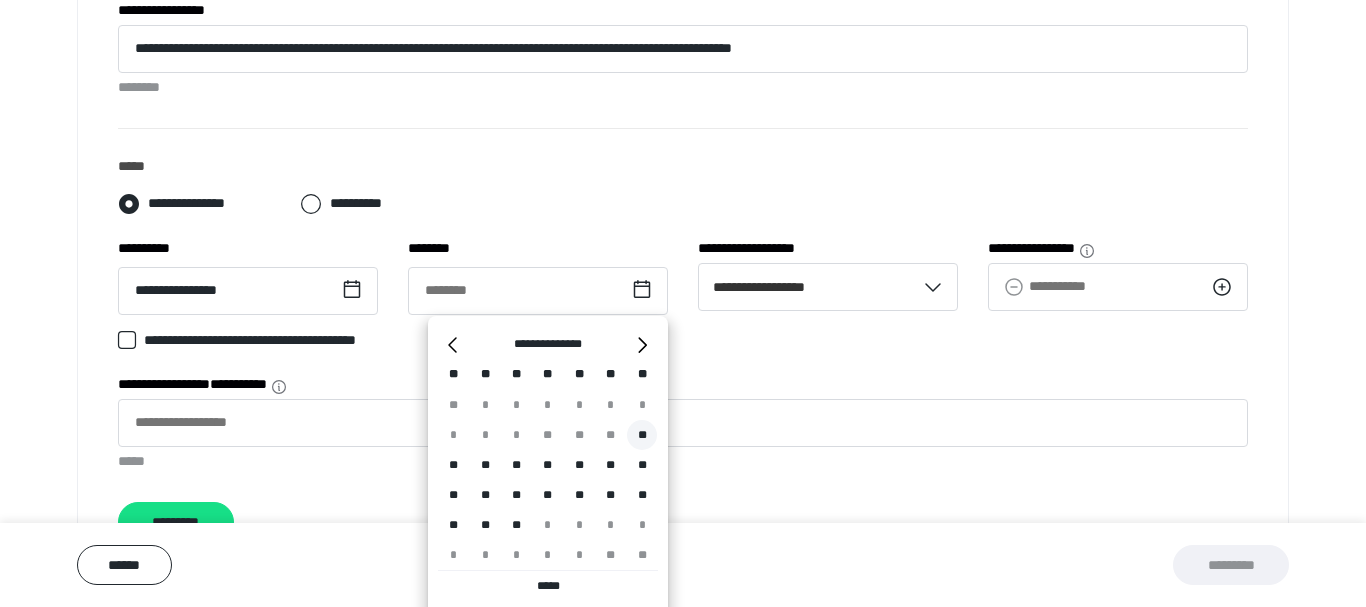 click on "**" at bounding box center [642, 435] 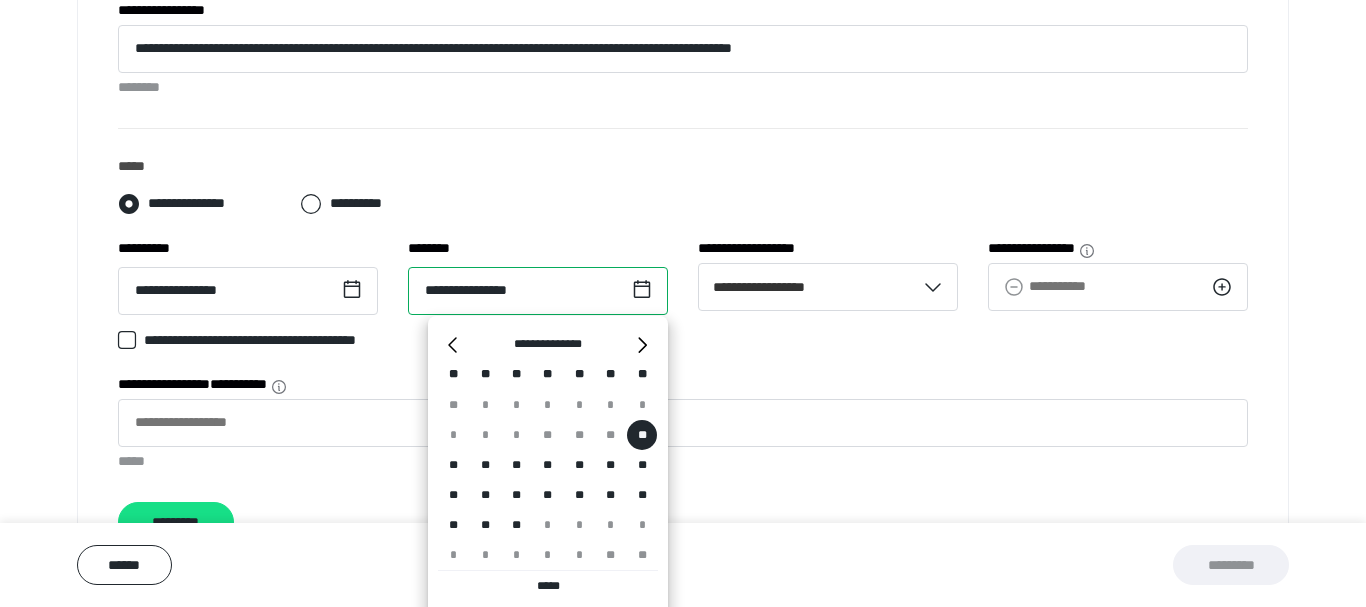 click on "**********" at bounding box center [538, 291] 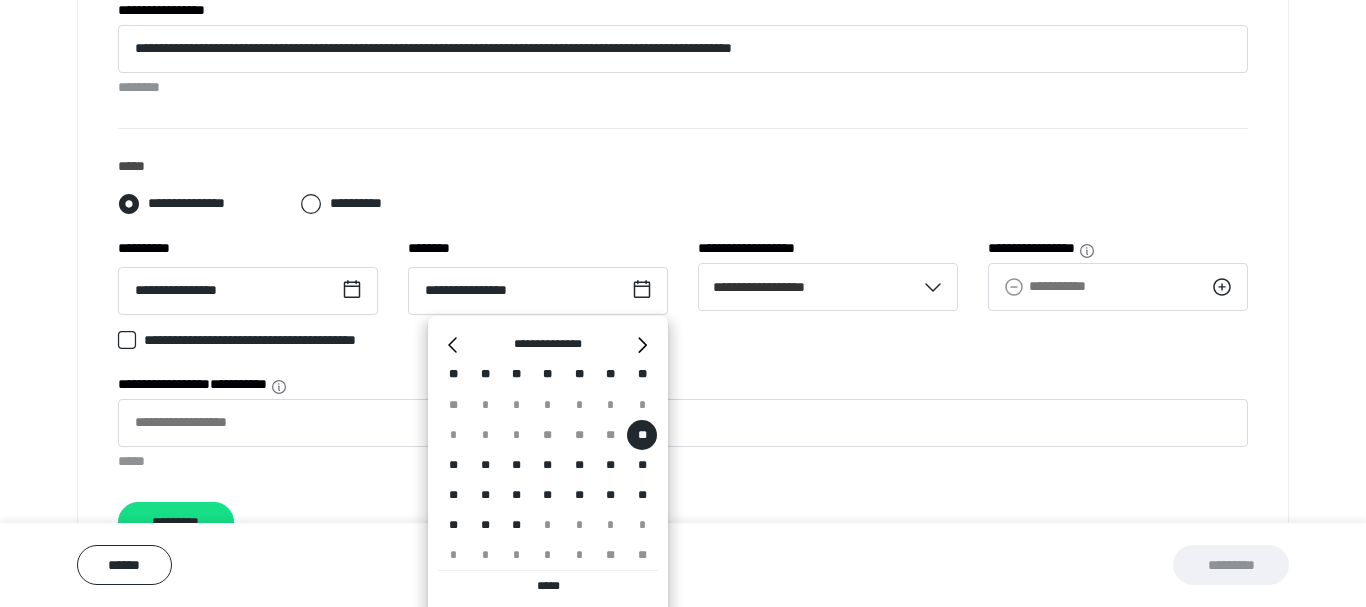 click on "**********" at bounding box center [683, 344] 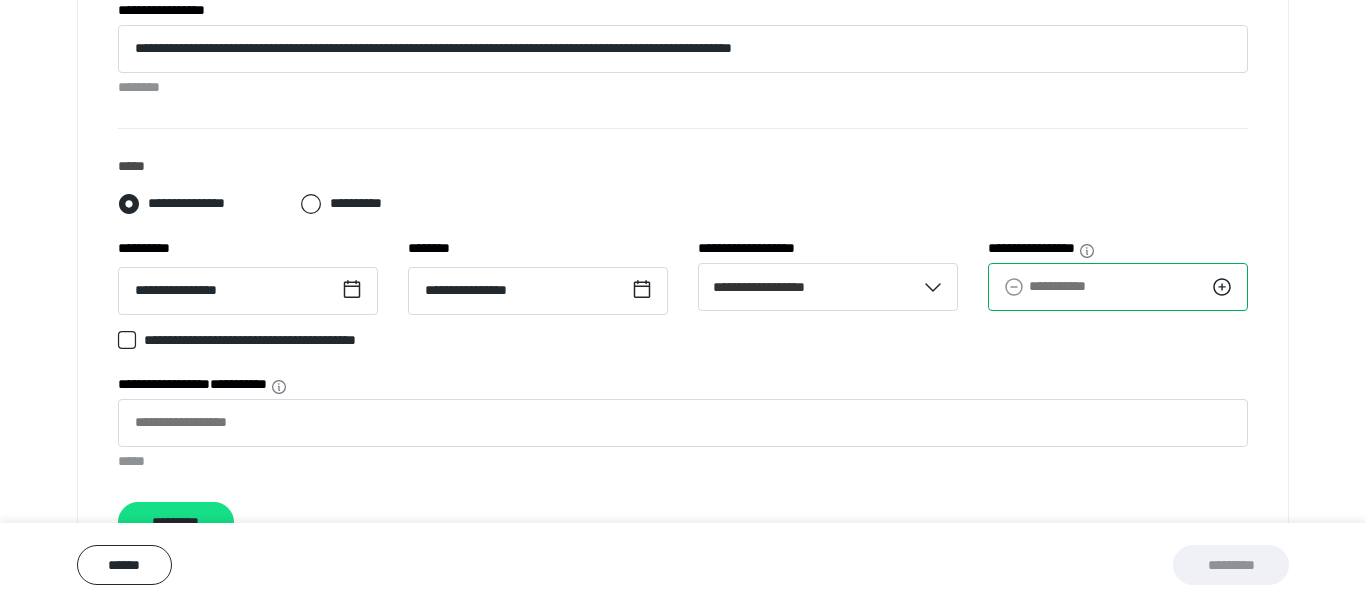 click on "**********" at bounding box center (1118, 287) 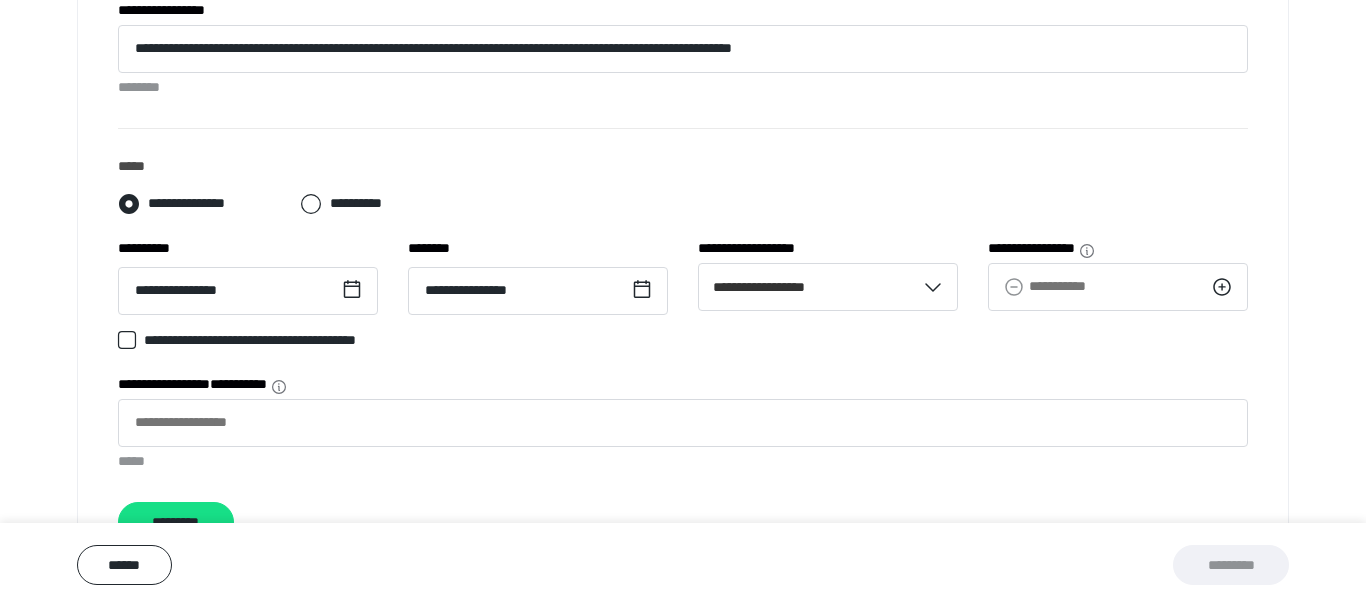 click 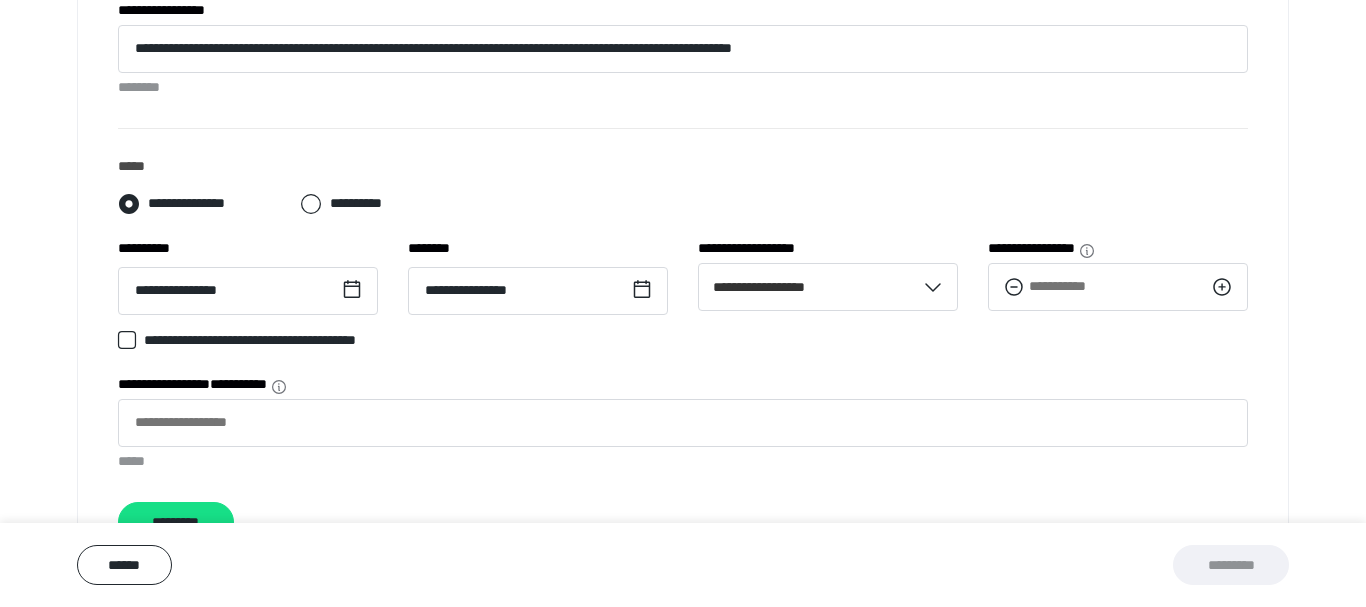 click 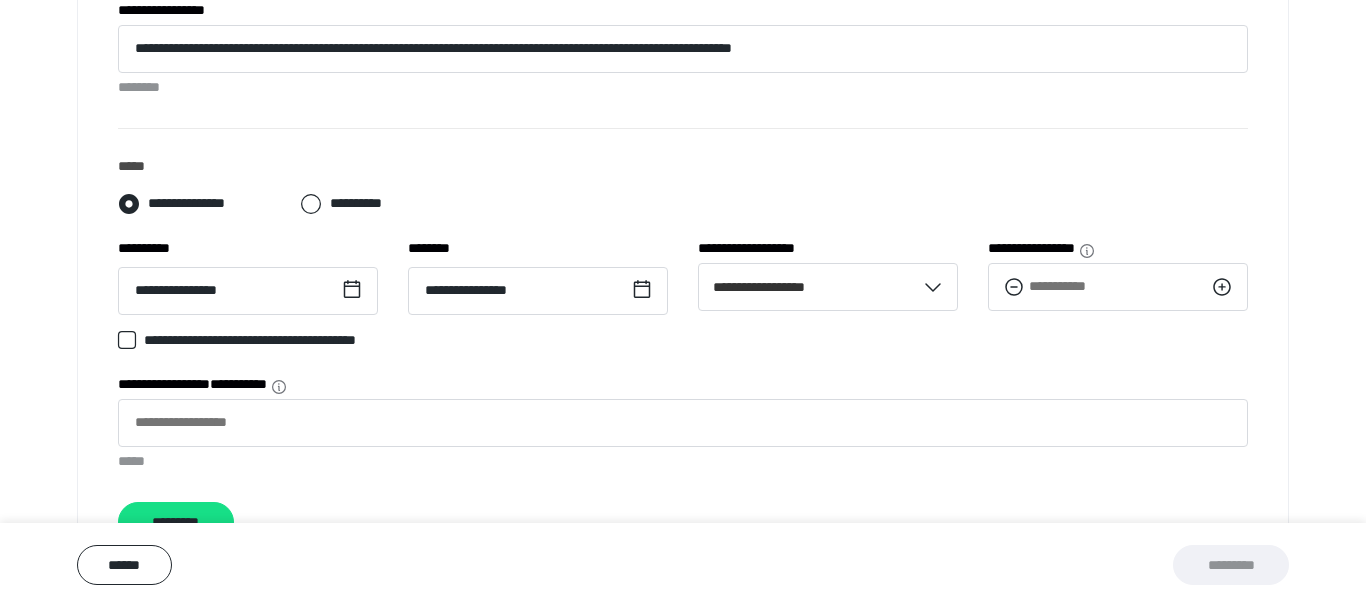 click on "**********" at bounding box center [675, 384] 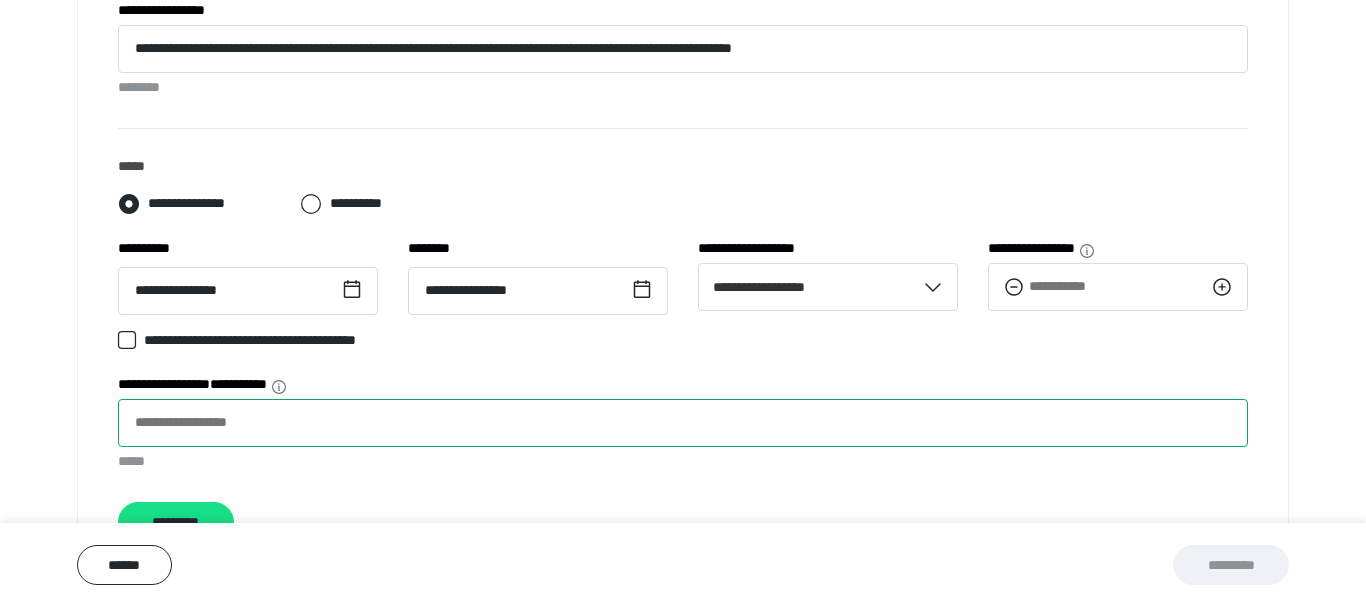click on "**********" at bounding box center (683, 423) 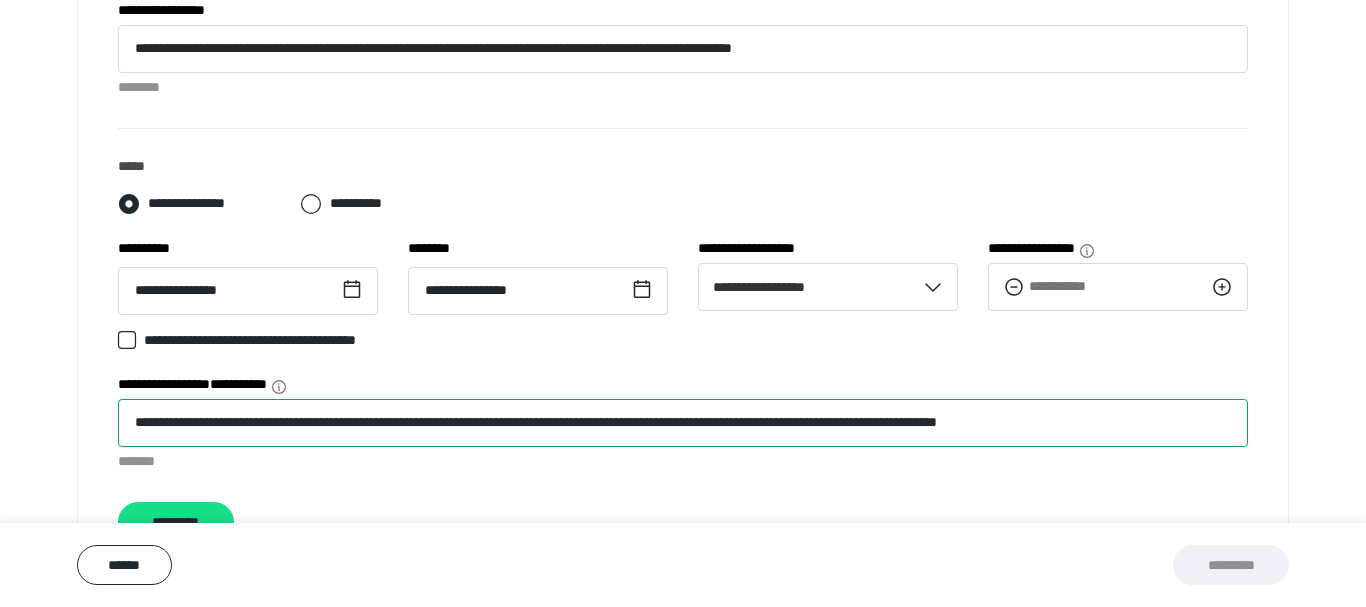 scroll, scrollTop: 0, scrollLeft: 10, axis: horizontal 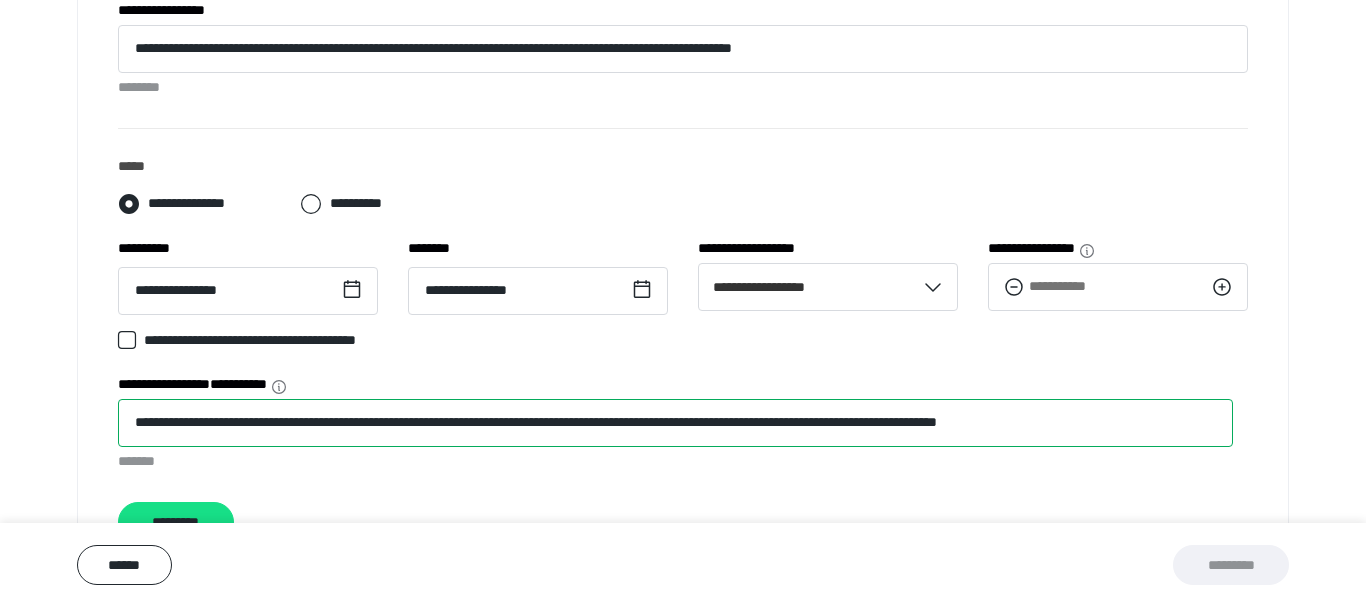 click on "**********" at bounding box center [675, 423] 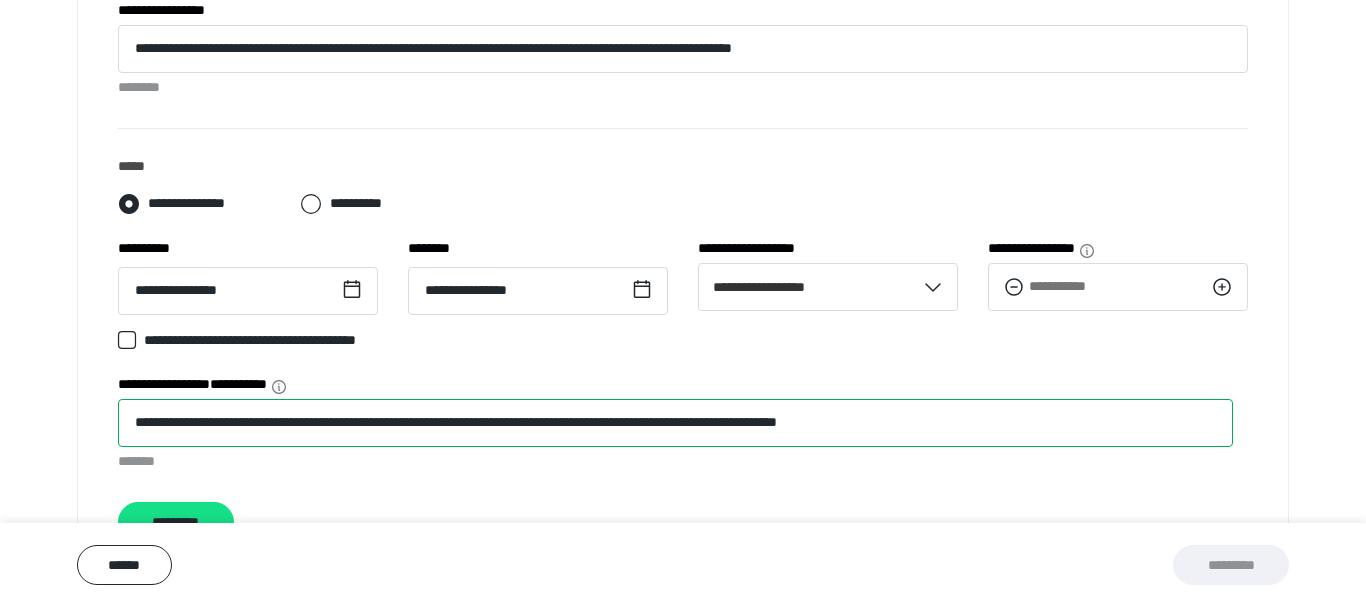 scroll, scrollTop: 0, scrollLeft: 0, axis: both 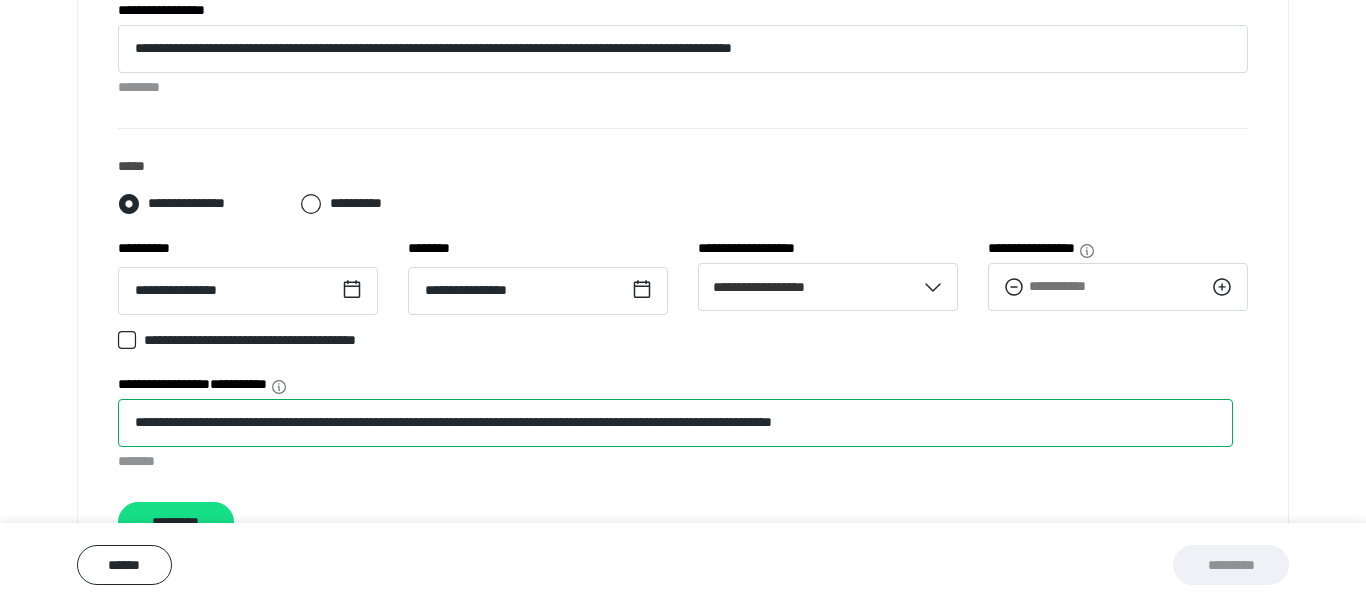 type on "**********" 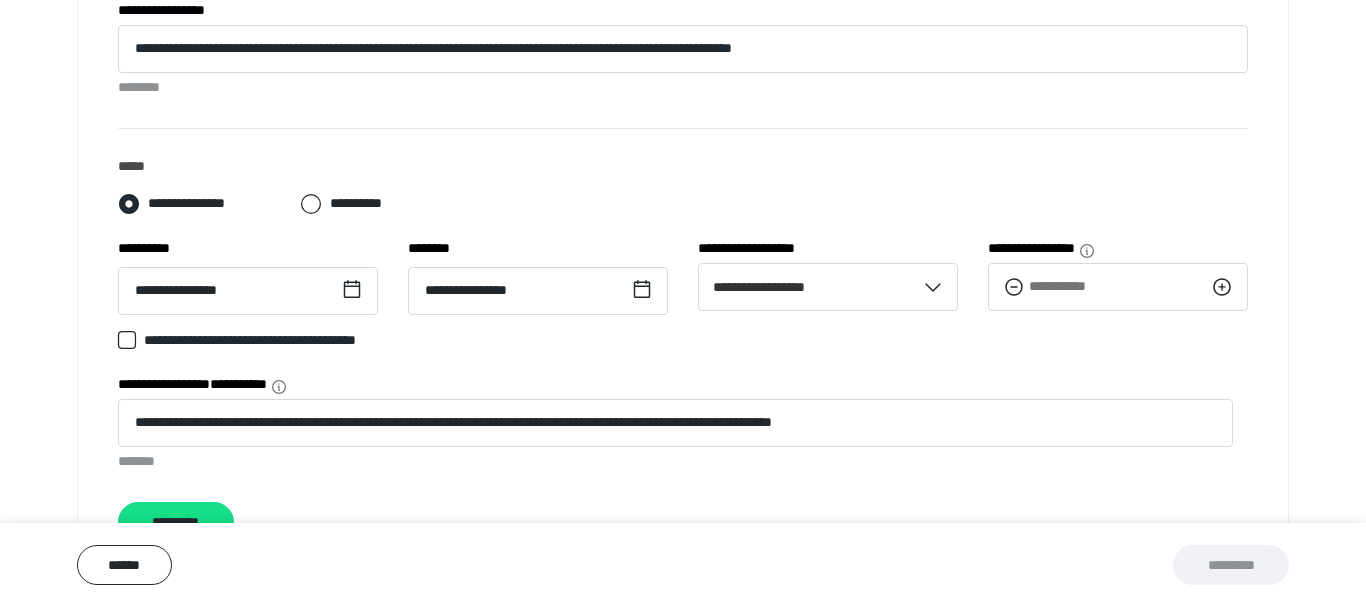 click on "*********" at bounding box center [683, 522] 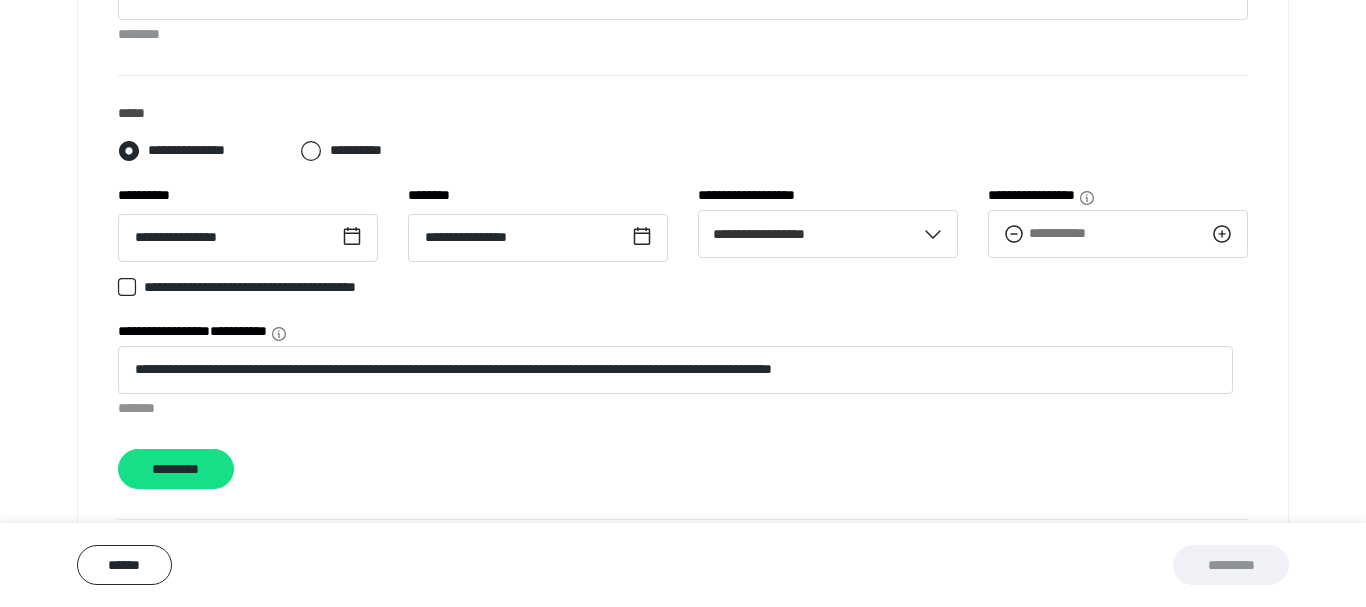 scroll, scrollTop: 1058, scrollLeft: 0, axis: vertical 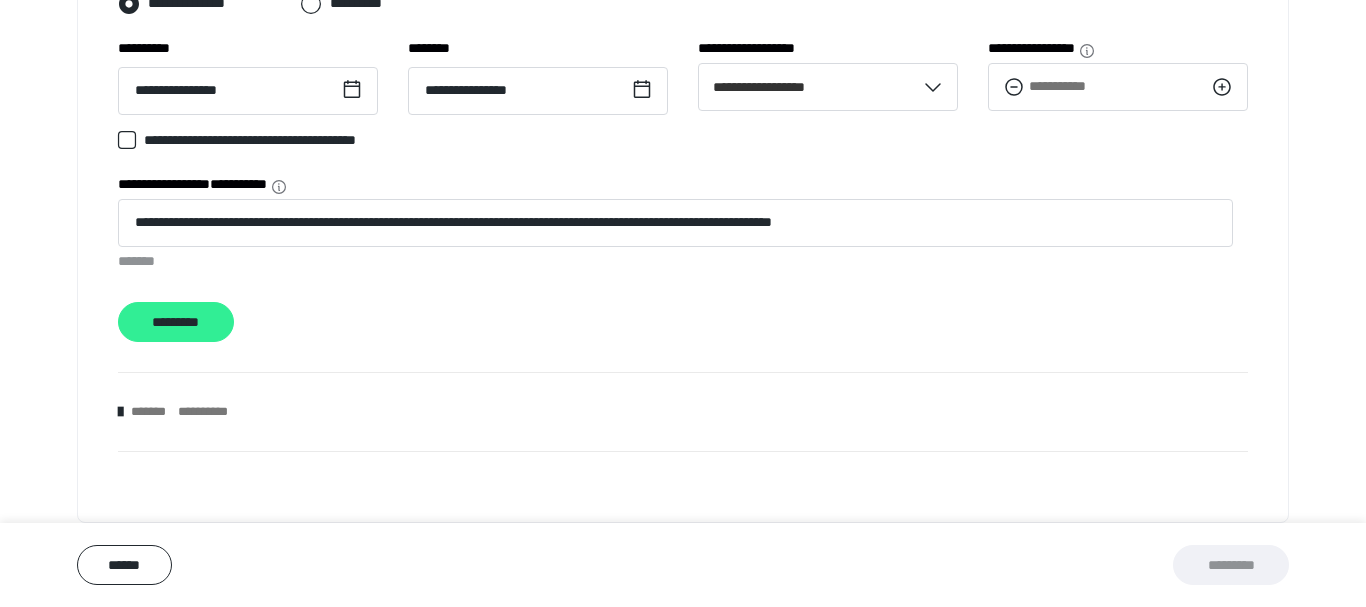 click on "*********" at bounding box center (176, 322) 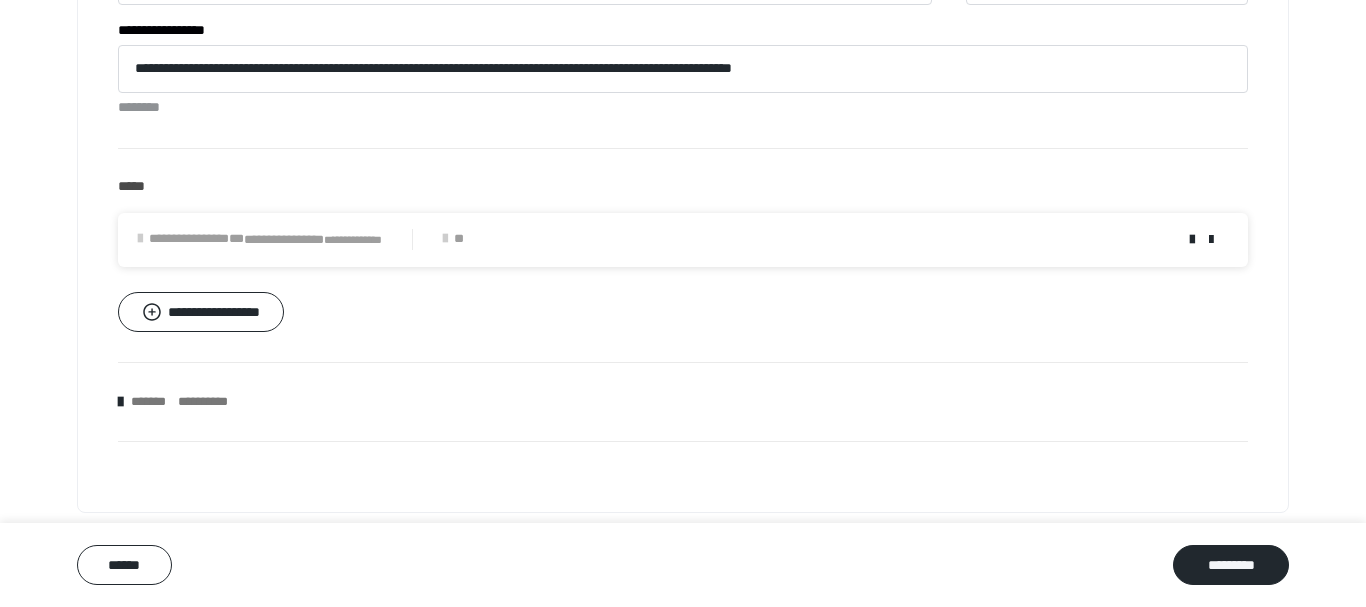 scroll, scrollTop: 937, scrollLeft: 0, axis: vertical 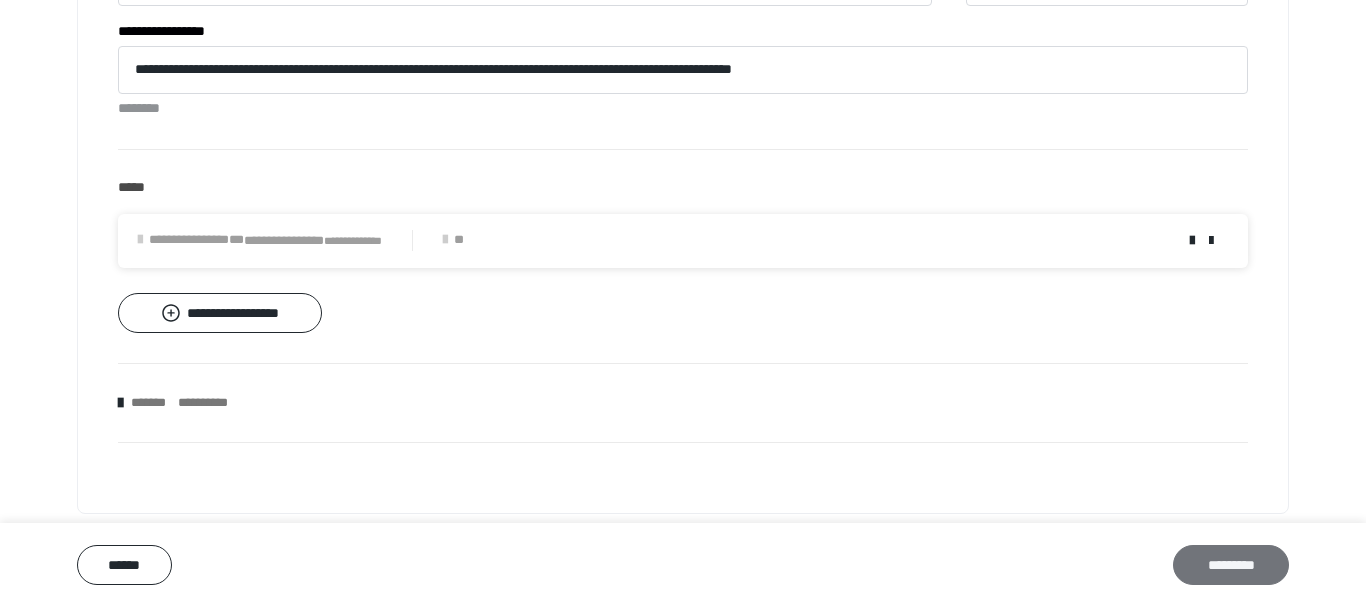 click on "*********" at bounding box center [1231, 565] 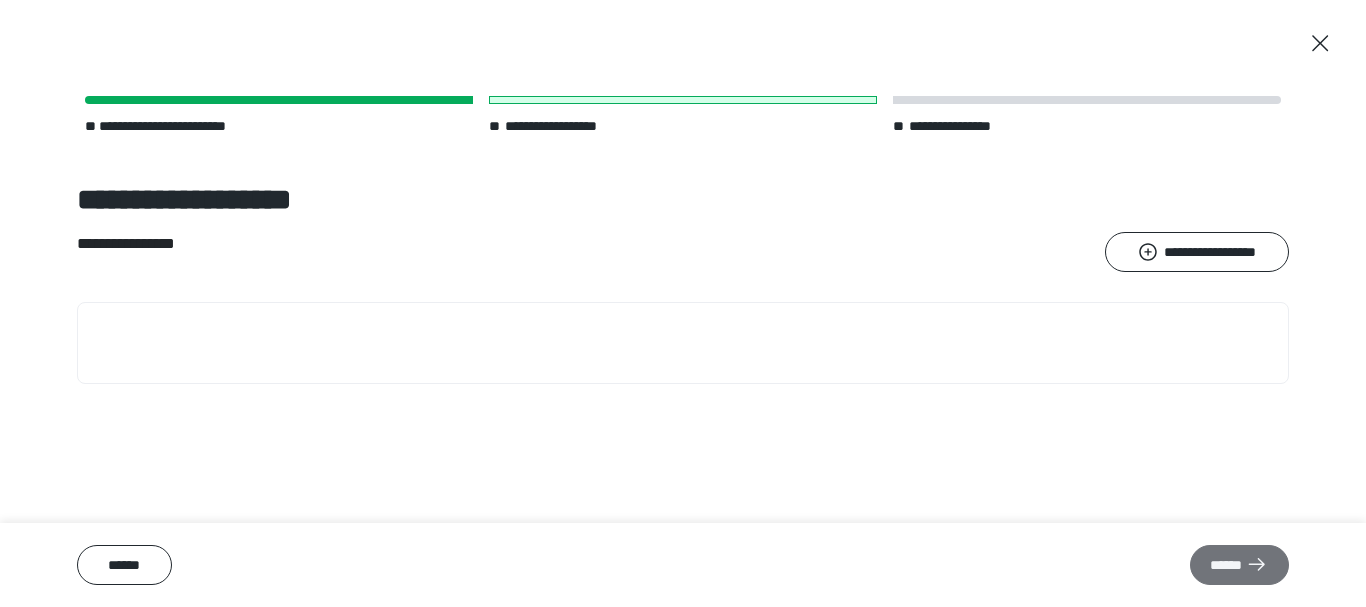 scroll, scrollTop: 0, scrollLeft: 0, axis: both 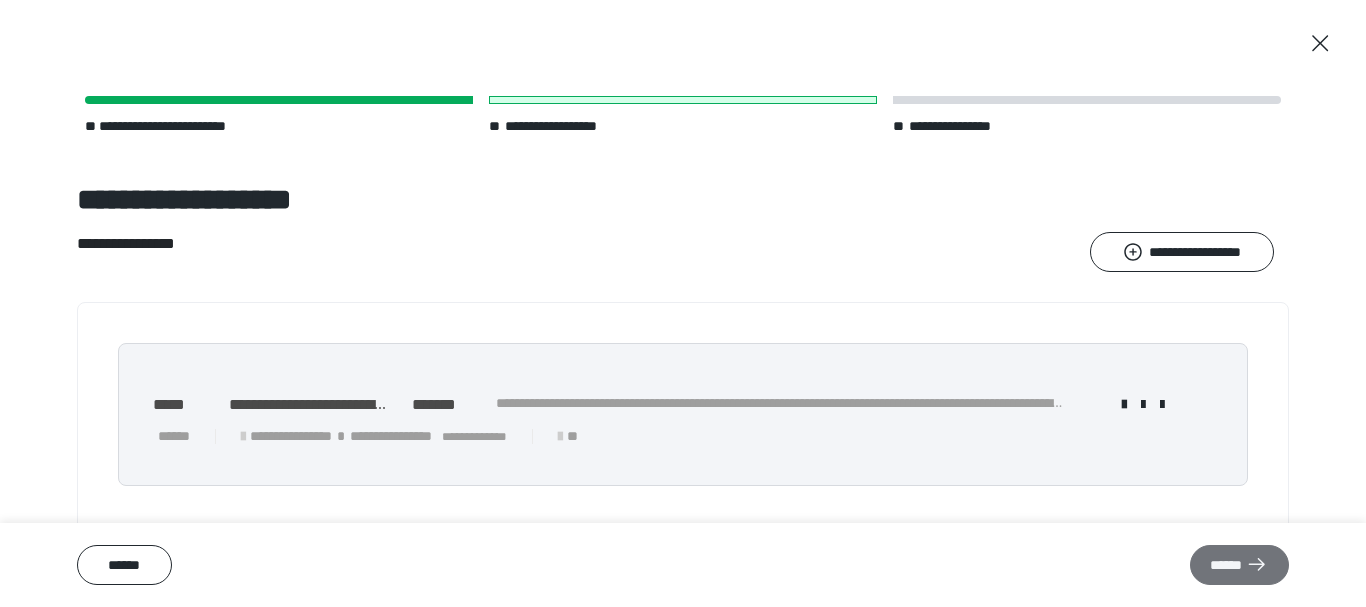 click on "******" at bounding box center [1239, 565] 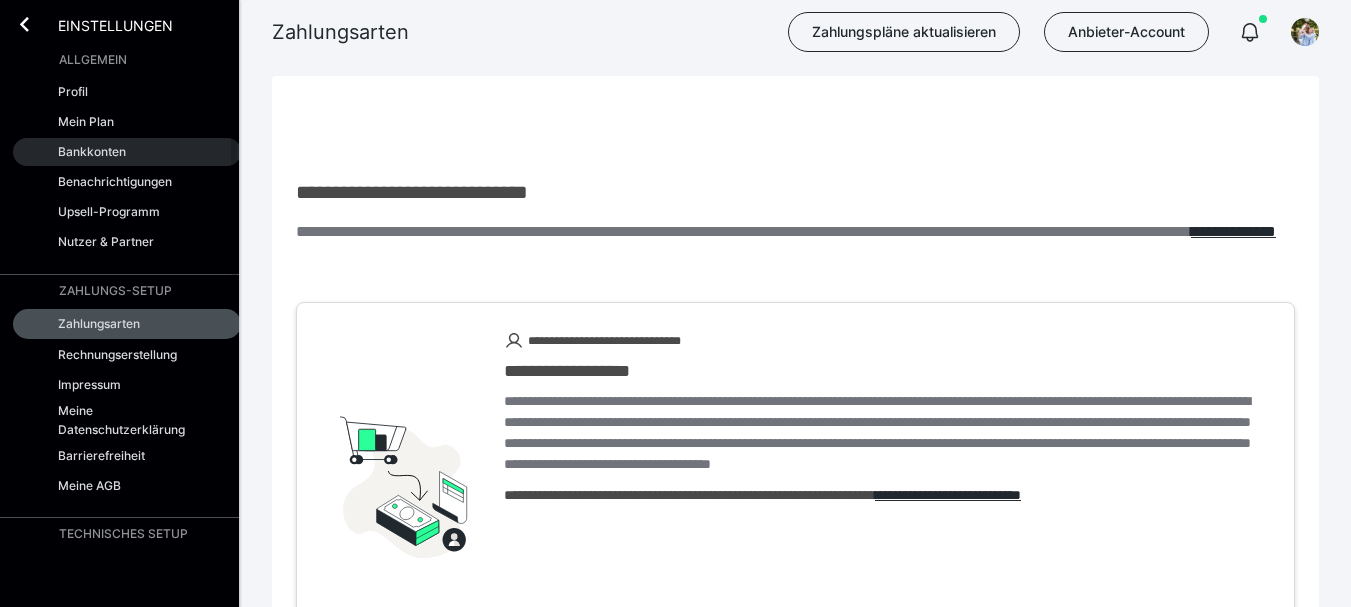 scroll, scrollTop: 0, scrollLeft: 0, axis: both 